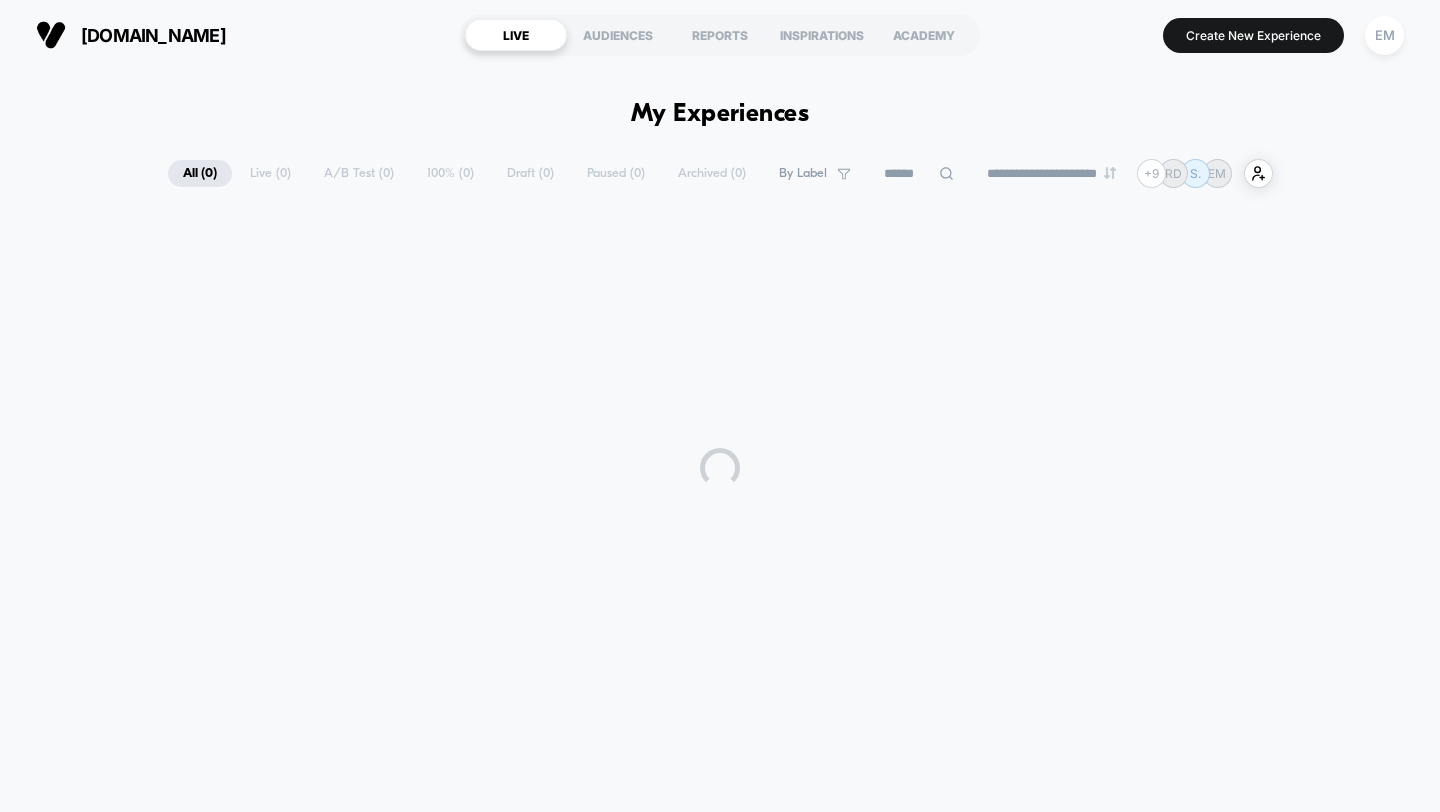 scroll, scrollTop: 0, scrollLeft: 0, axis: both 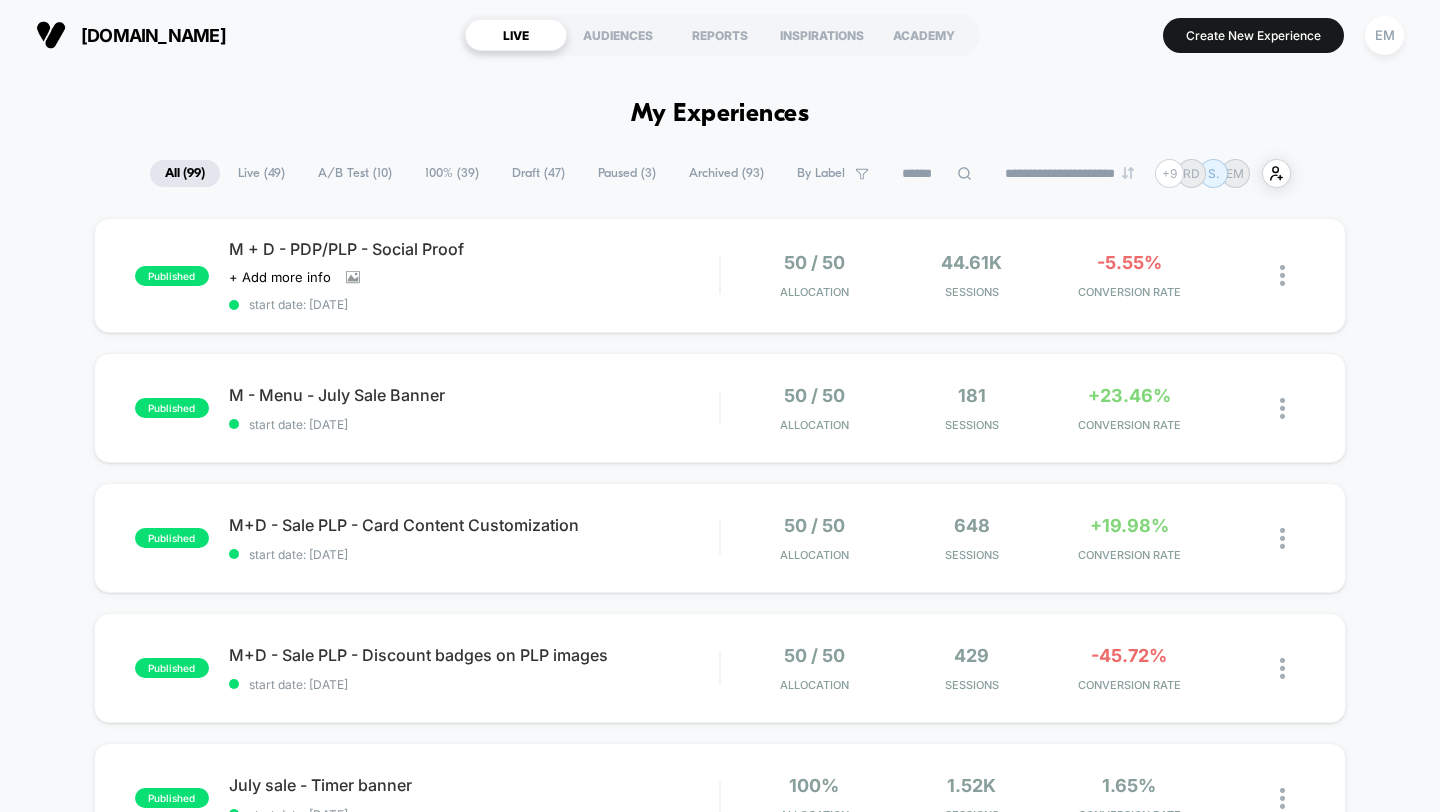 click on "Draft ( 47 )" at bounding box center [538, 173] 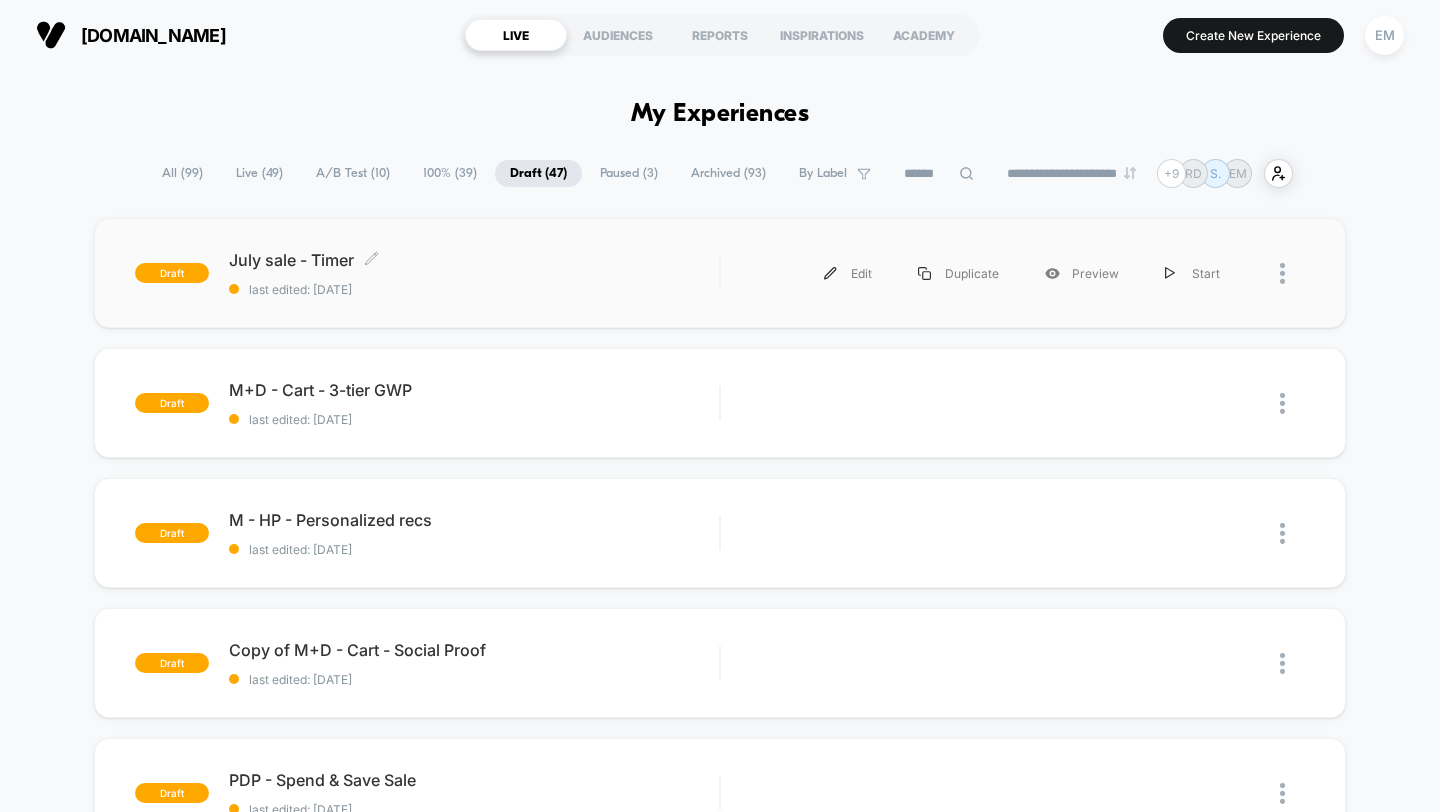 click on "July sale - Timer Click to edit experience details" at bounding box center [474, 260] 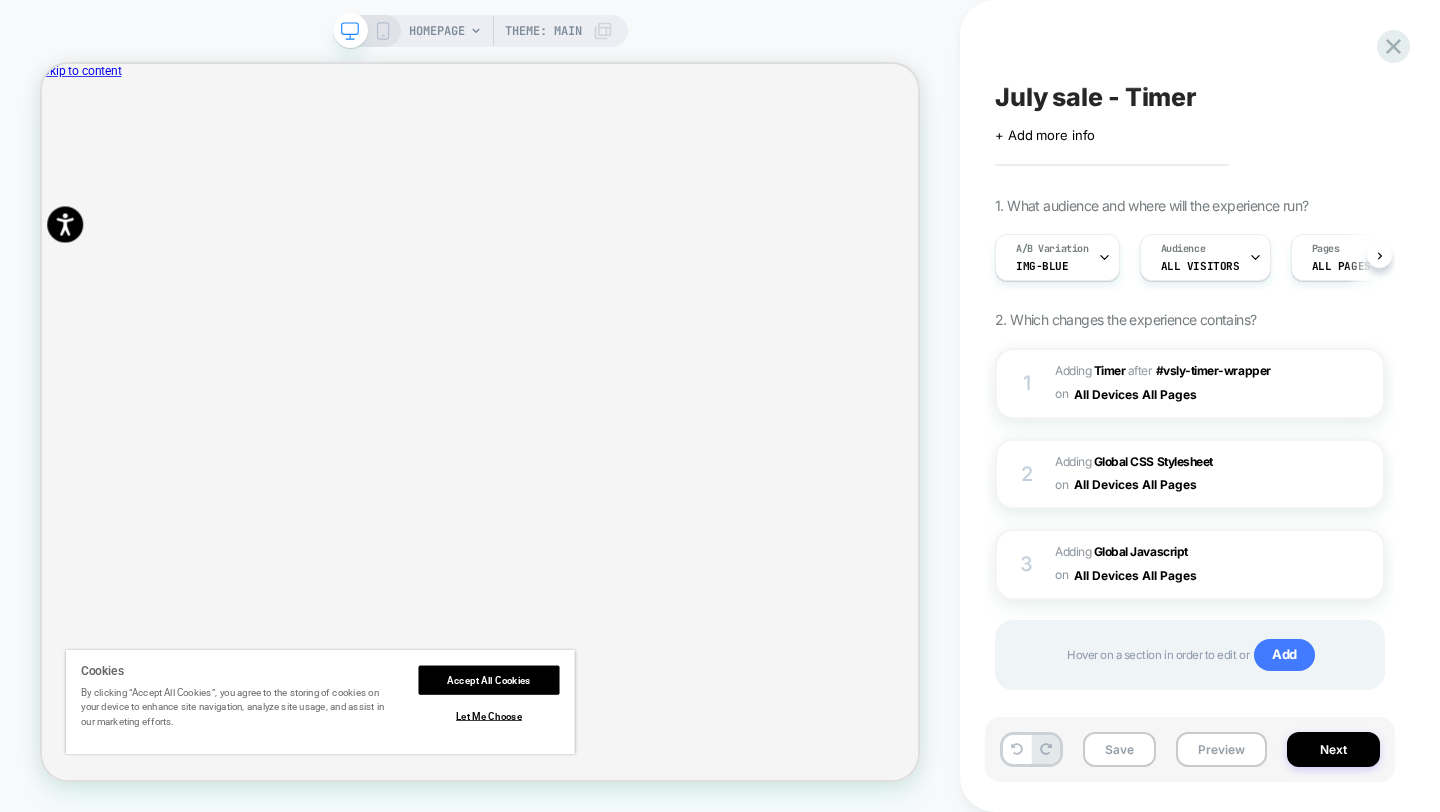 scroll, scrollTop: 0, scrollLeft: 0, axis: both 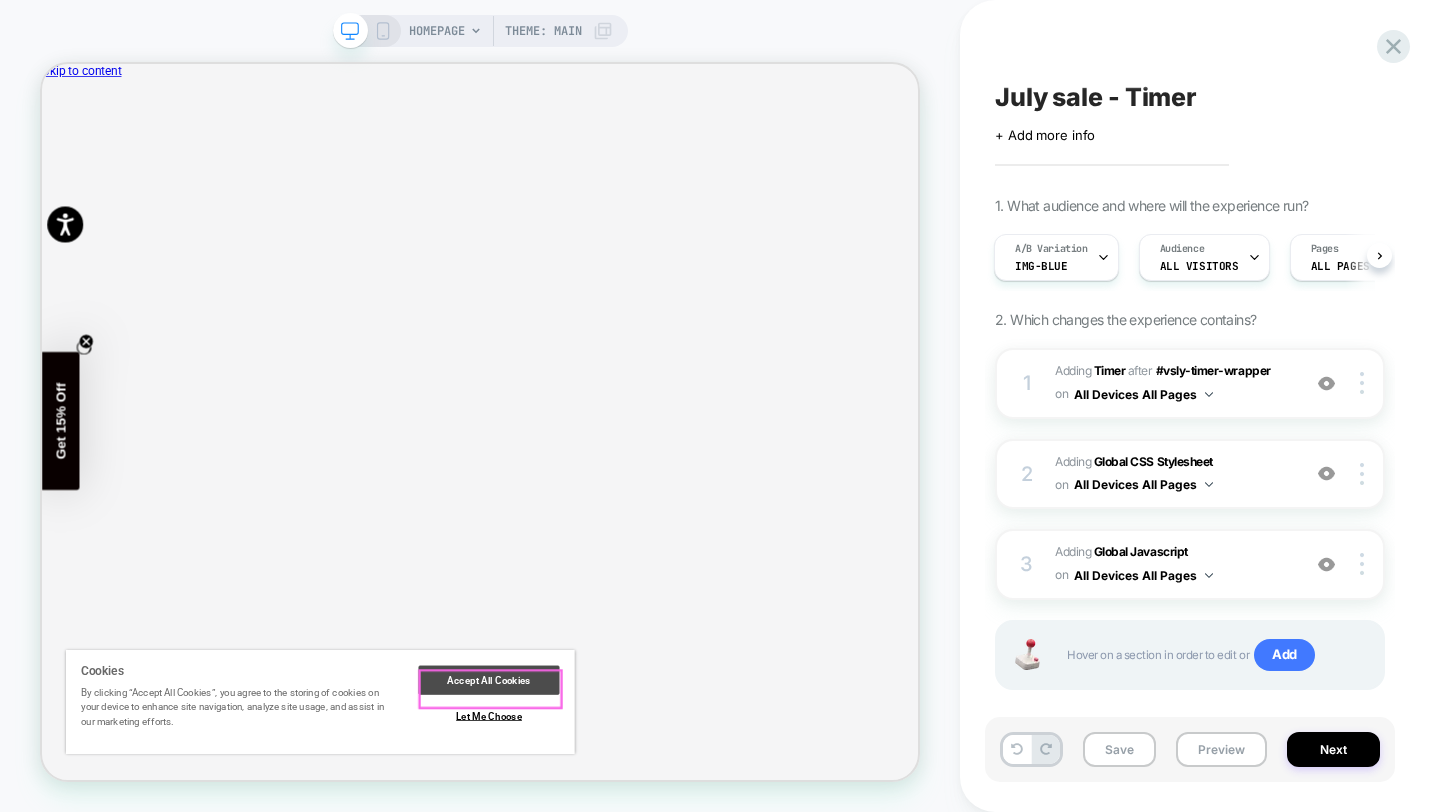 click on "Accept All Cookies" at bounding box center (638, 885) 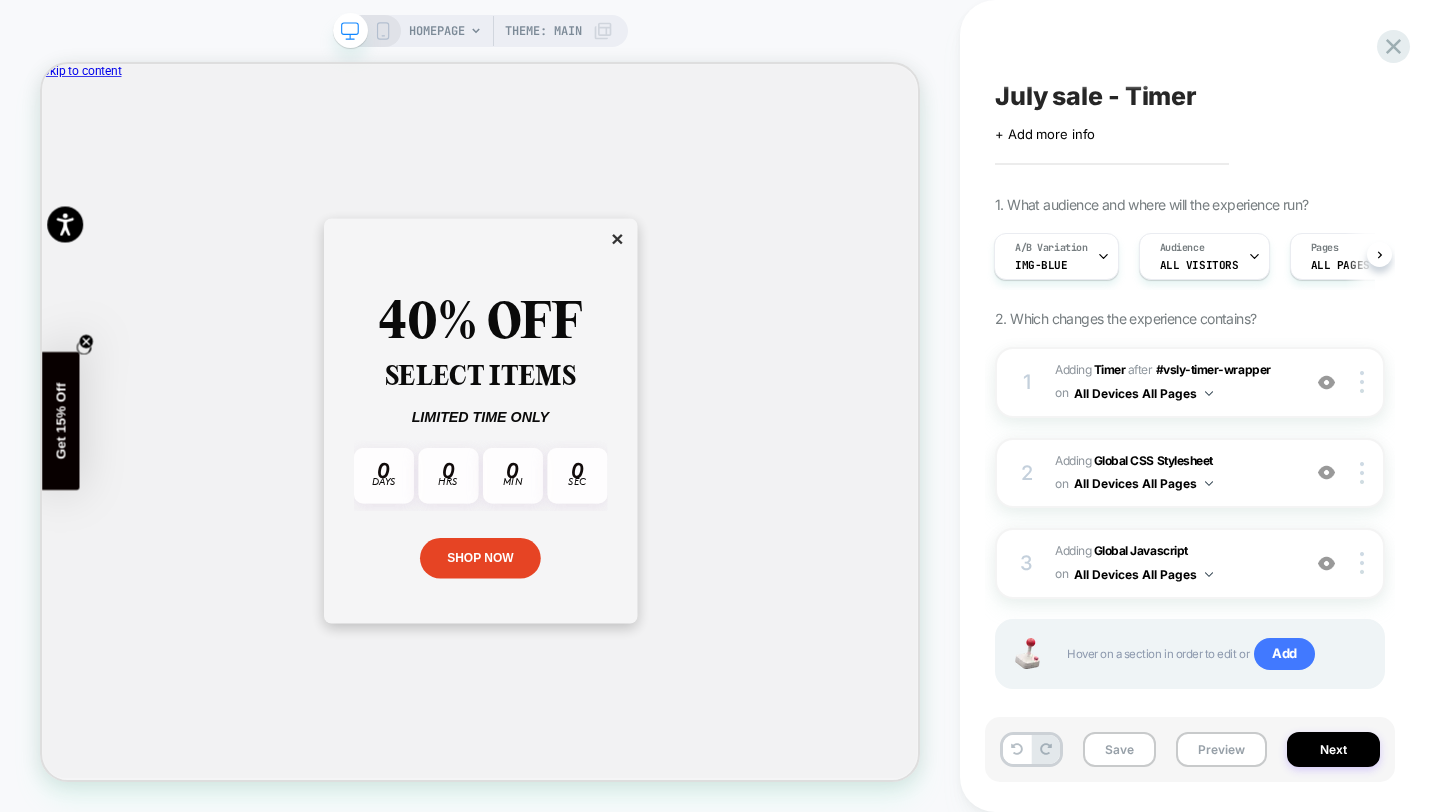 scroll, scrollTop: 0, scrollLeft: 0, axis: both 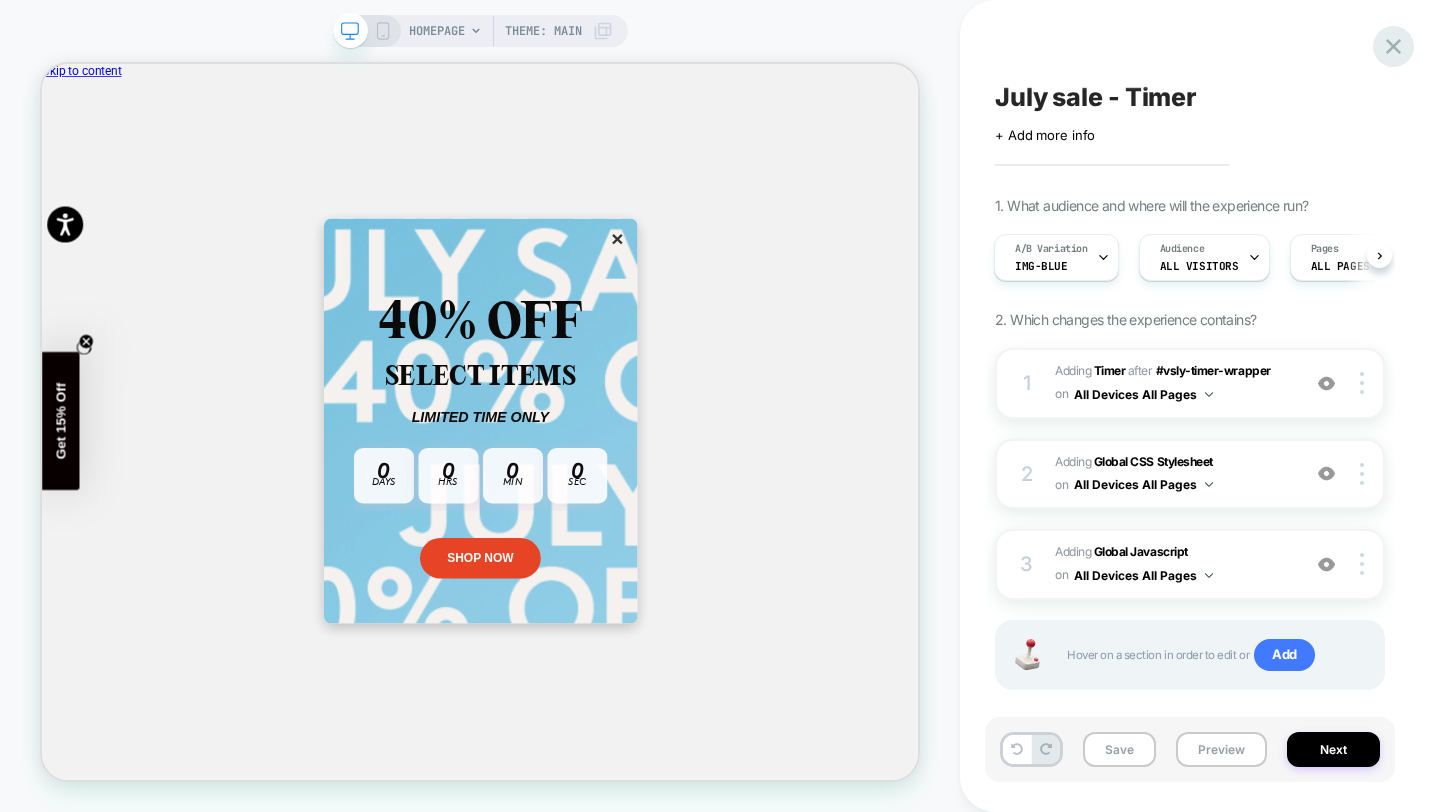 click 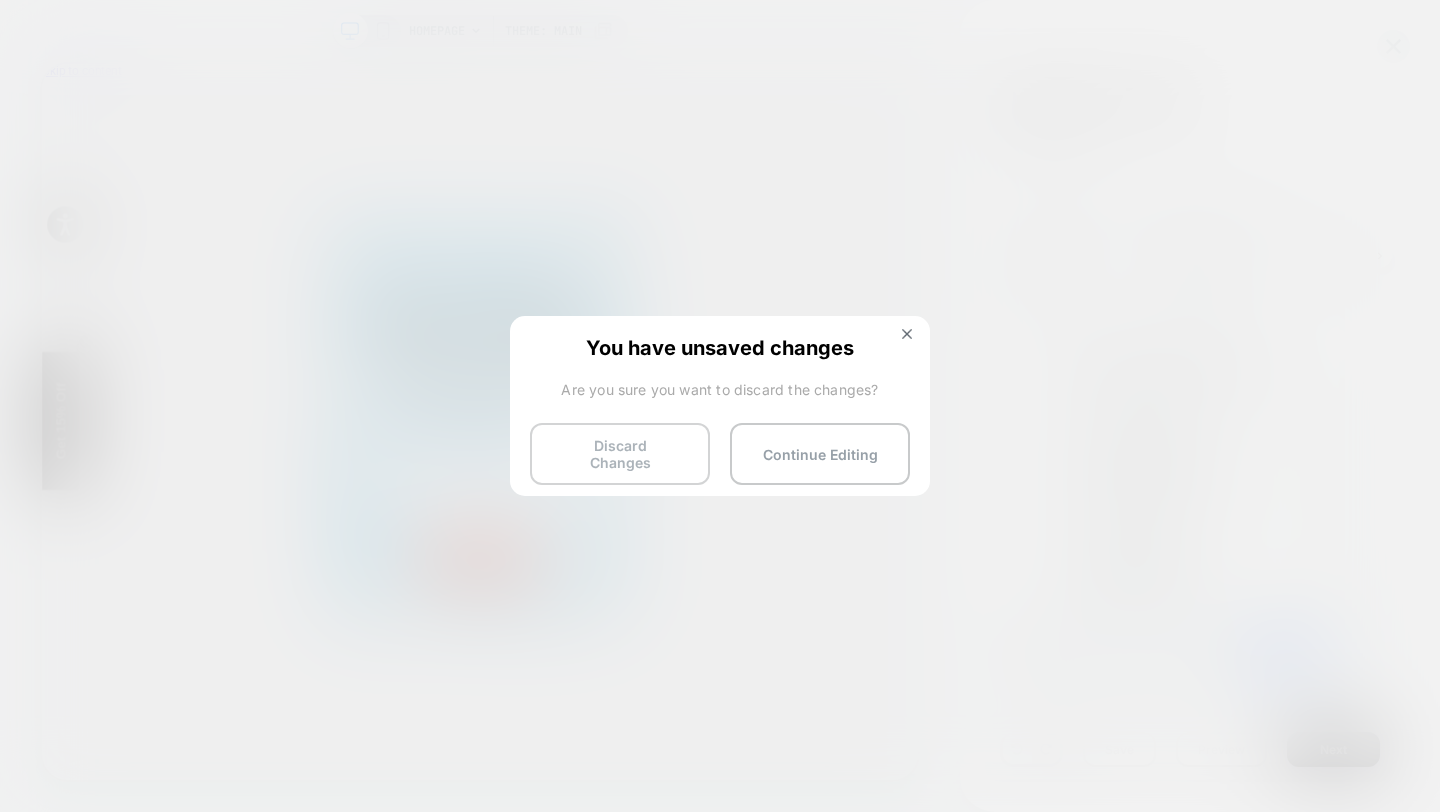 click on "Discard Changes" at bounding box center (620, 454) 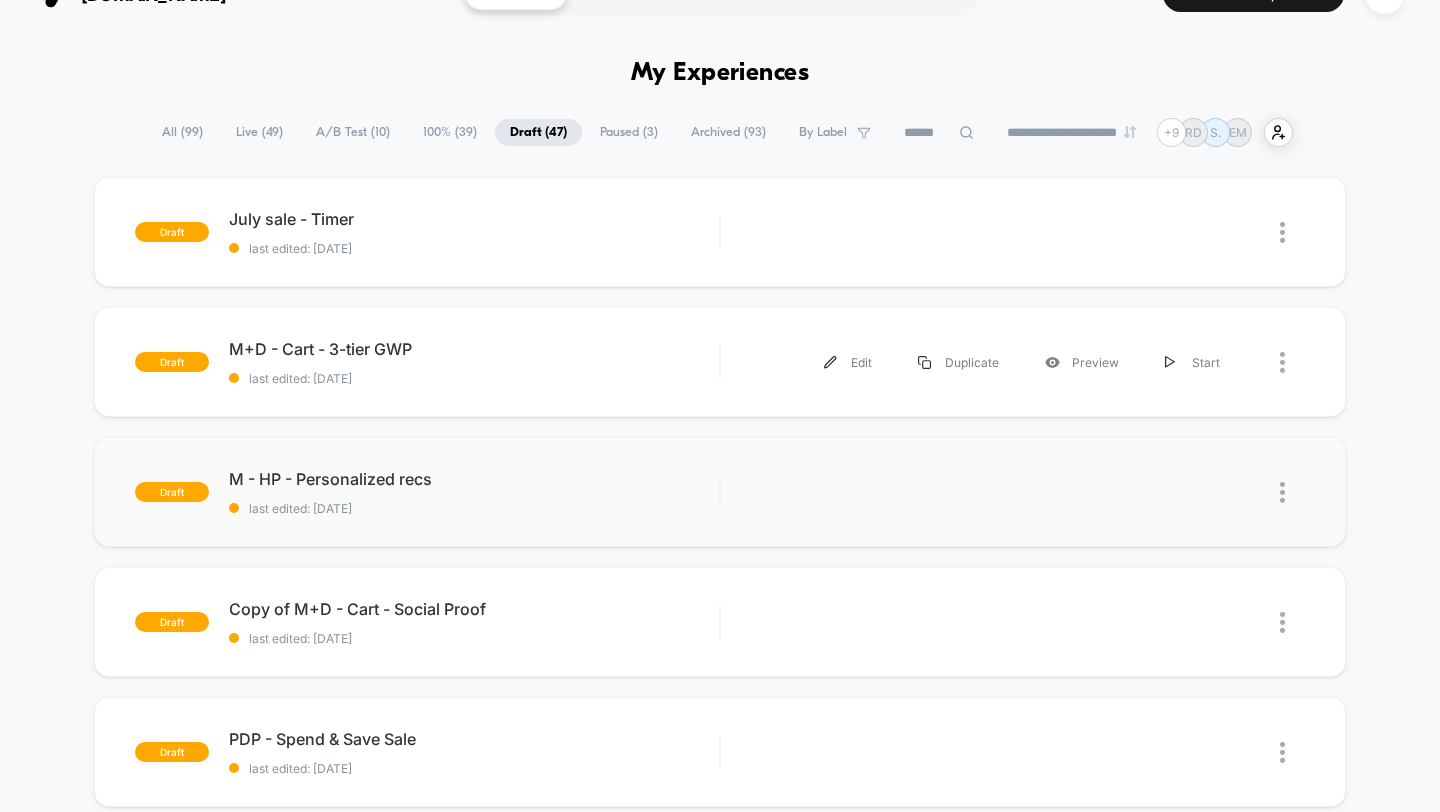 scroll, scrollTop: 0, scrollLeft: 0, axis: both 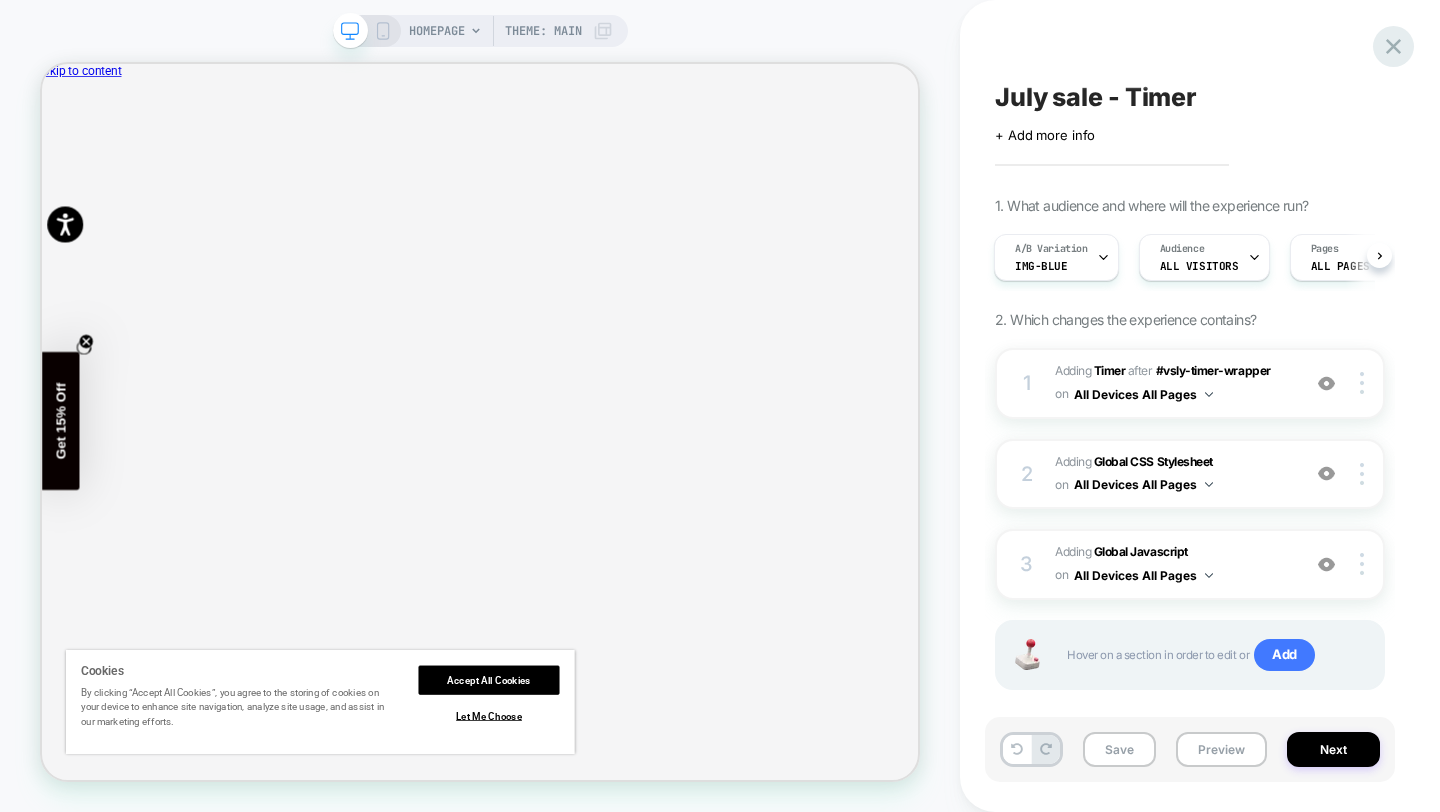 click 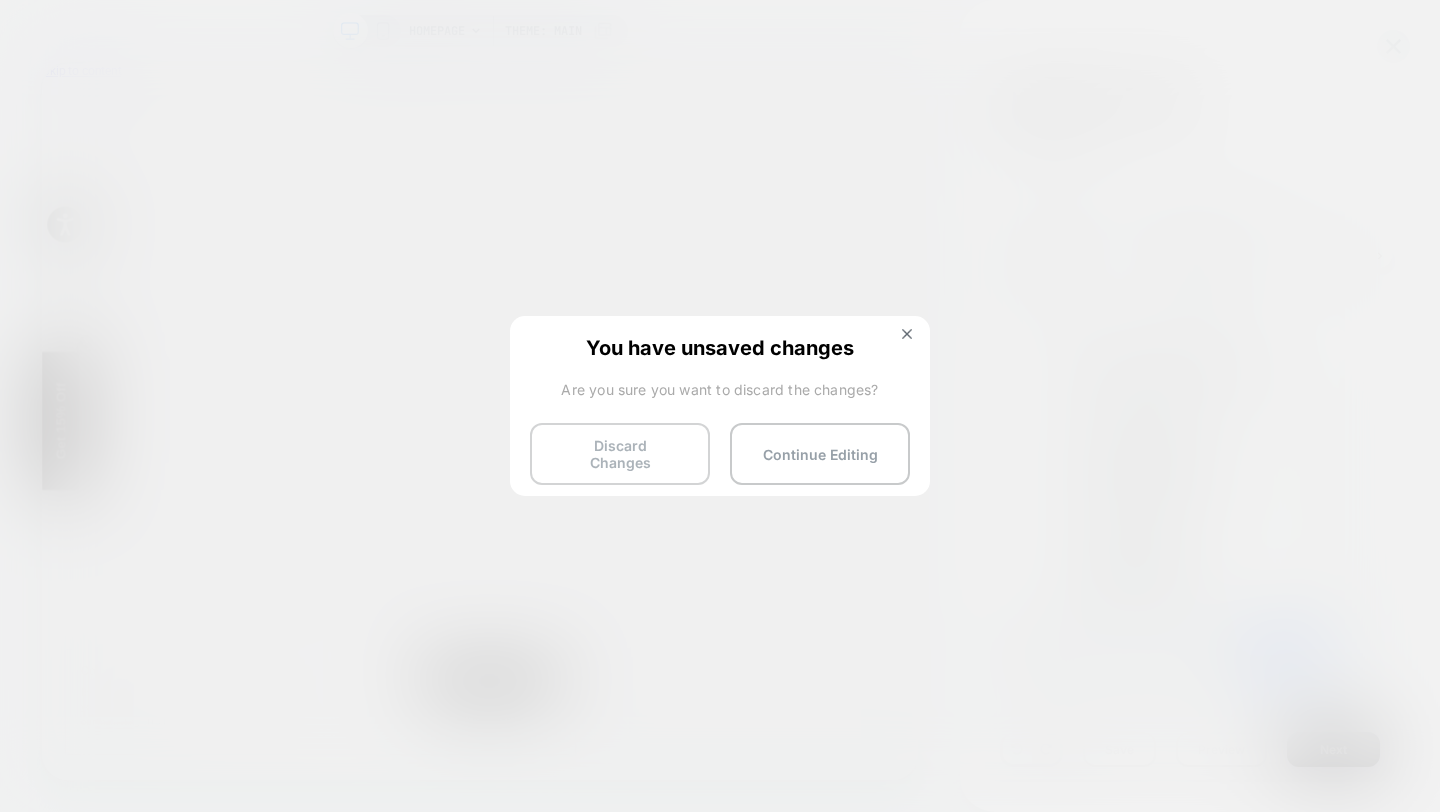 click on "Discard Changes" at bounding box center (620, 454) 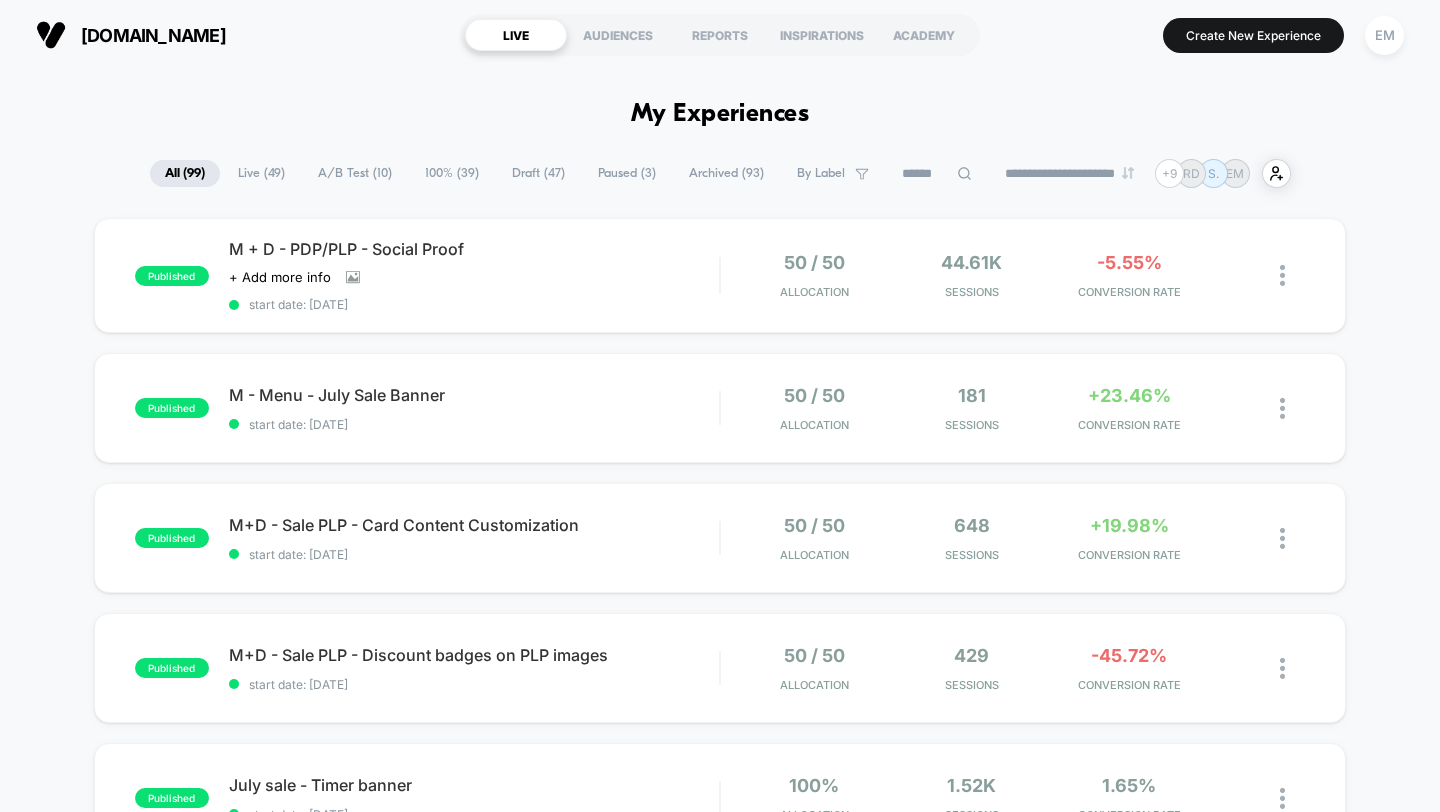 click on "Draft ( 47 )" at bounding box center [538, 173] 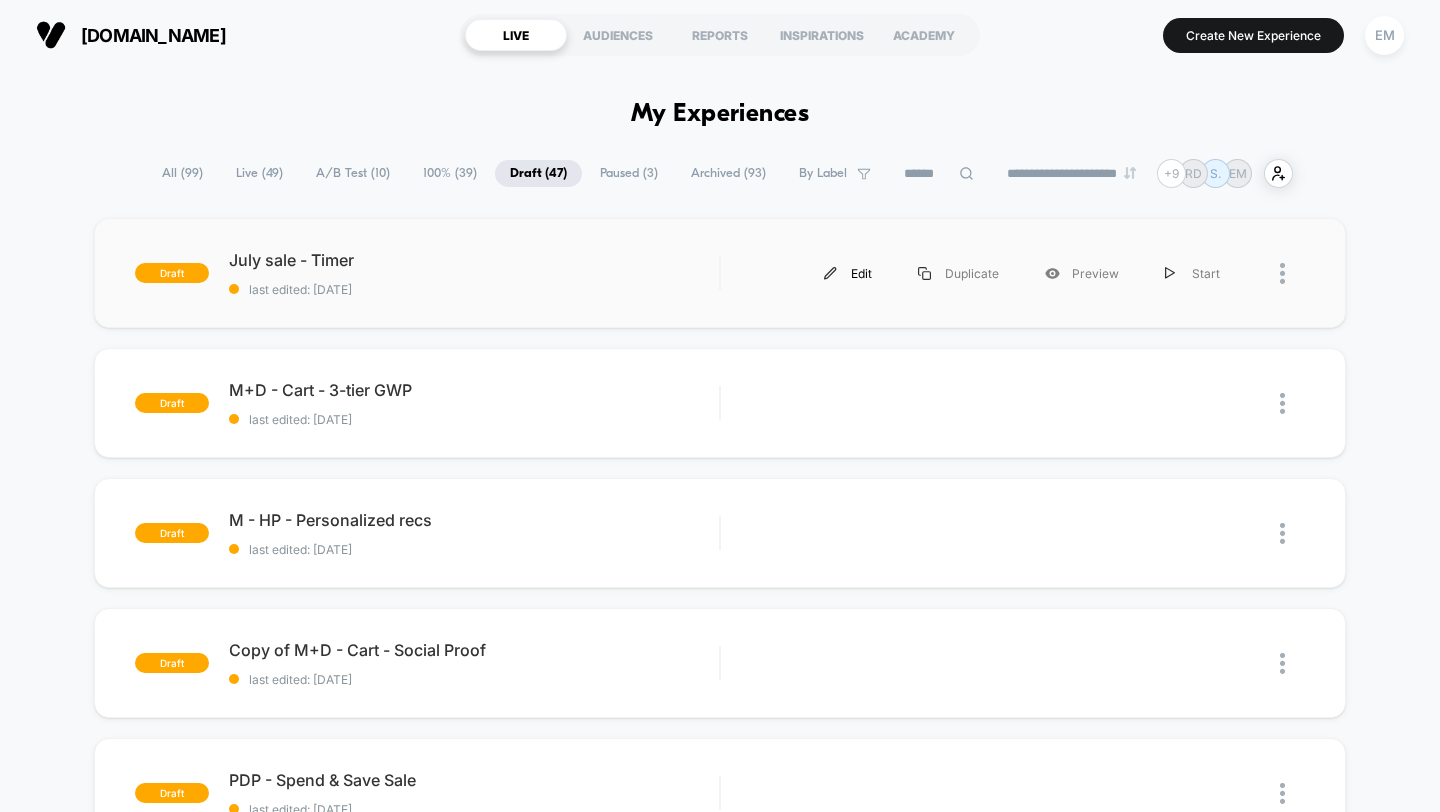 click on "Edit" at bounding box center (848, 273) 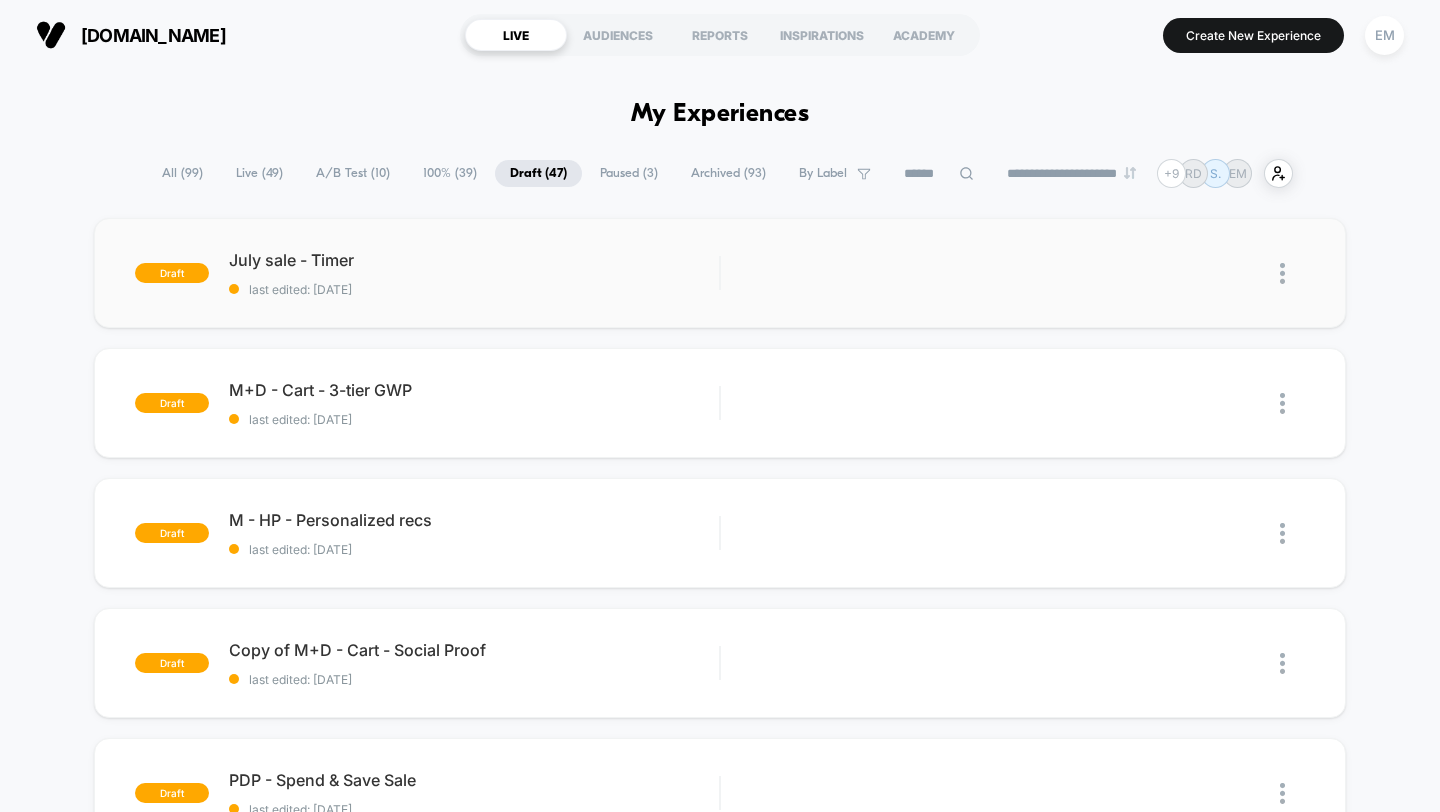 click at bounding box center [1282, 273] 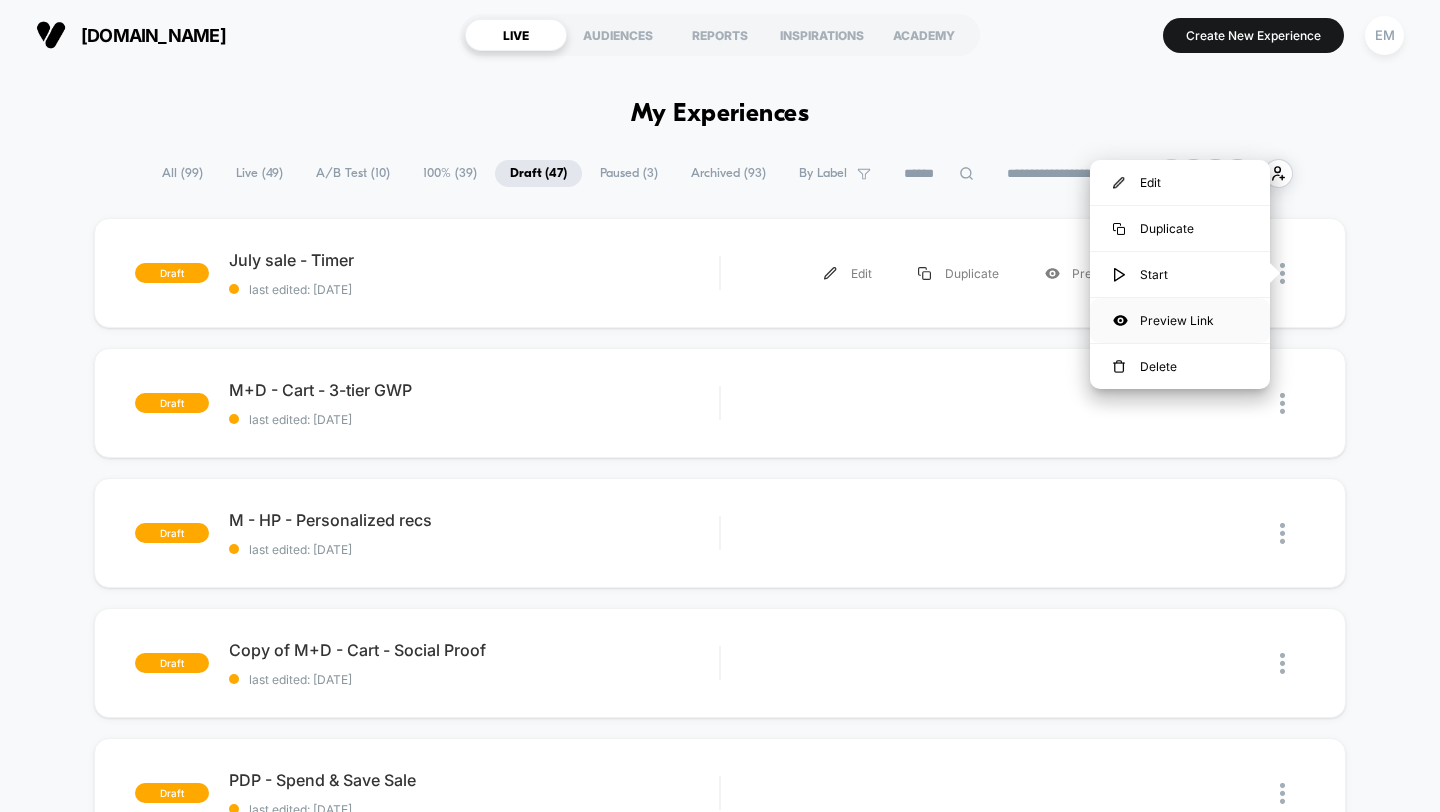 click on "Preview Link" at bounding box center [1180, 320] 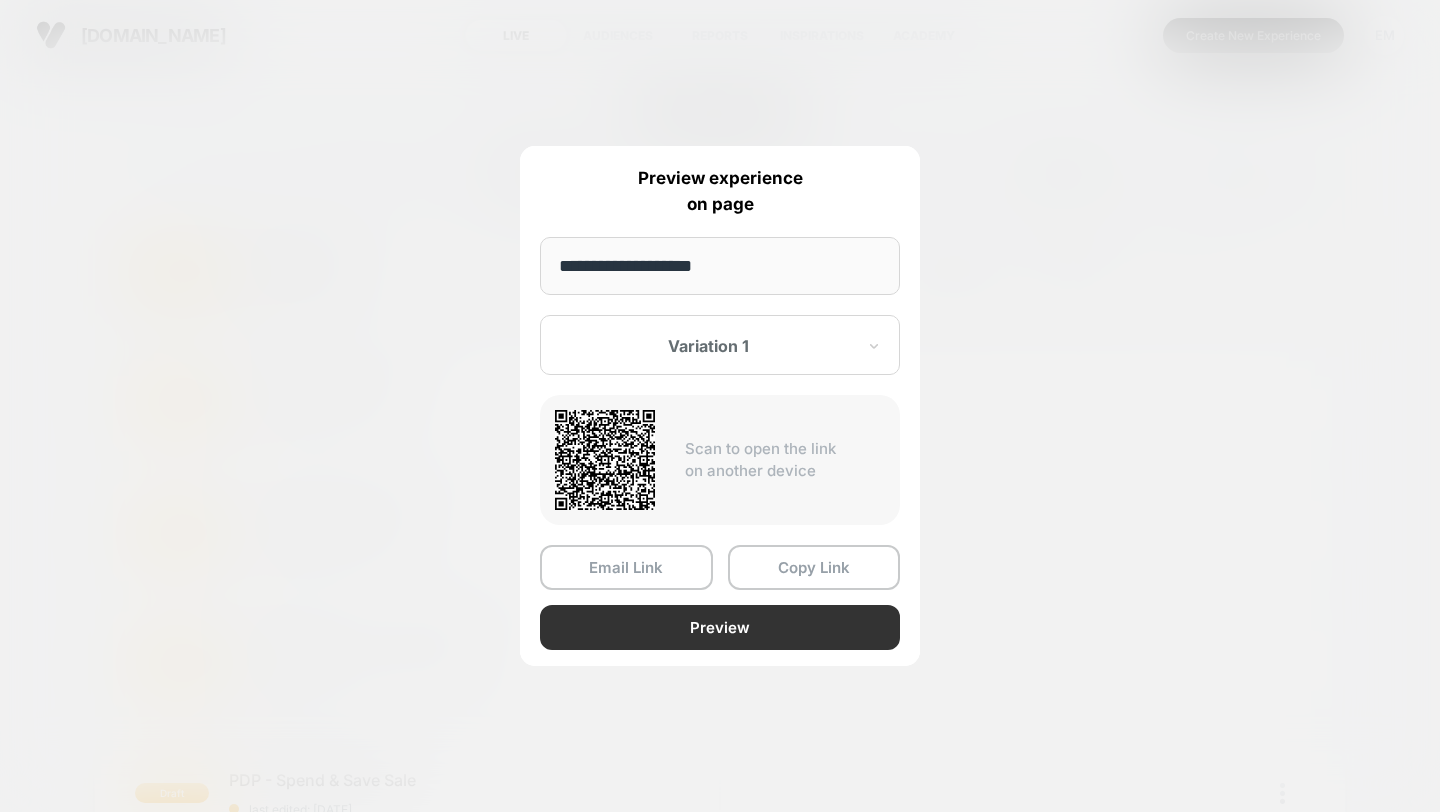 click on "Preview" at bounding box center (720, 627) 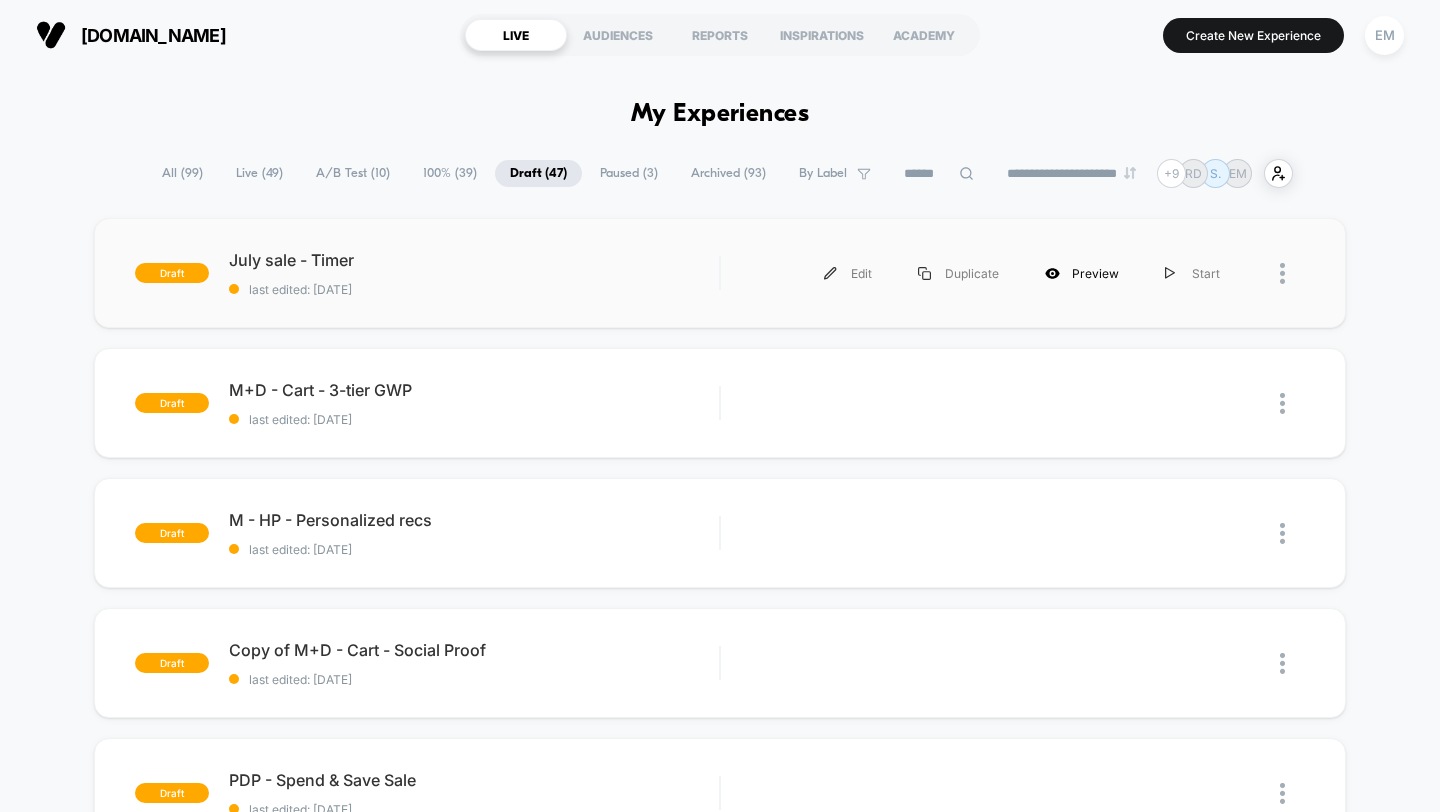 click on "Preview" at bounding box center [1082, 273] 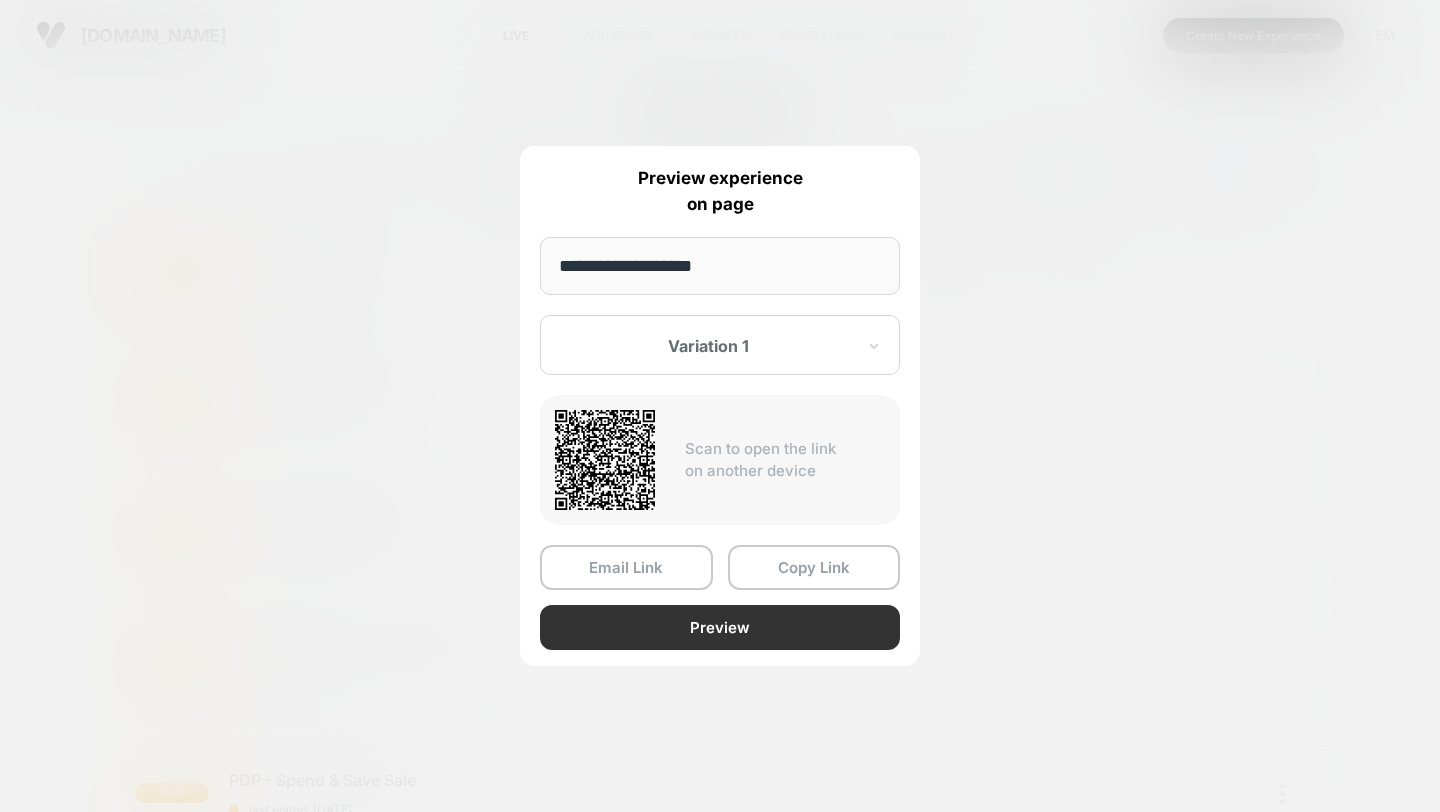 click on "Preview" at bounding box center [720, 627] 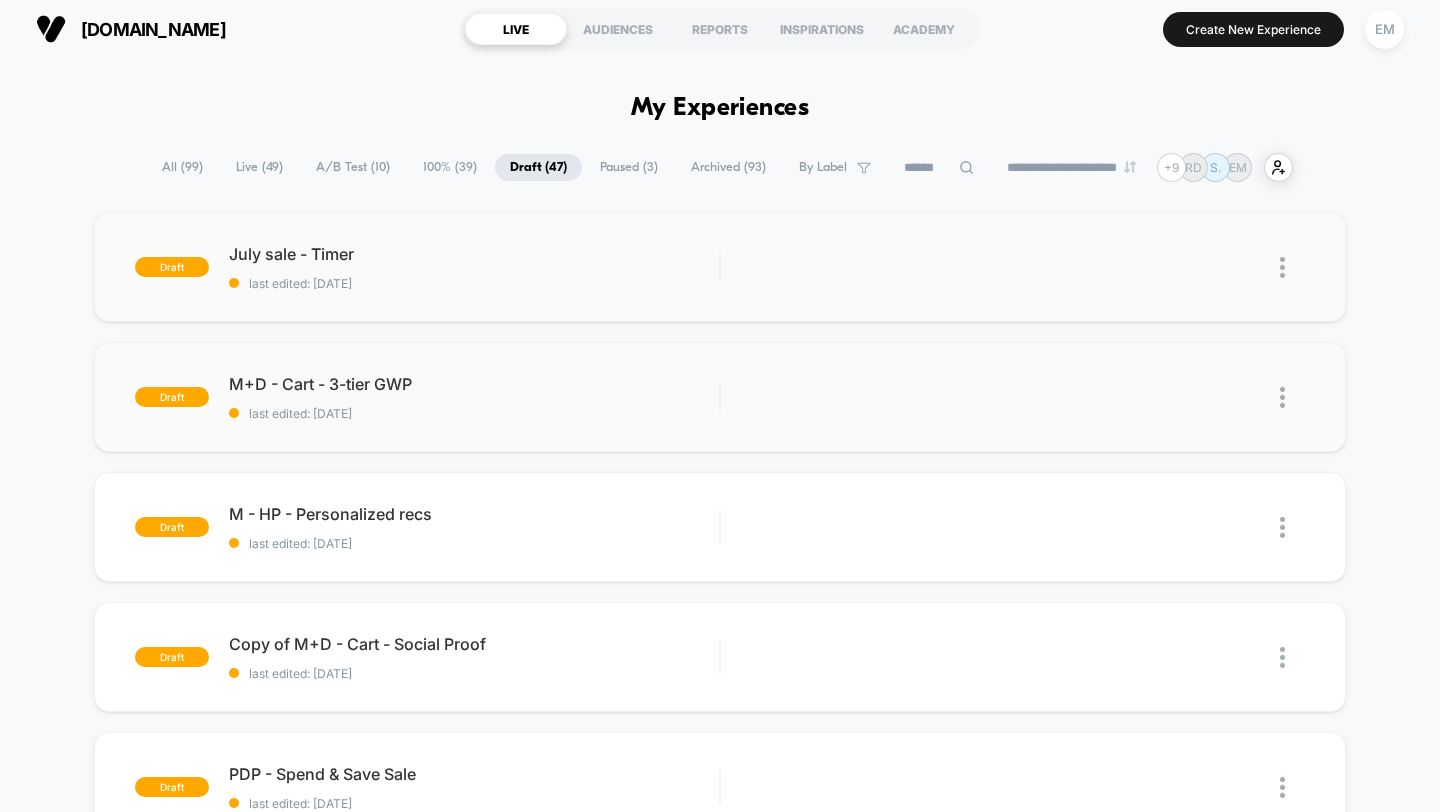scroll, scrollTop: 0, scrollLeft: 0, axis: both 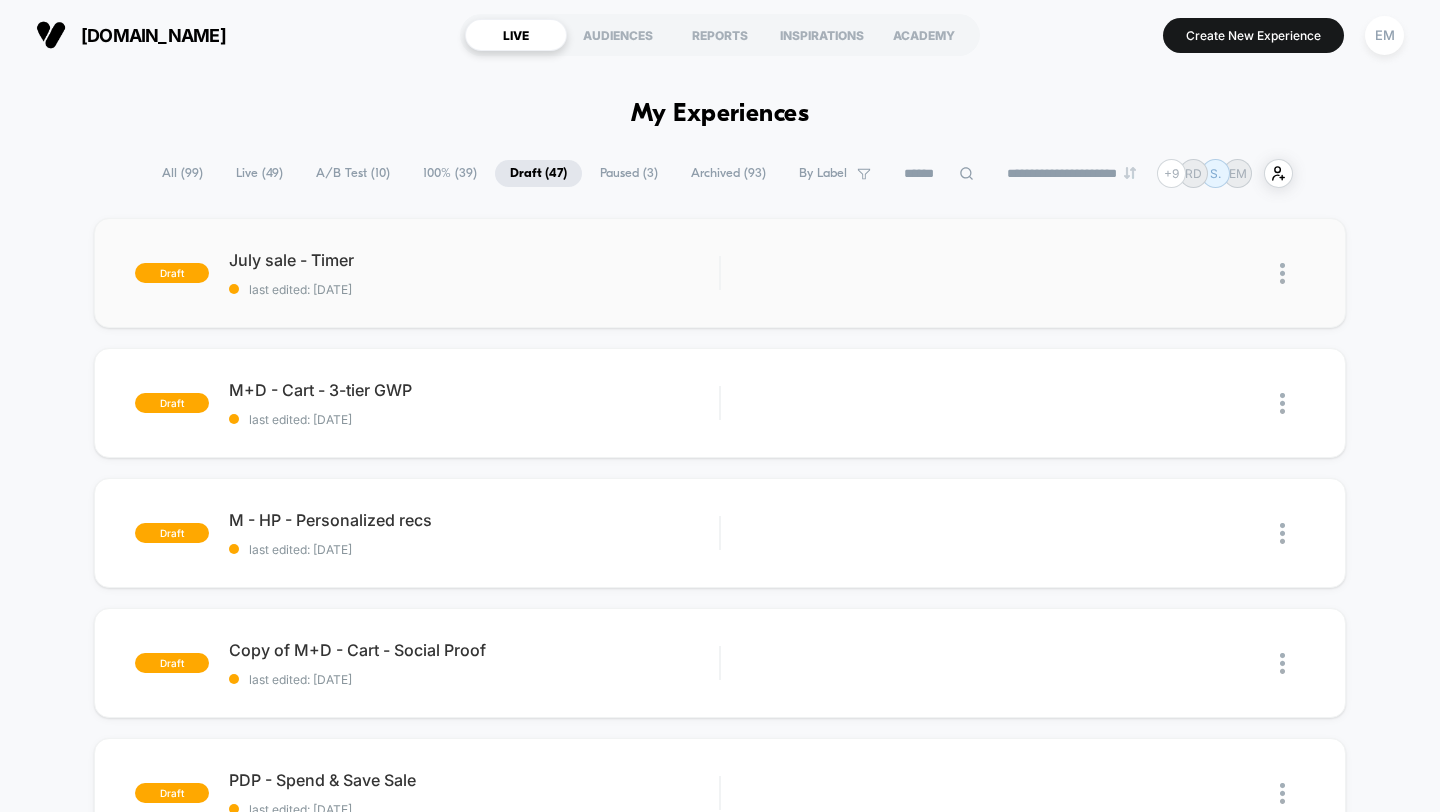 click on "A/B Test ( 10 )" at bounding box center [353, 173] 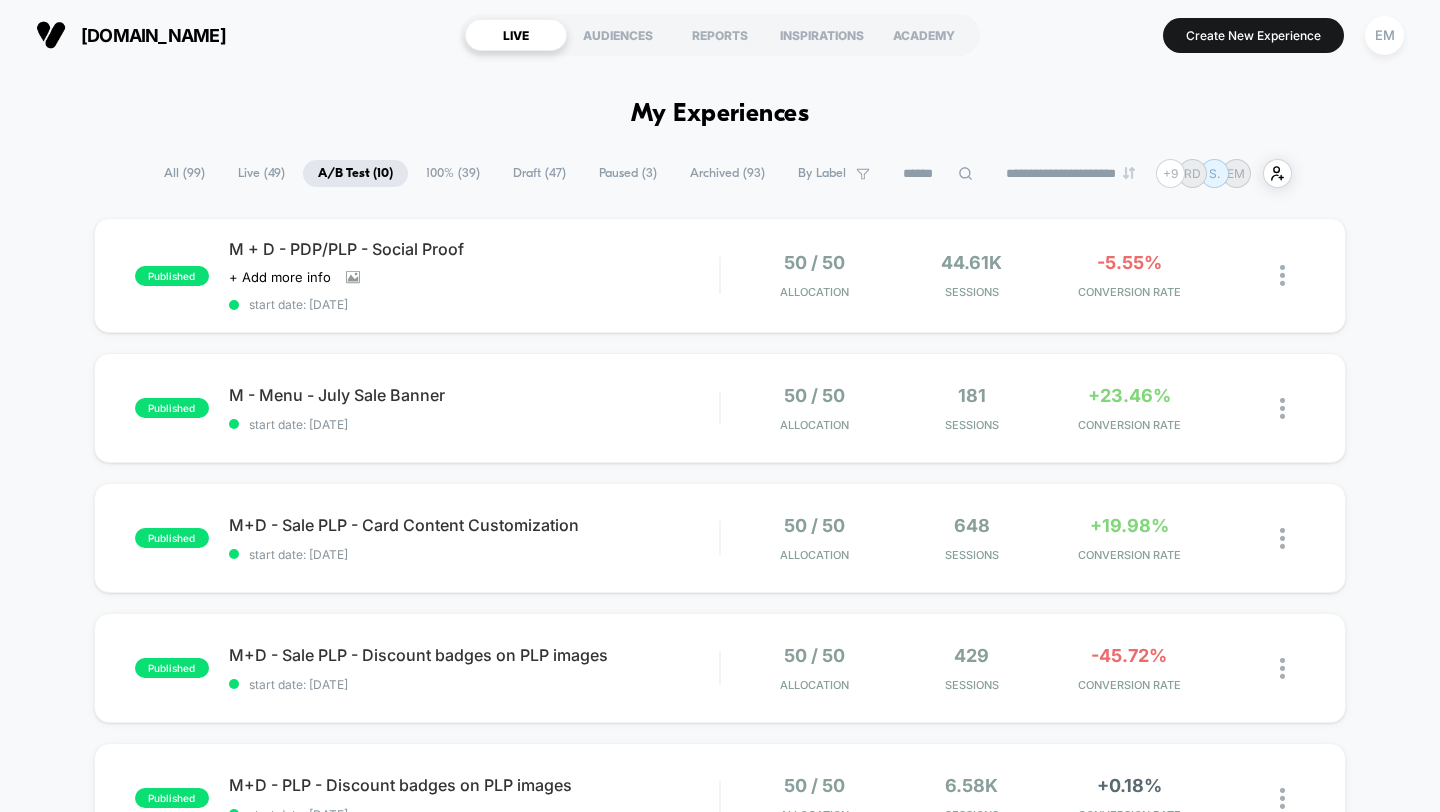 click on "100% ( 39 )" at bounding box center (453, 173) 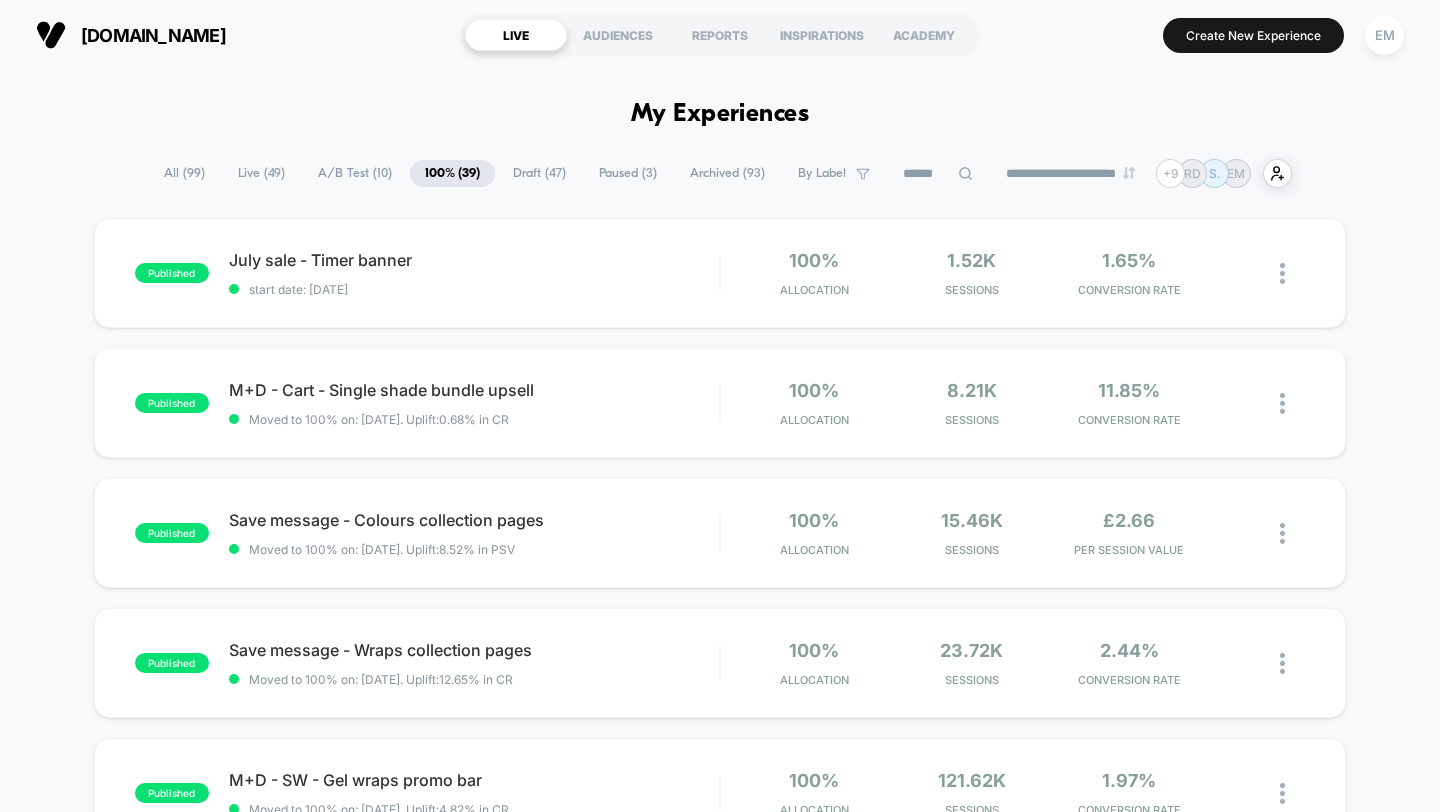 click on "Live ( 49 )" at bounding box center (261, 173) 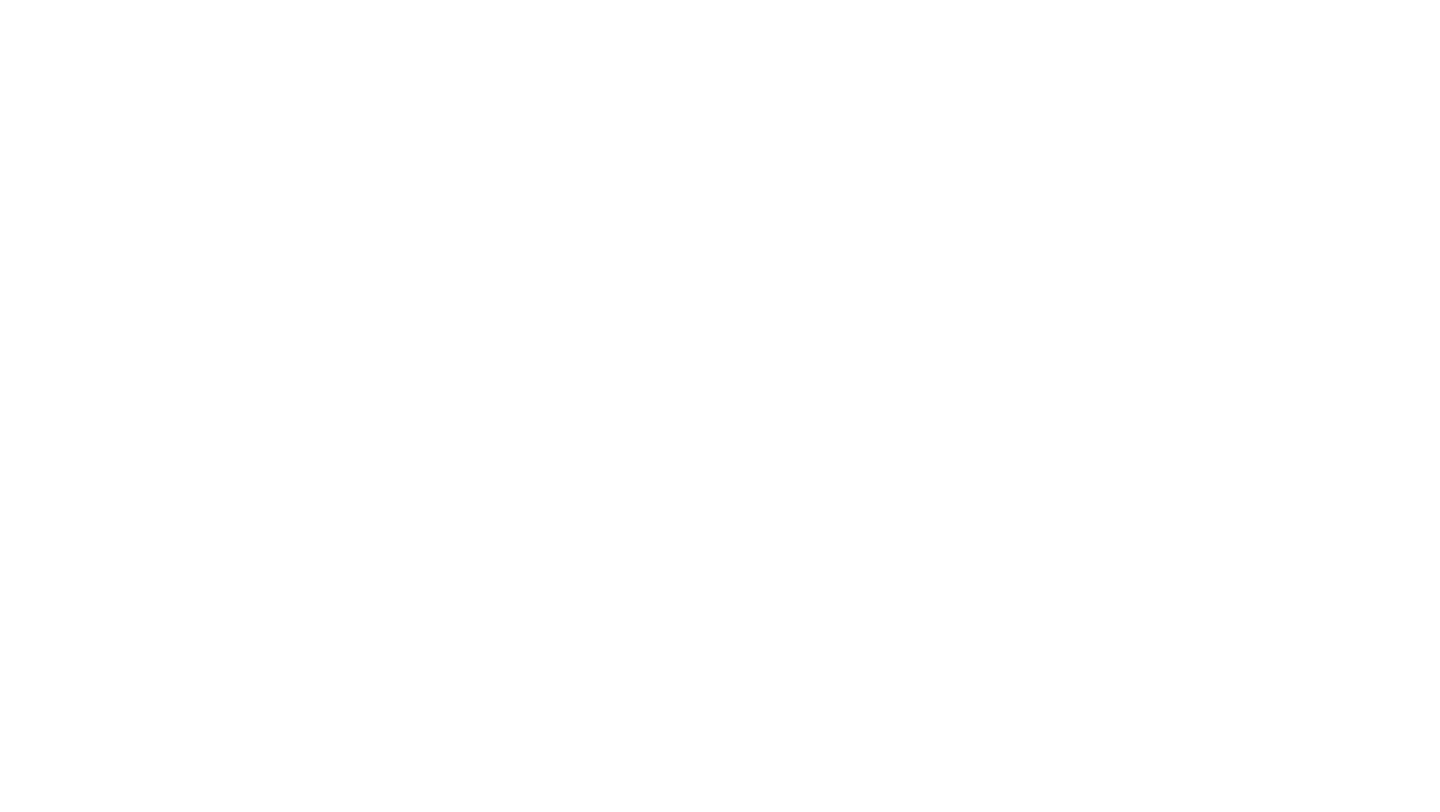 scroll, scrollTop: 0, scrollLeft: 0, axis: both 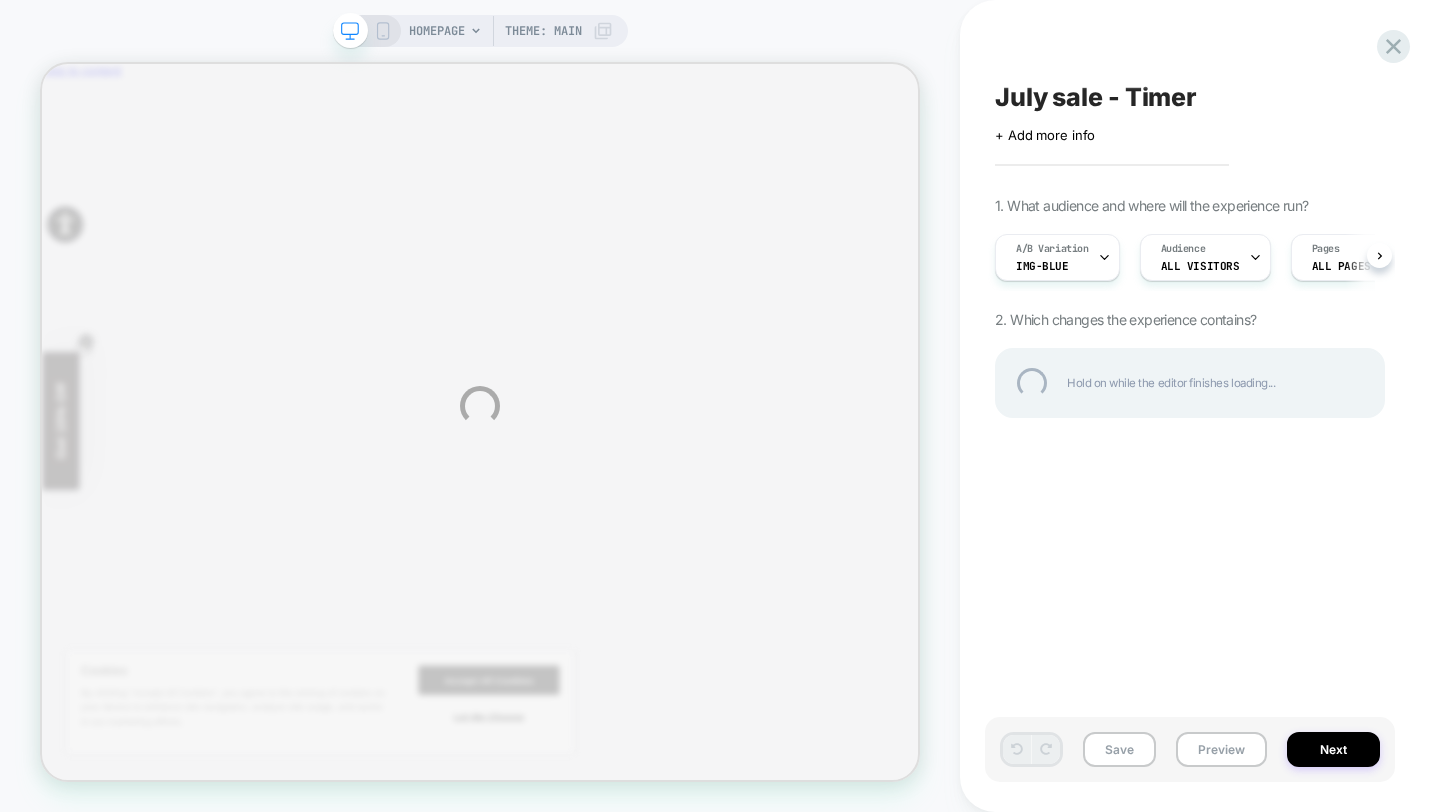 click on "HOMEPAGE Theme: MAIN July sale - Timer Click to edit experience details + Add more info 1. What audience and where will the experience run? A/B Variation img-blue Audience All Visitors Pages ALL PAGES Devices ALL DEVICES Trigger After 10 Seconds 2. Which changes the experience contains? Hold on while the editor finishes loading... Save Preview Next" at bounding box center (720, 406) 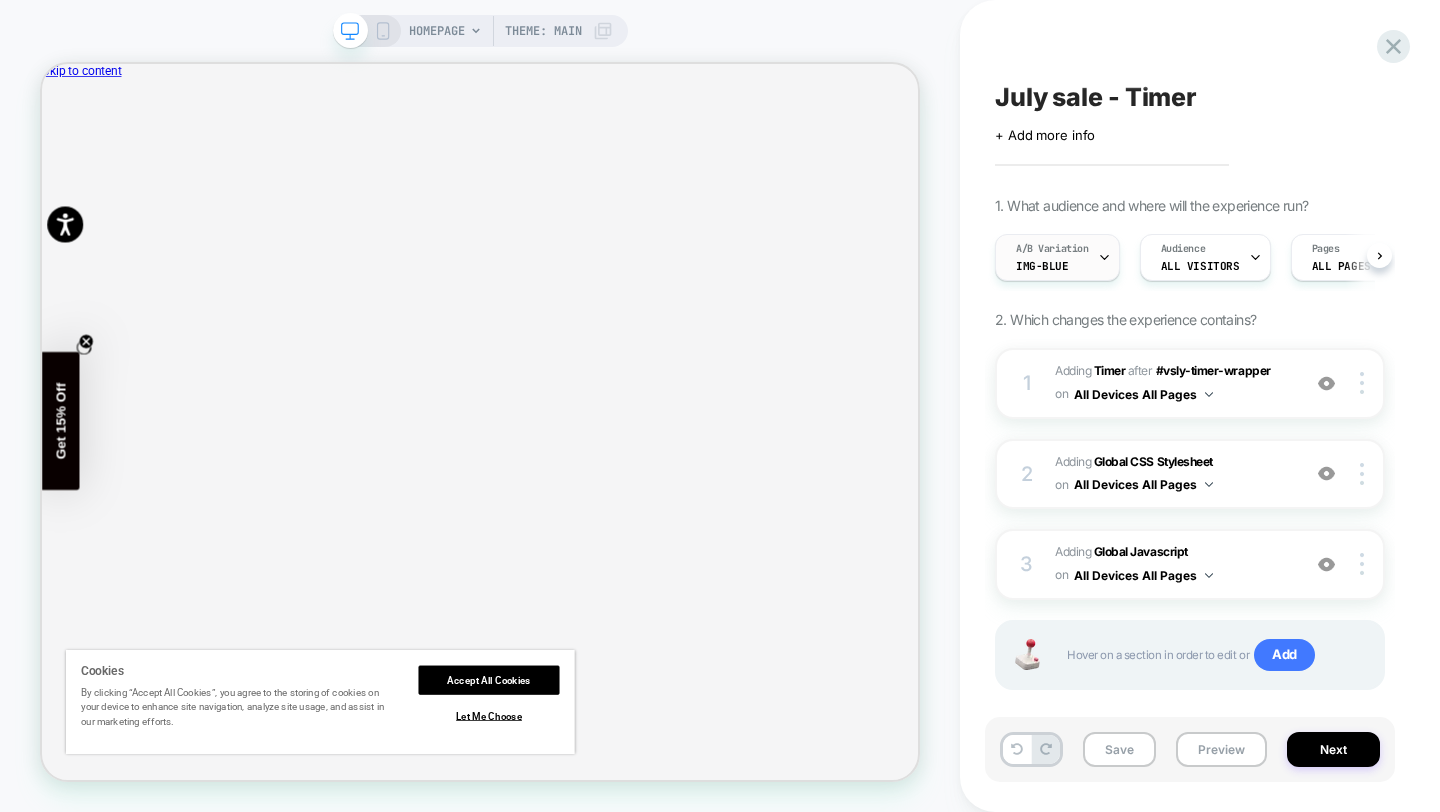 scroll, scrollTop: 0, scrollLeft: 1, axis: horizontal 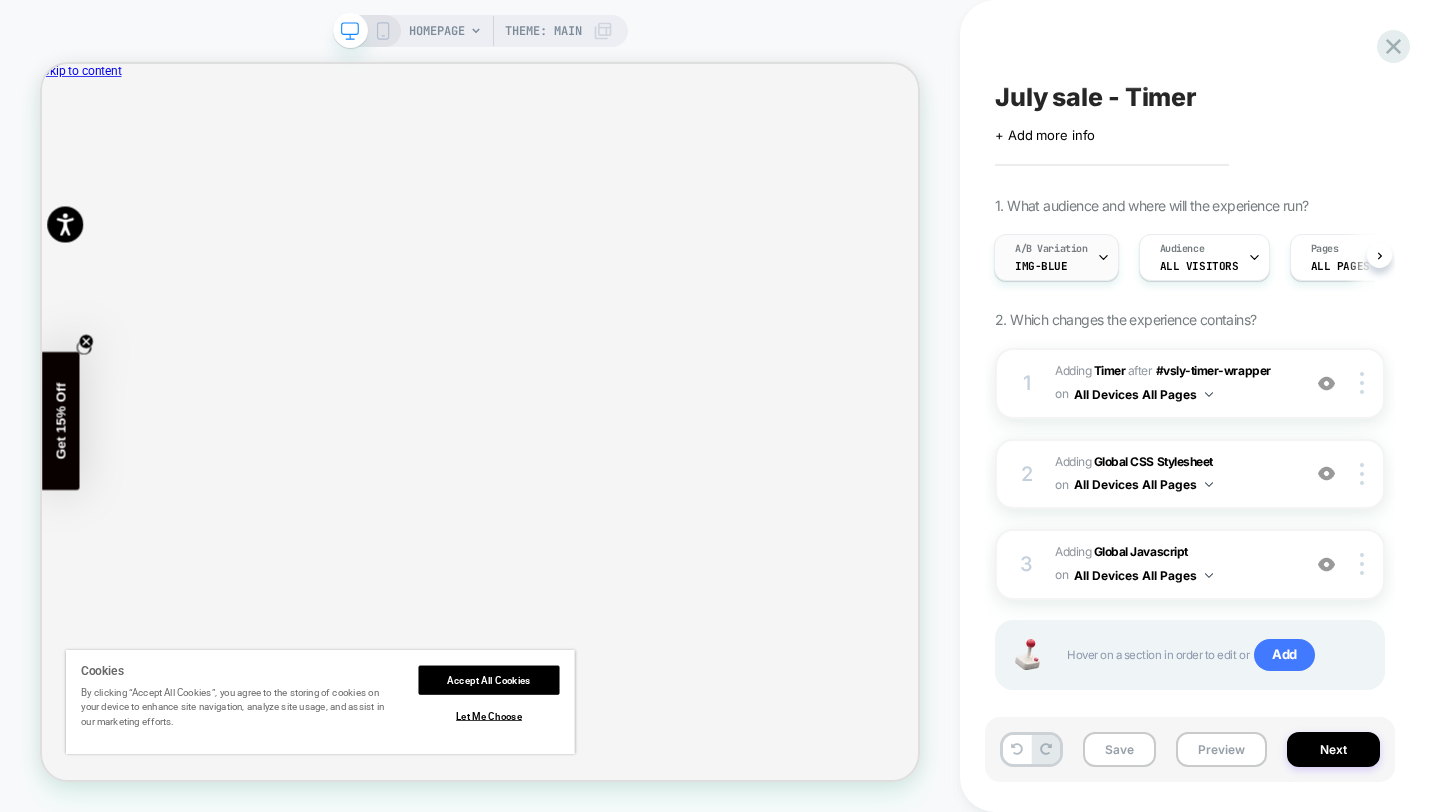 click on "A/B Variation img-blue" at bounding box center (1051, 257) 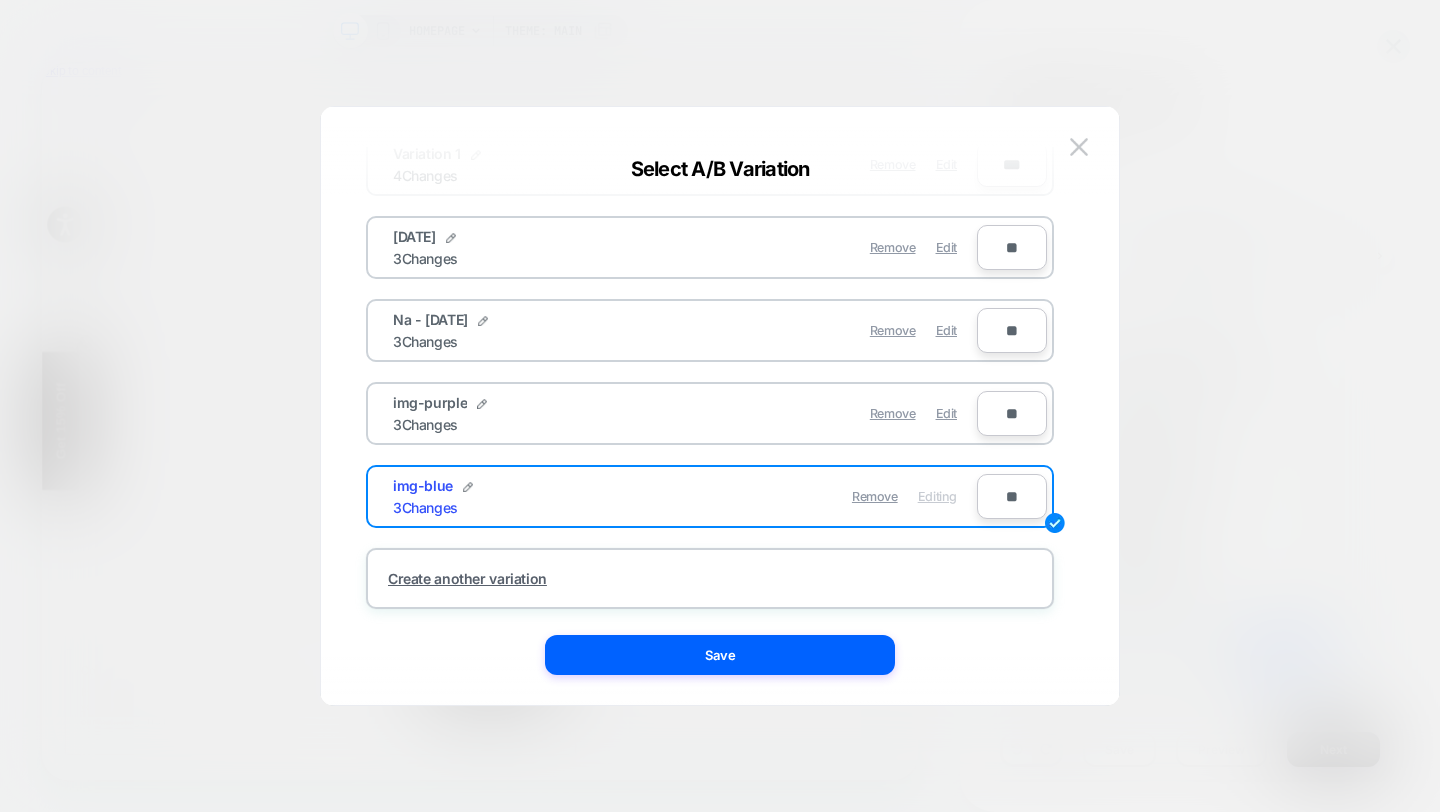 scroll, scrollTop: 157, scrollLeft: 0, axis: vertical 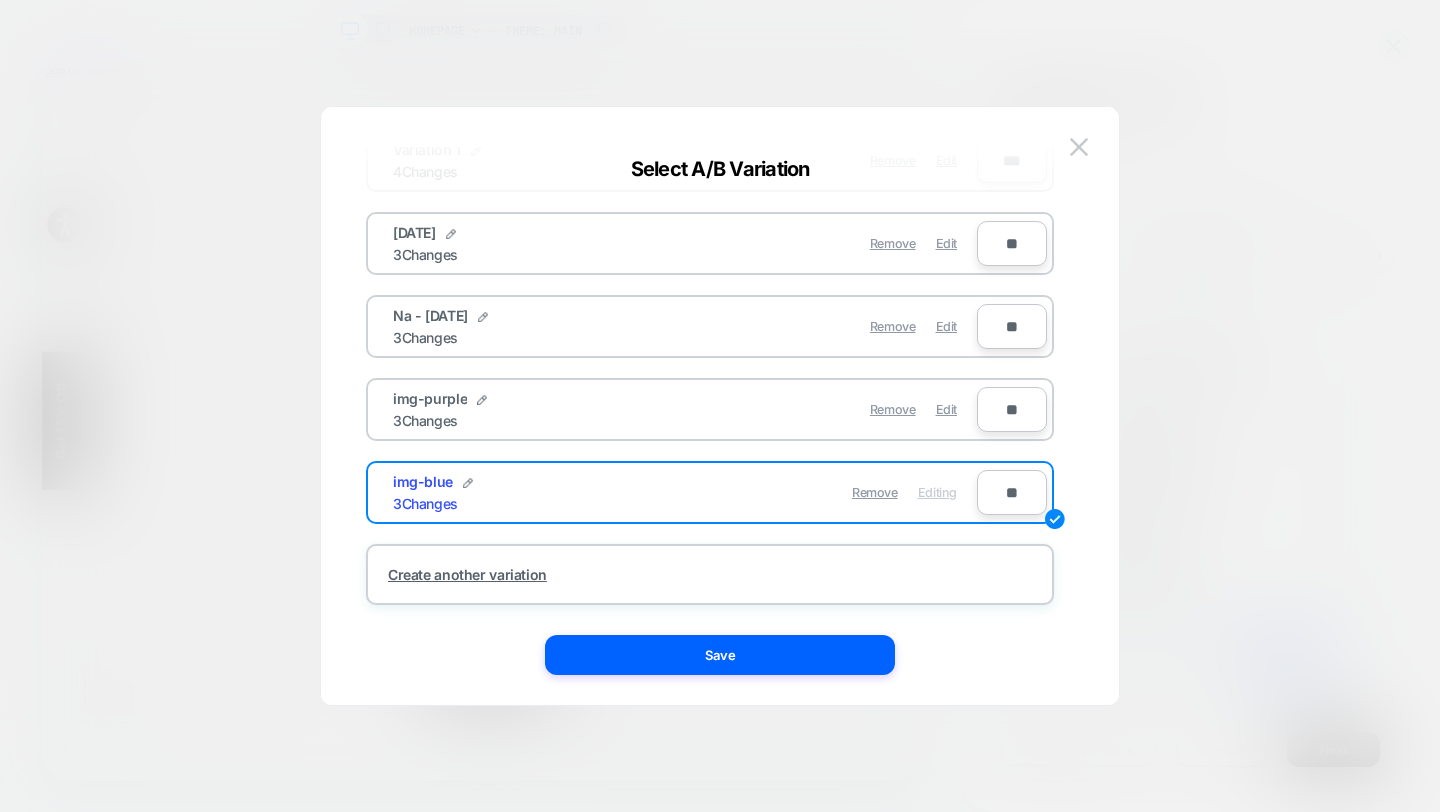 click on "Remove Edit" at bounding box center (826, 409) 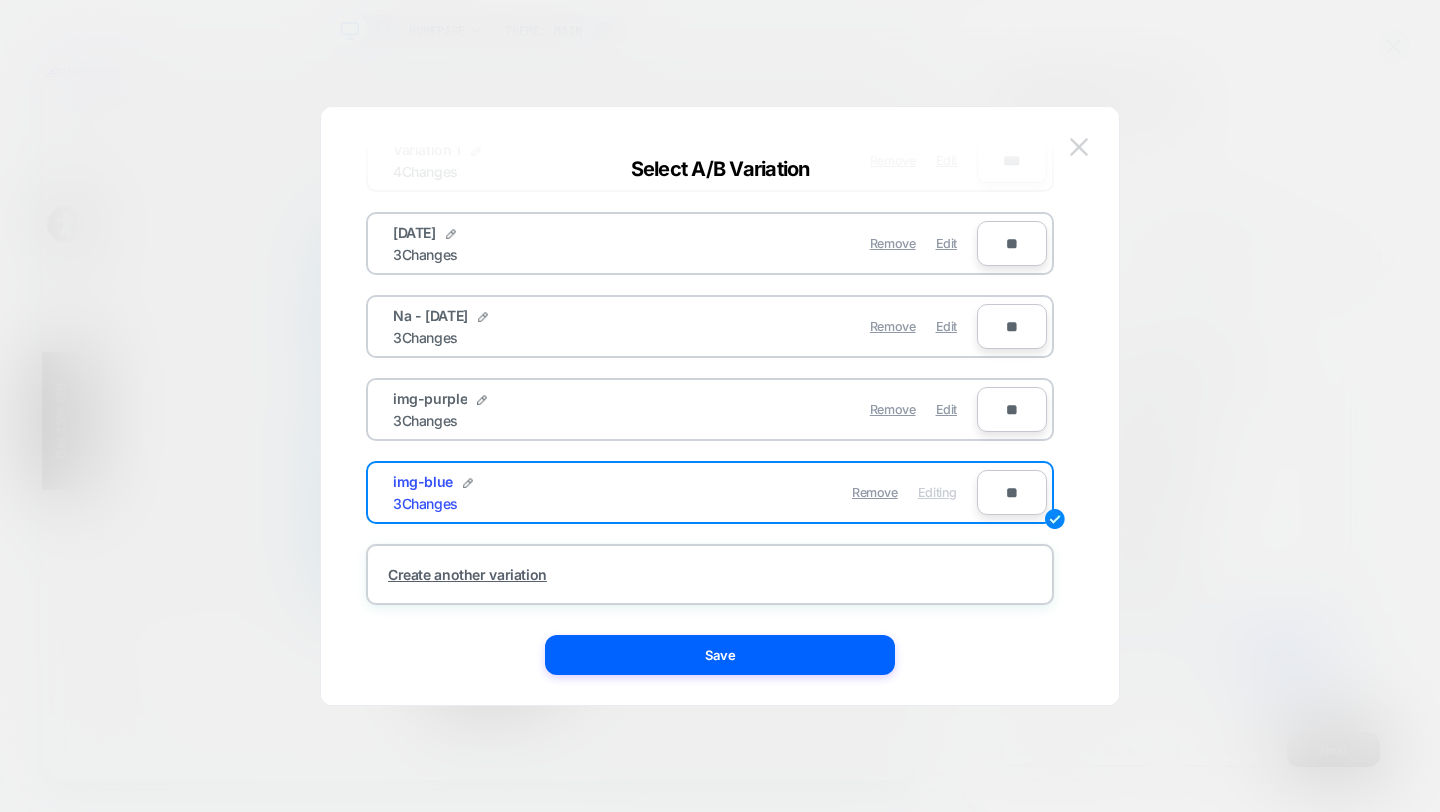 click at bounding box center (1079, 147) 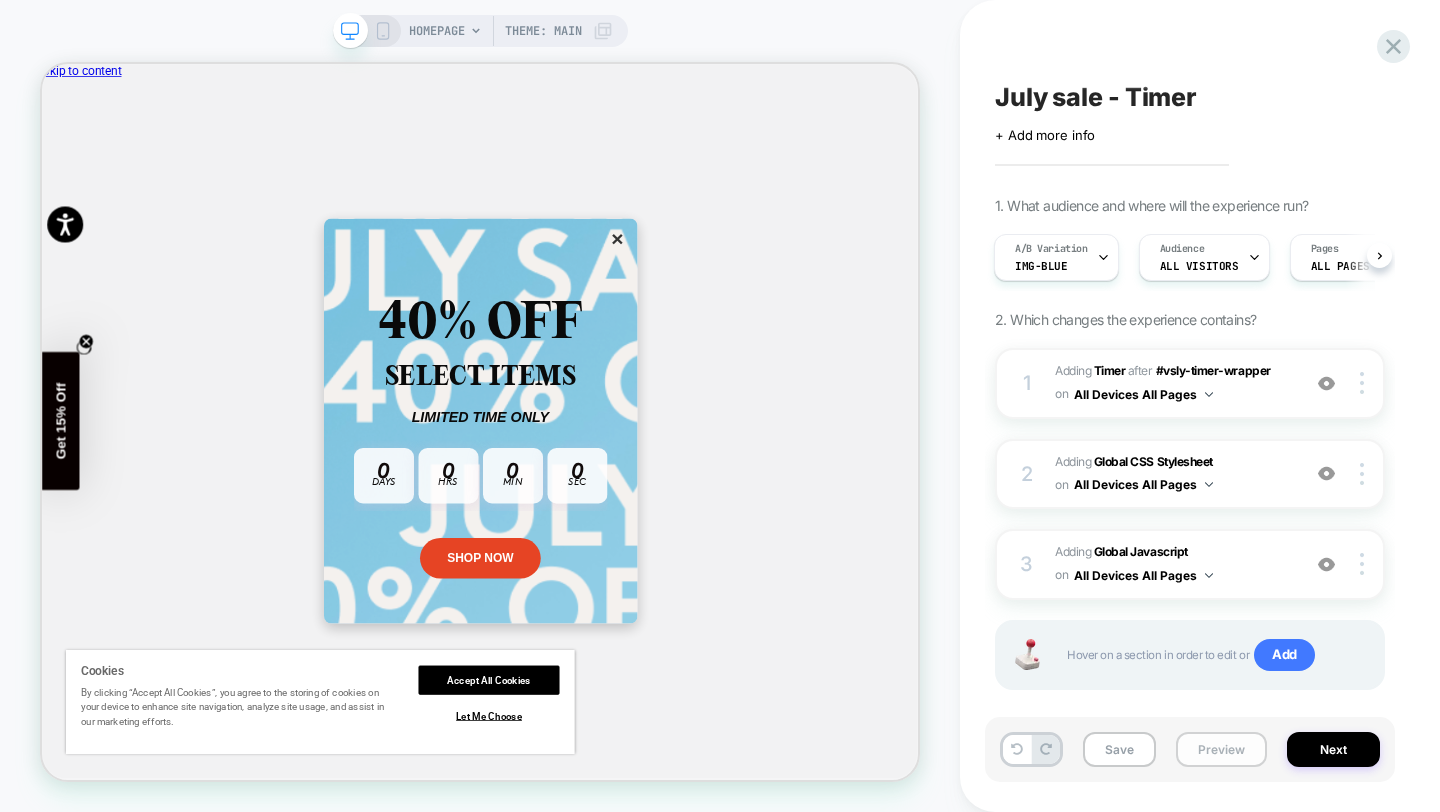 click on "Preview" at bounding box center [1221, 749] 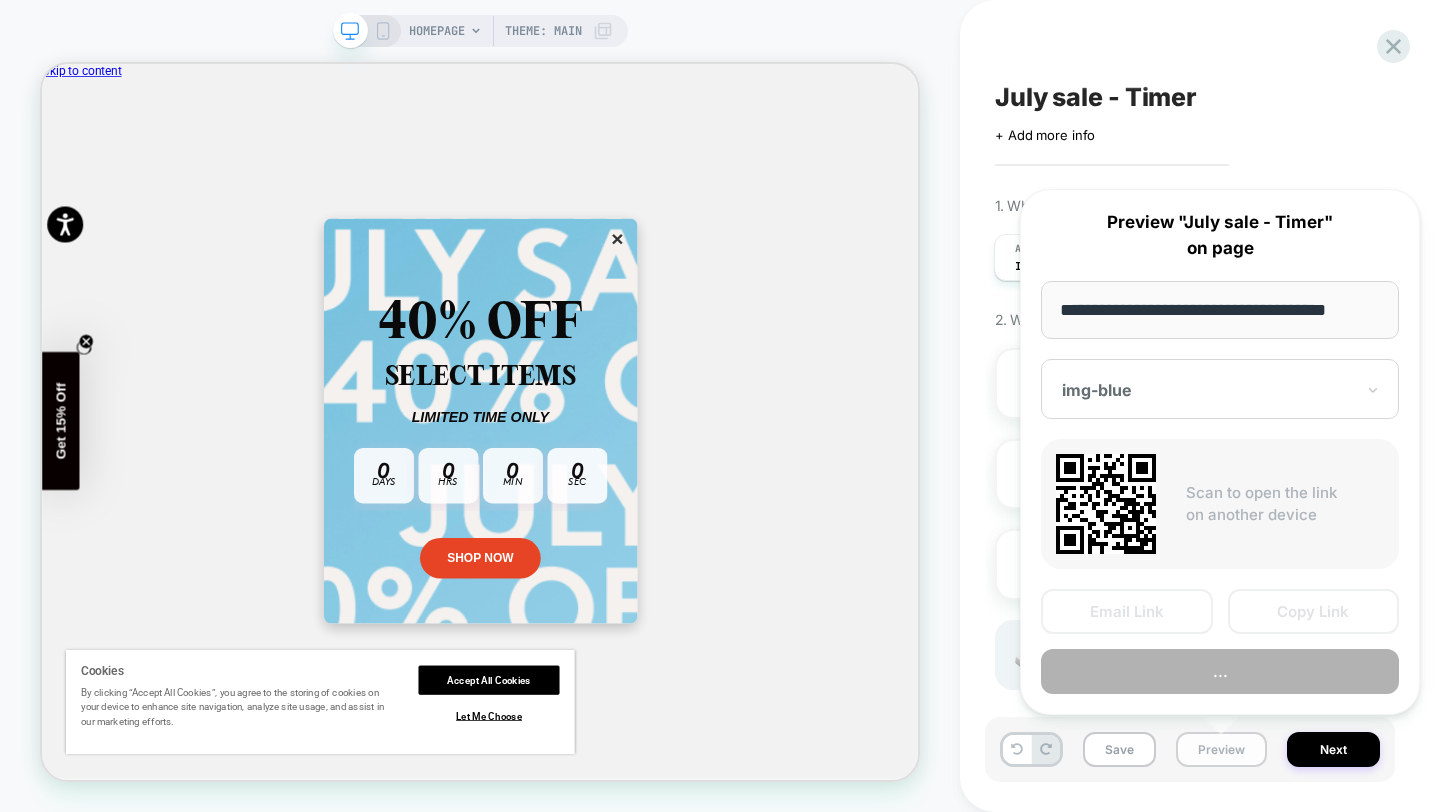 scroll, scrollTop: 0, scrollLeft: 0, axis: both 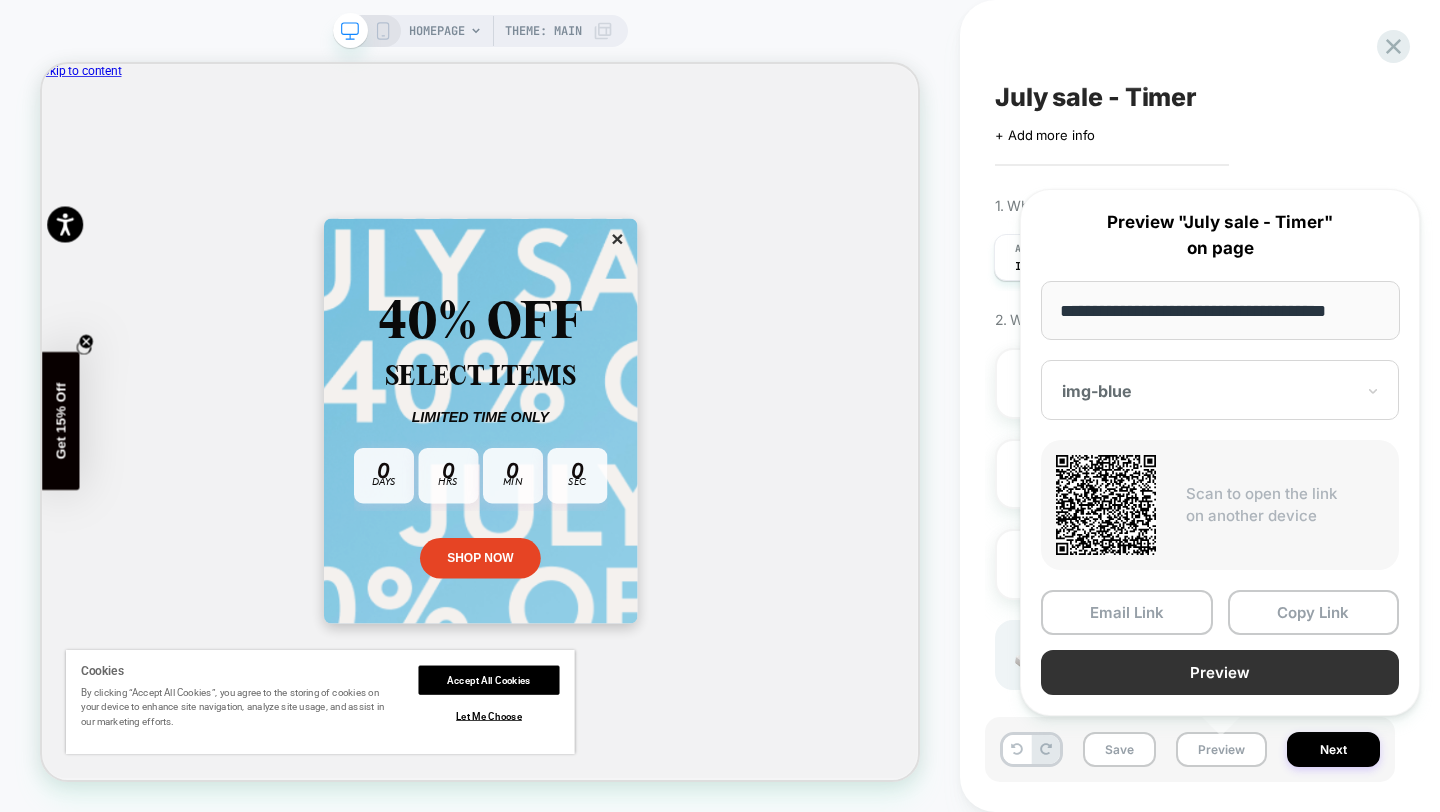 click on "Preview" at bounding box center (1220, 672) 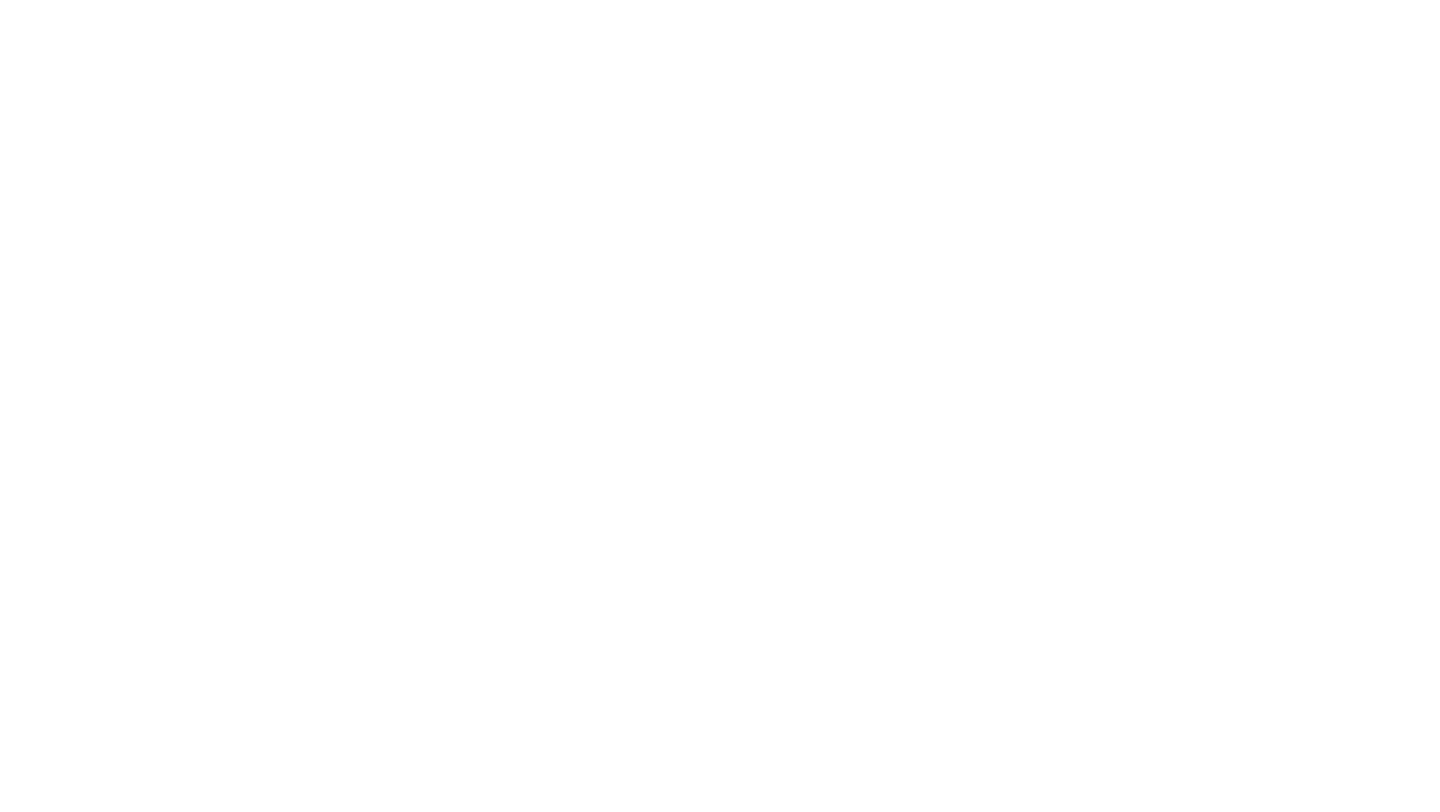 scroll, scrollTop: 0, scrollLeft: 0, axis: both 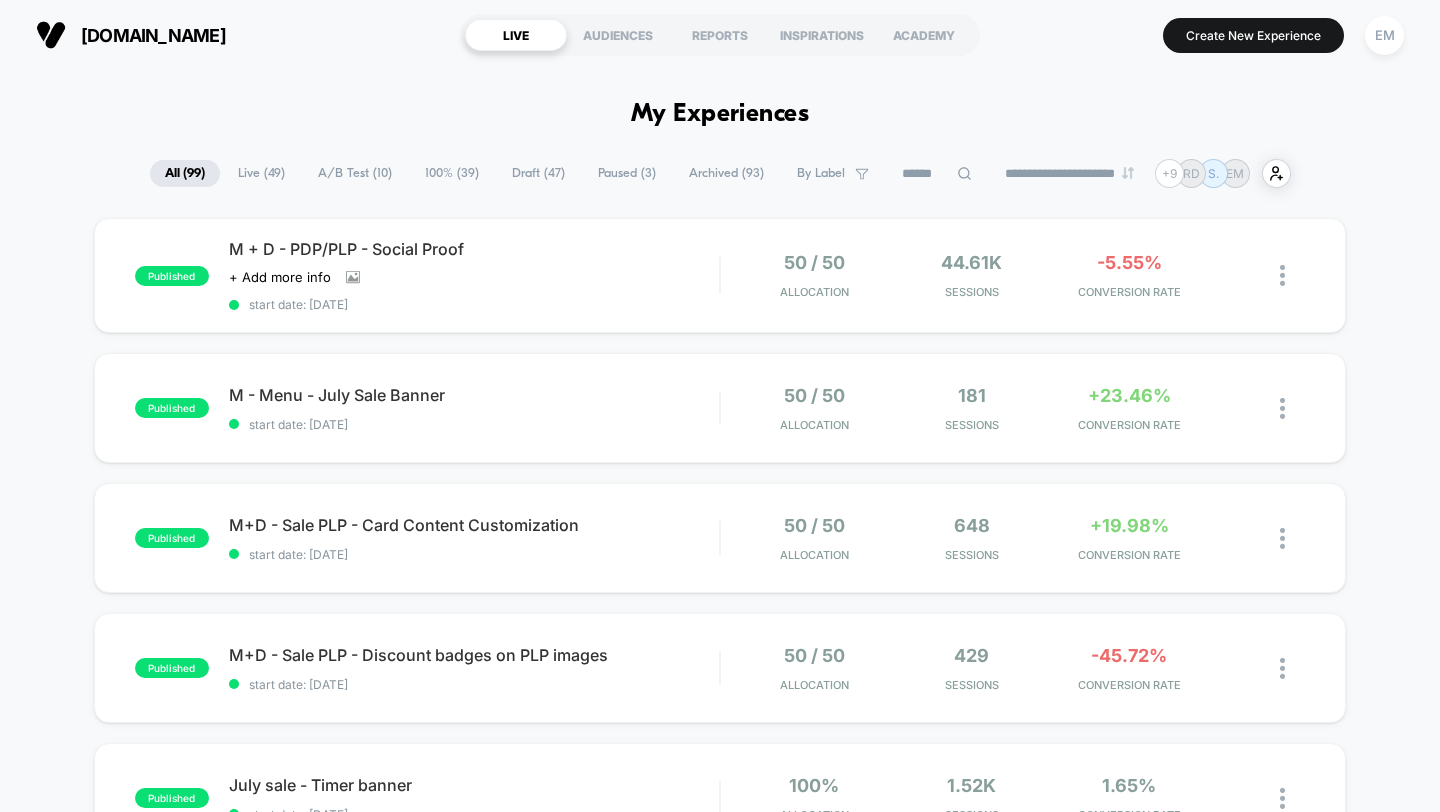 click on "Draft ( 47 )" at bounding box center (538, 173) 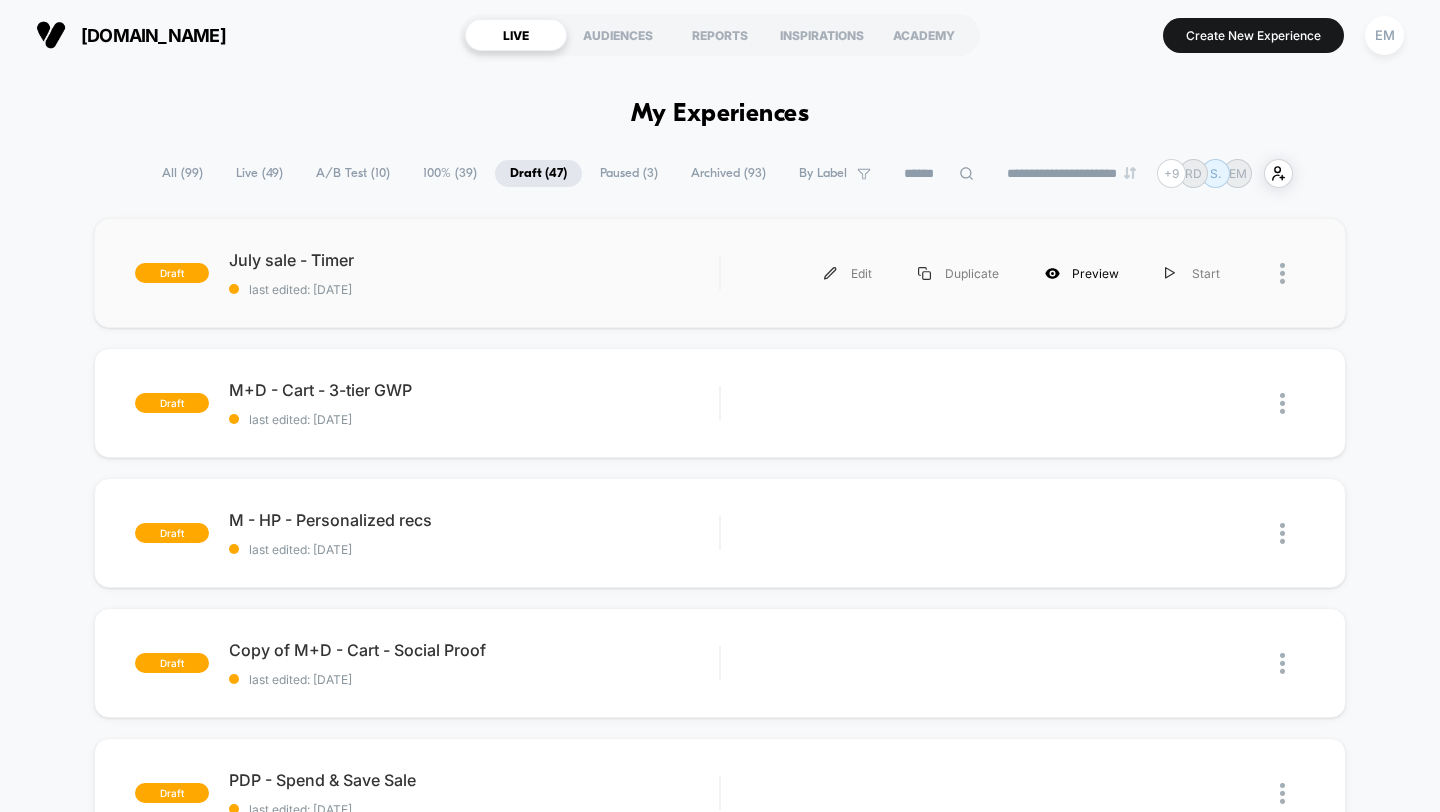click on "Preview" at bounding box center (1082, 273) 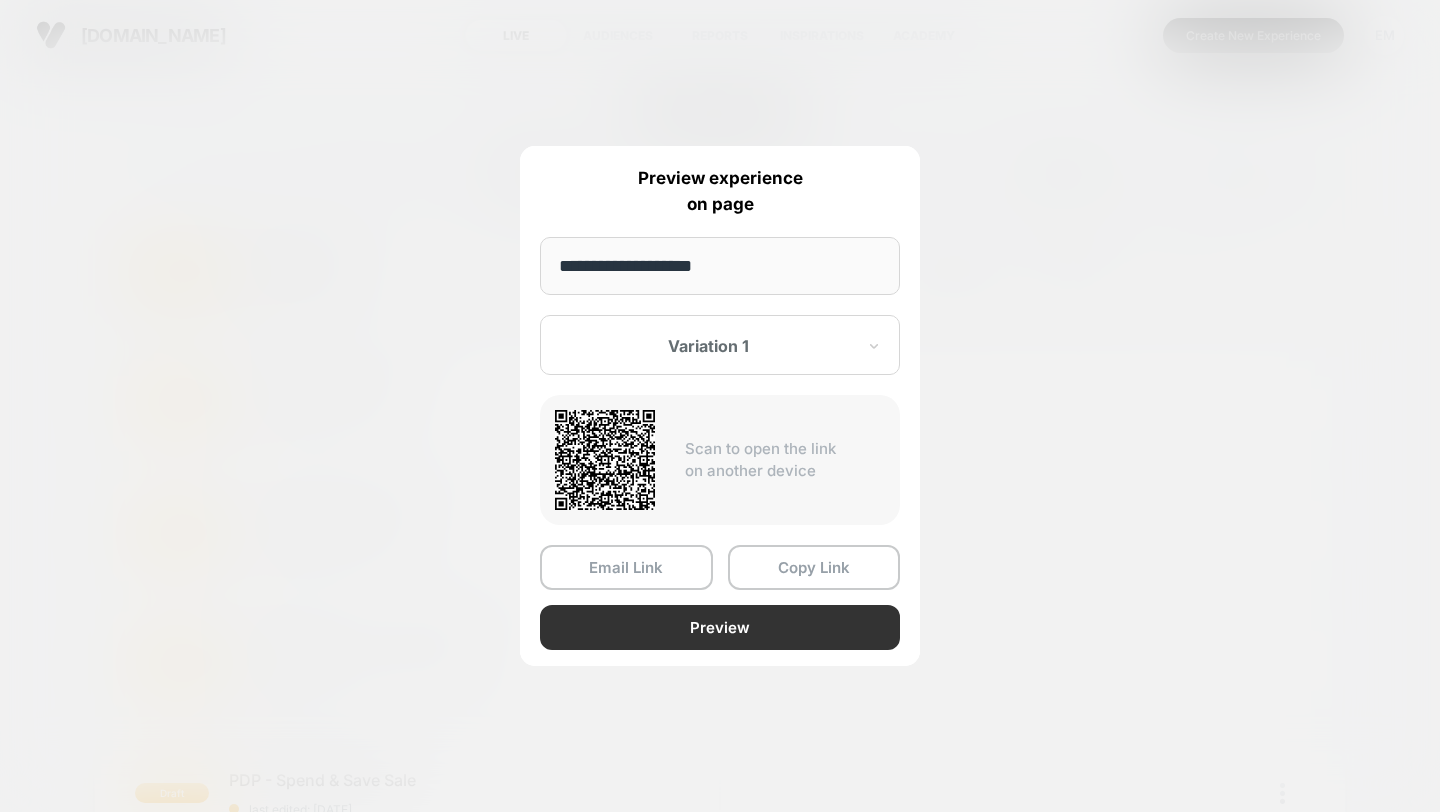 click on "Preview" at bounding box center (720, 627) 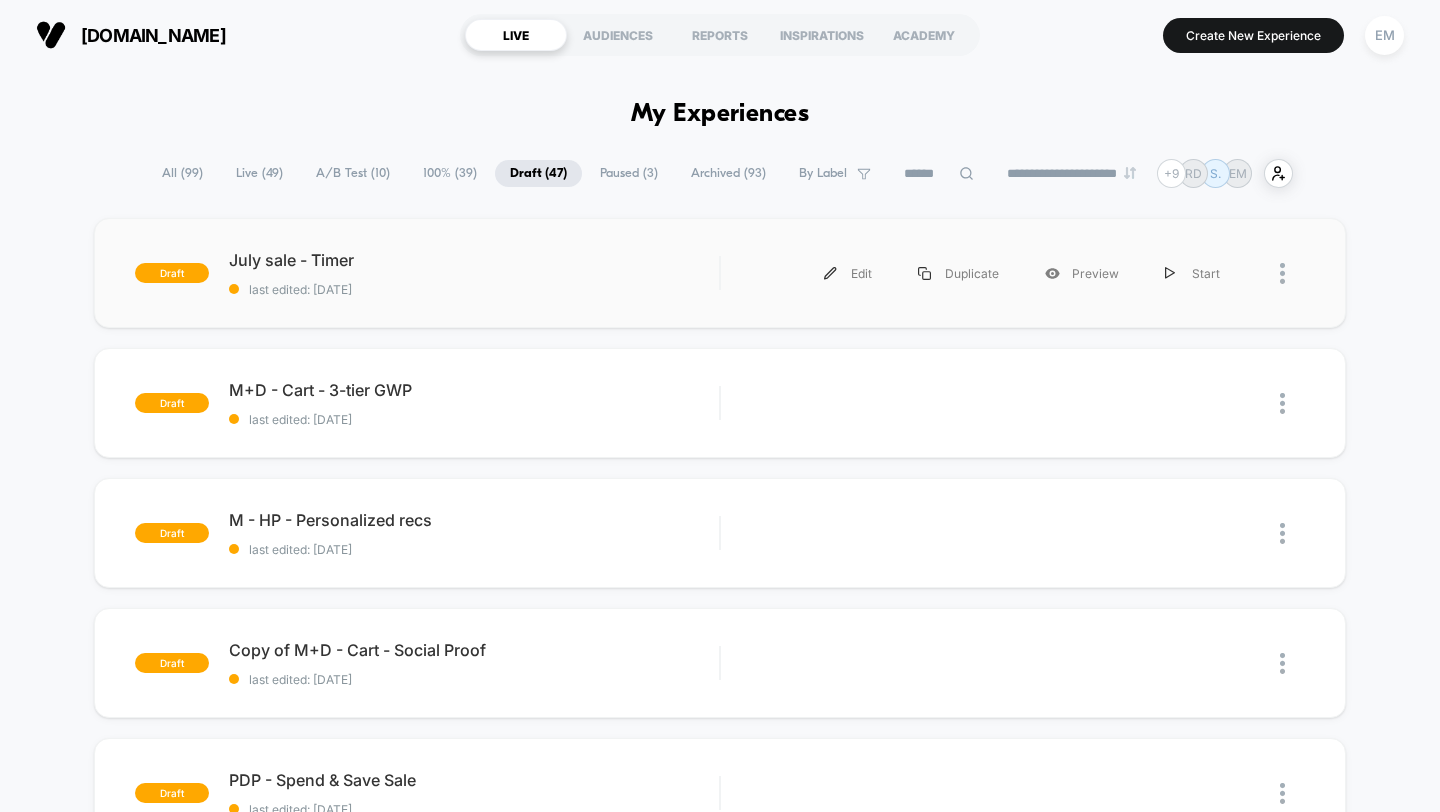 click at bounding box center [1274, 273] 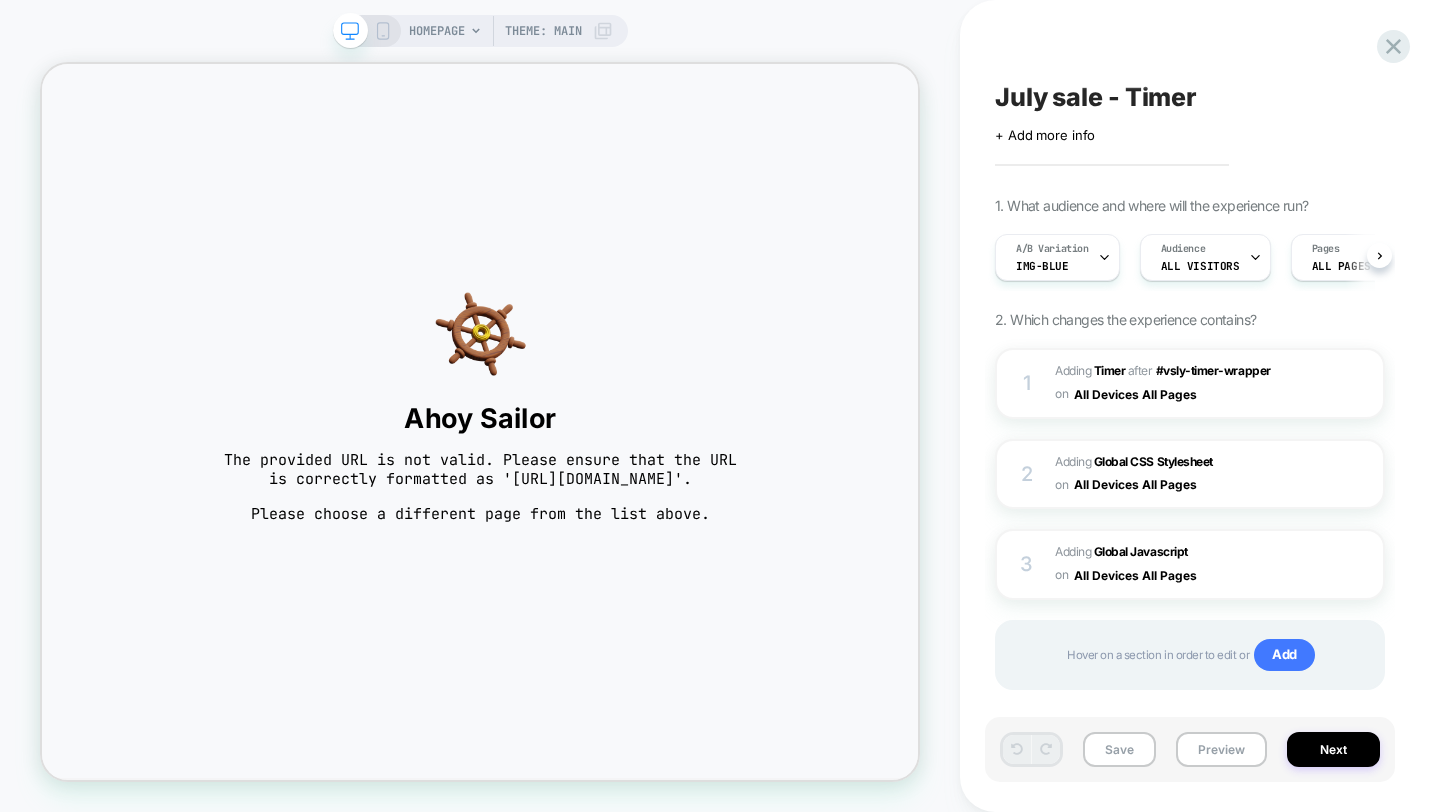 scroll, scrollTop: 0, scrollLeft: 0, axis: both 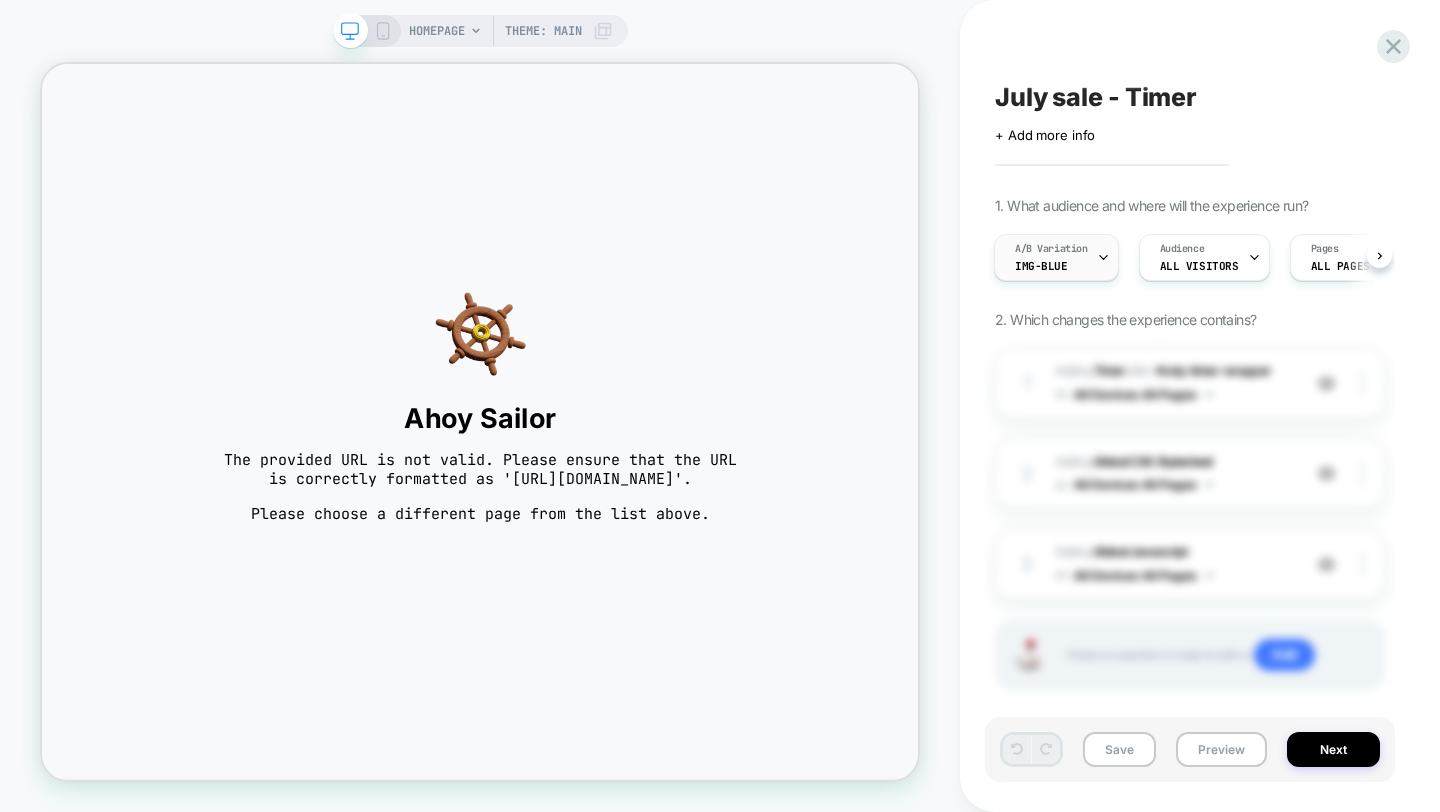 click on "A/B Variation img-blue" at bounding box center (1051, 257) 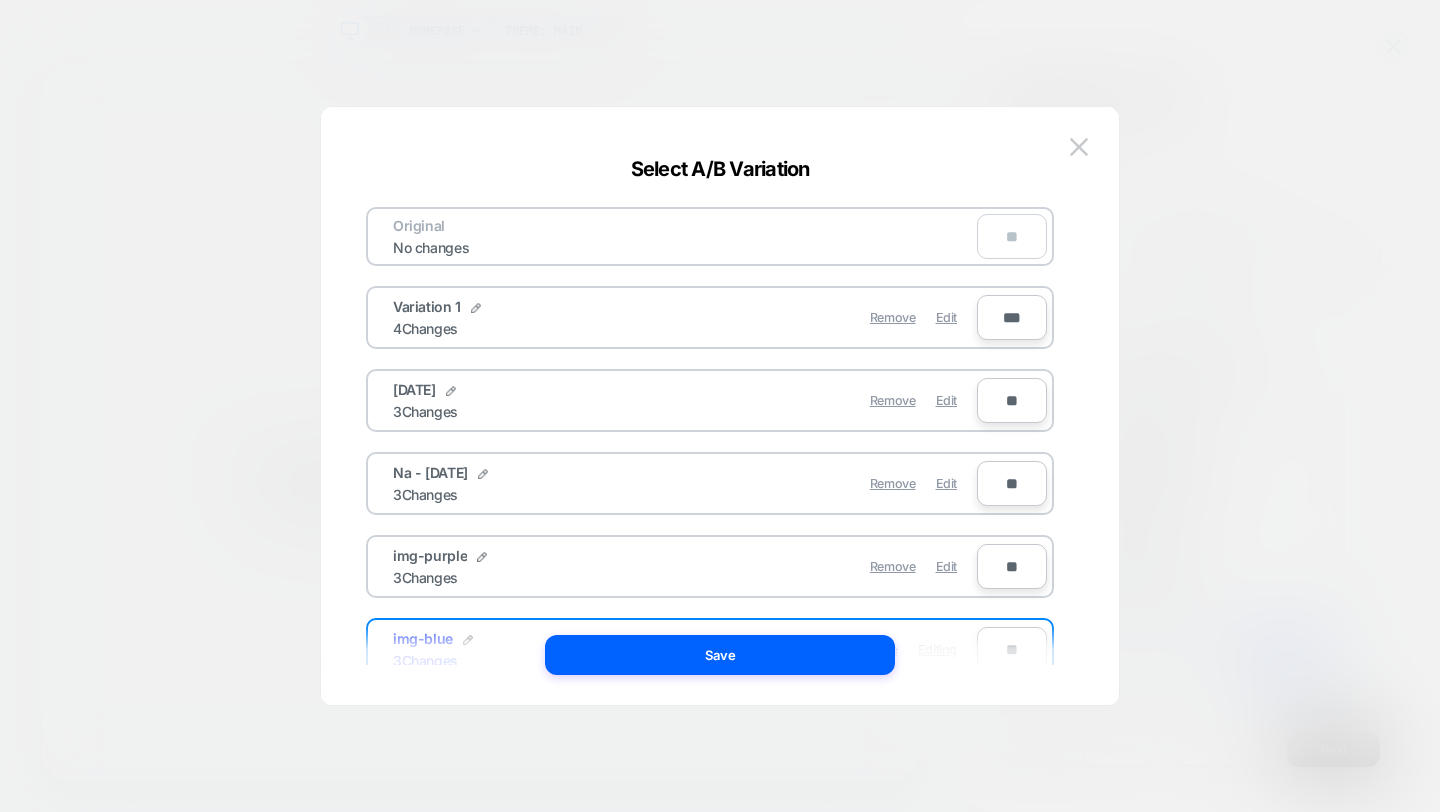 scroll, scrollTop: 157, scrollLeft: 0, axis: vertical 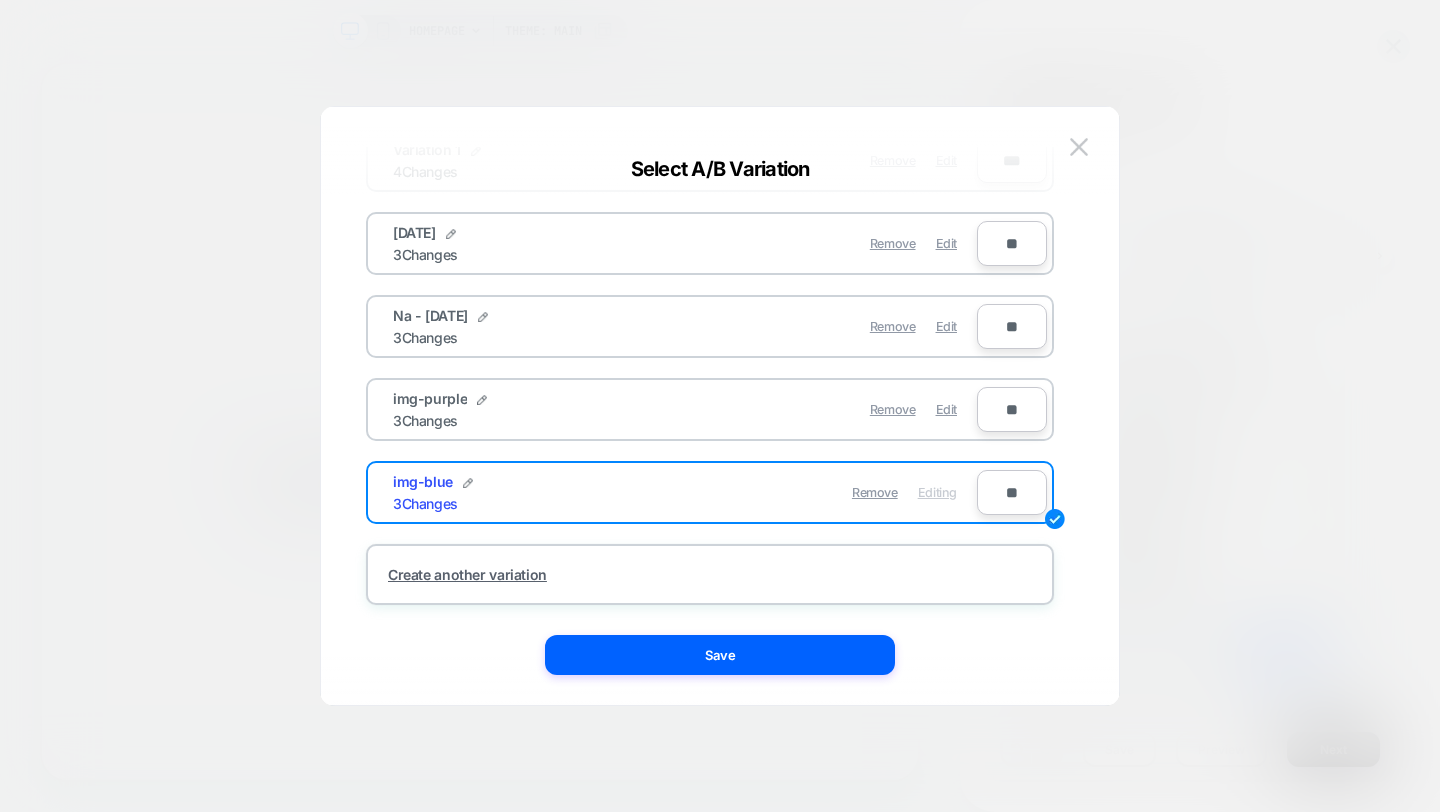 click on "Remove Edit" at bounding box center [826, 409] 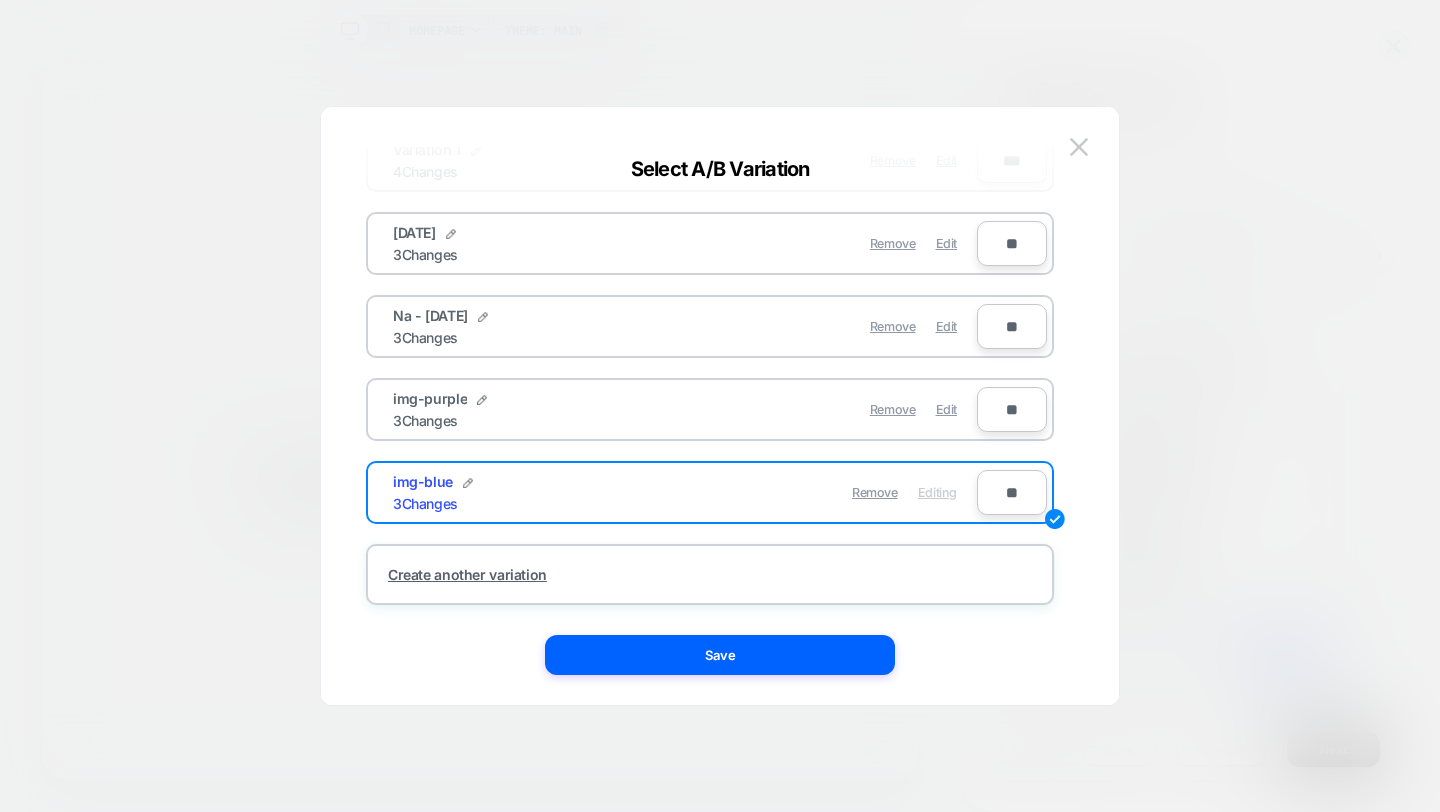 click at bounding box center [1079, 146] 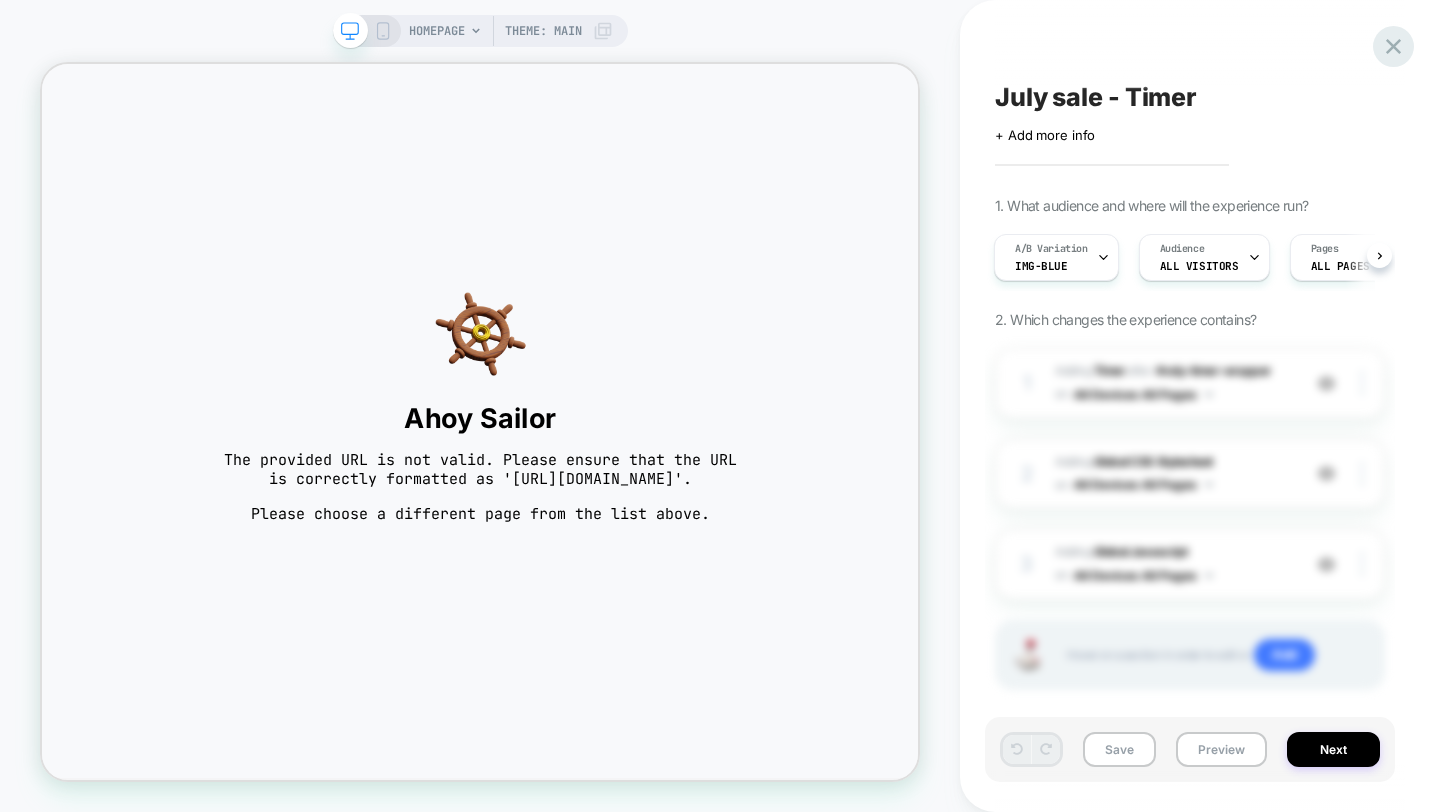 click 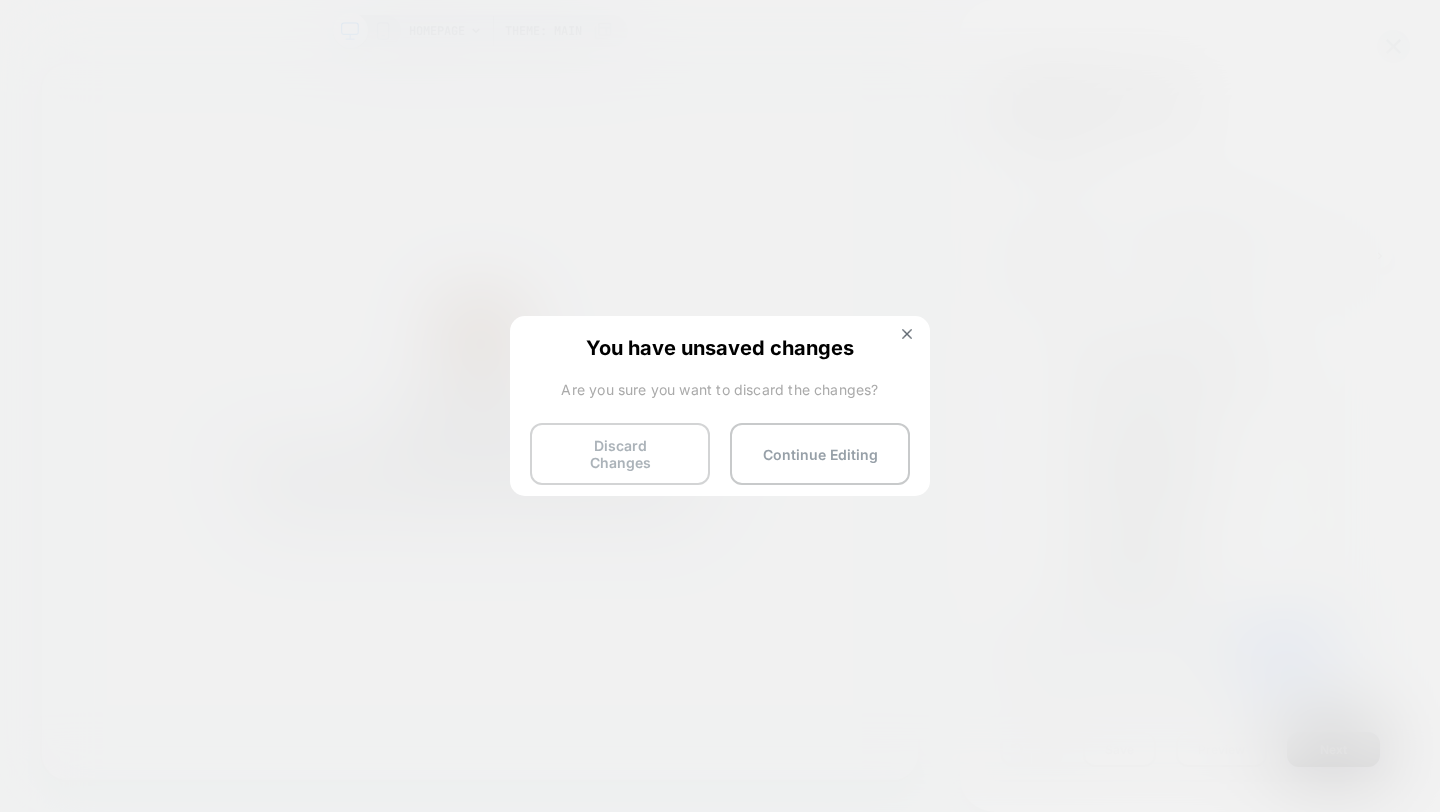 click on "Discard Changes" at bounding box center (620, 454) 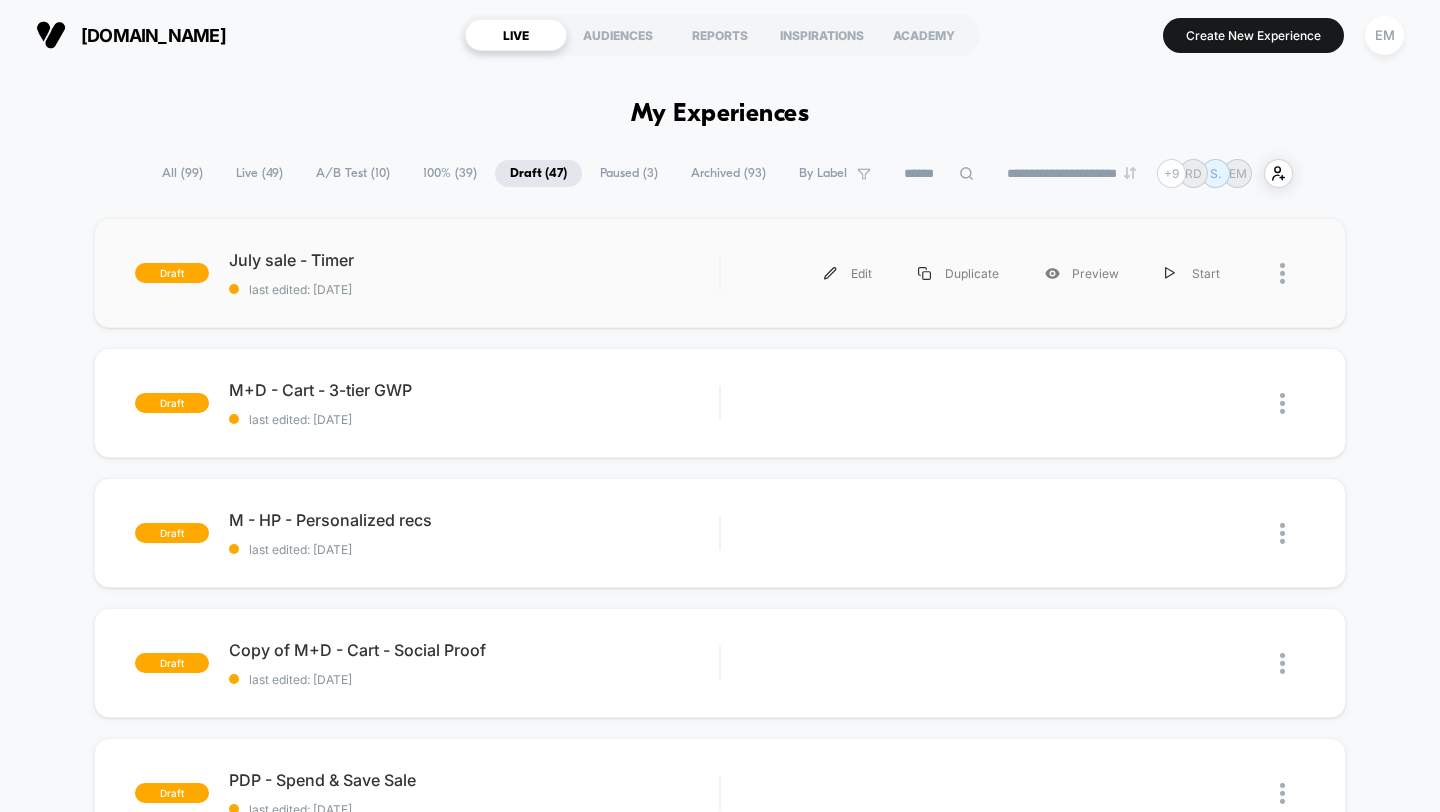 click at bounding box center [1282, 273] 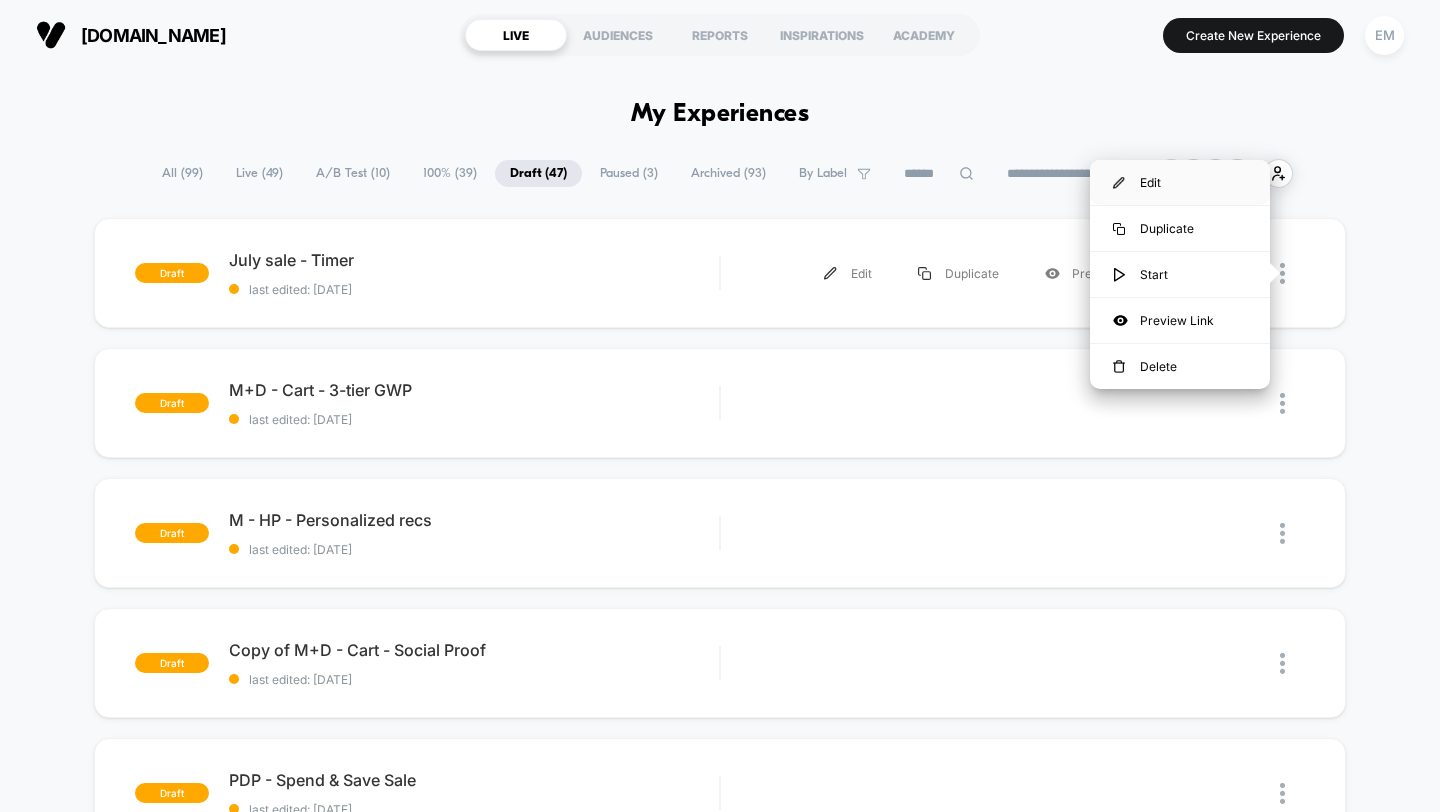 click on "Edit" at bounding box center (1180, 182) 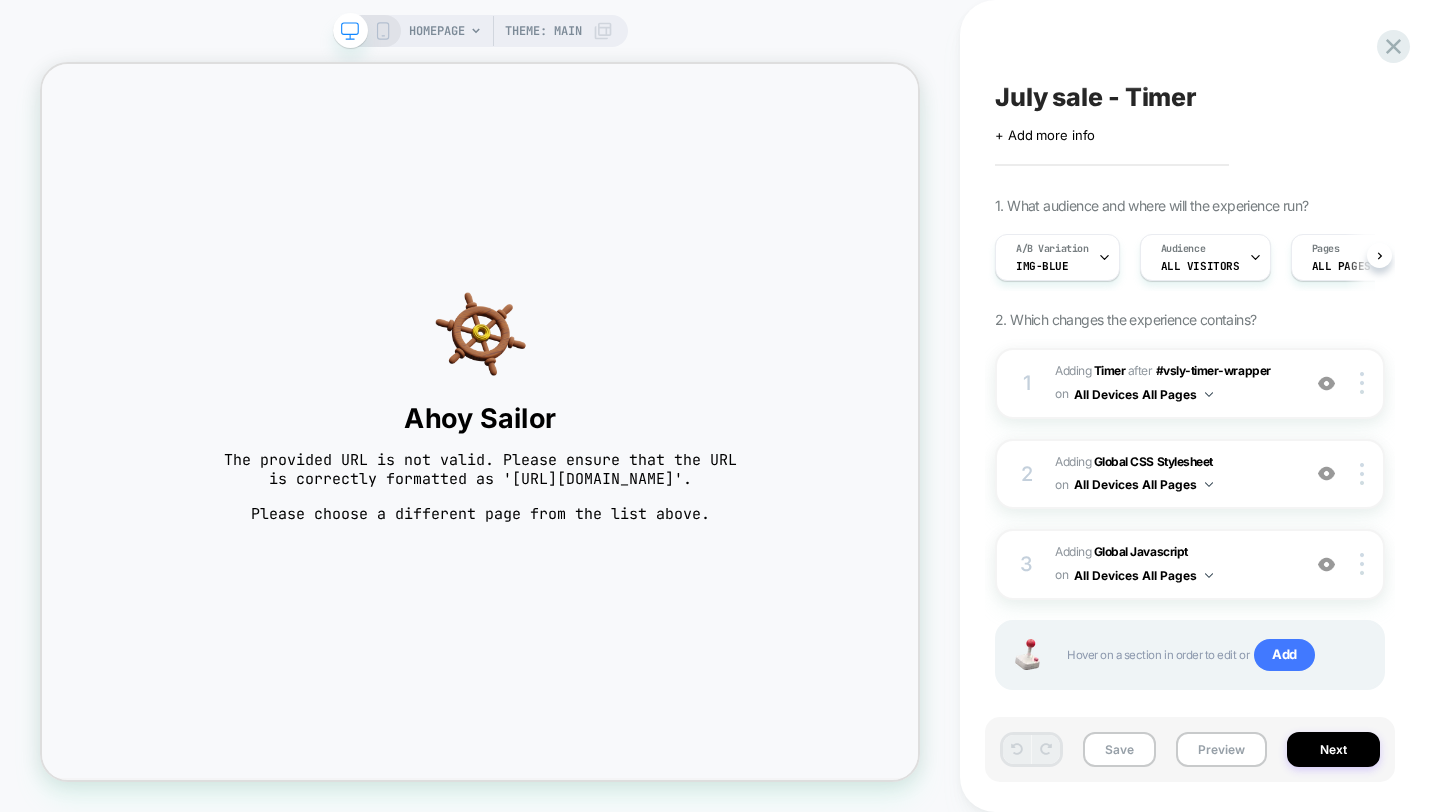 scroll, scrollTop: 0, scrollLeft: 0, axis: both 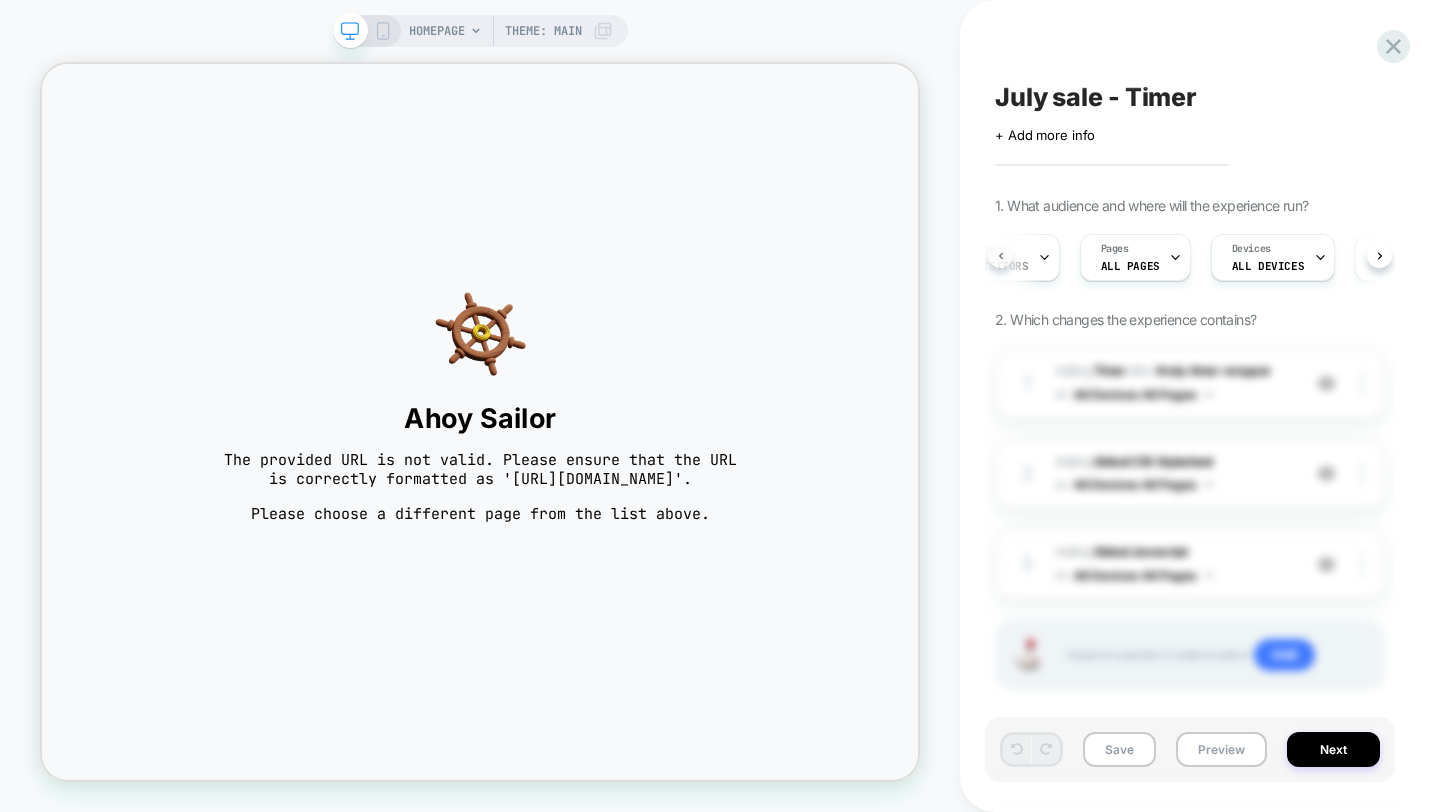 click at bounding box center (1000, 255) 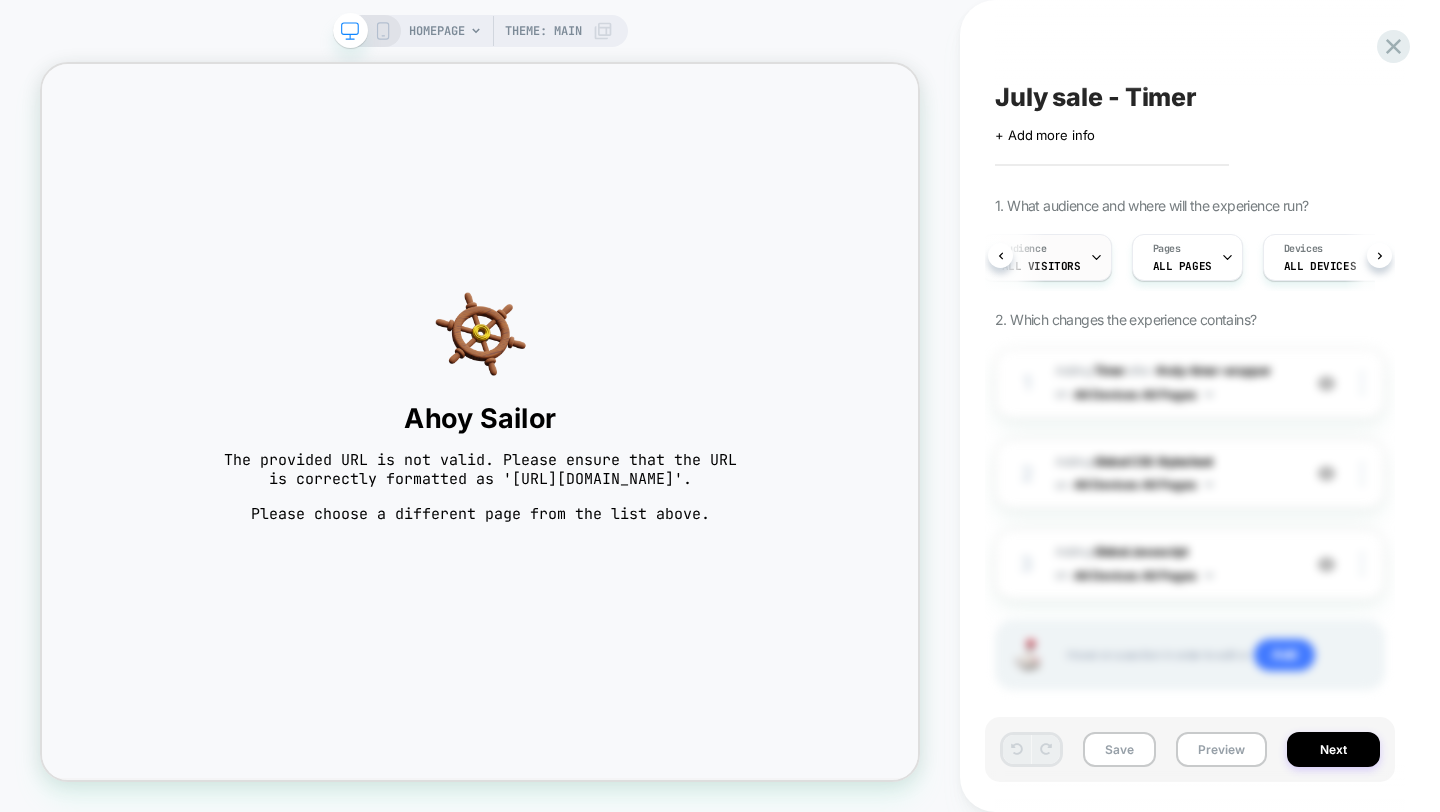 scroll, scrollTop: 0, scrollLeft: 133, axis: horizontal 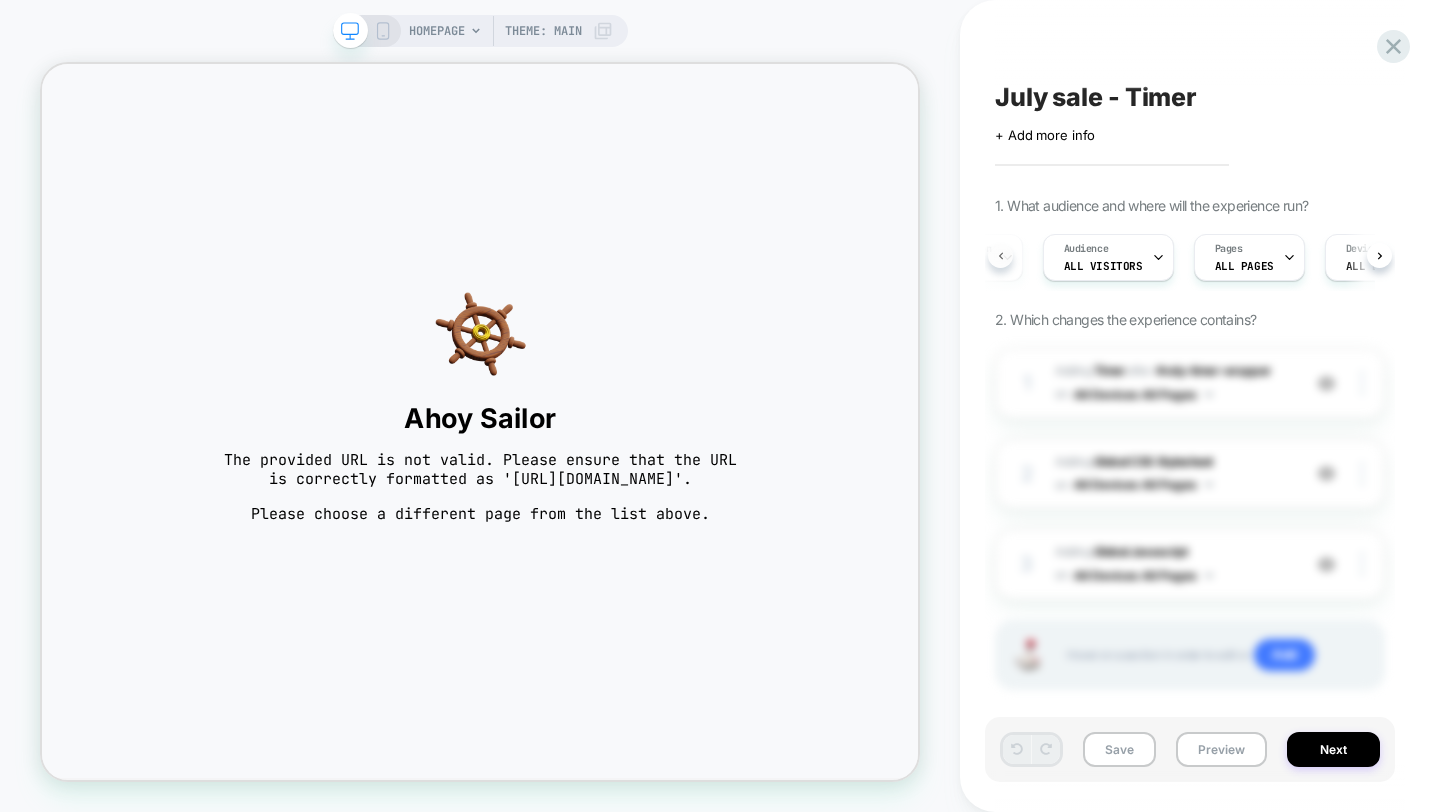 click 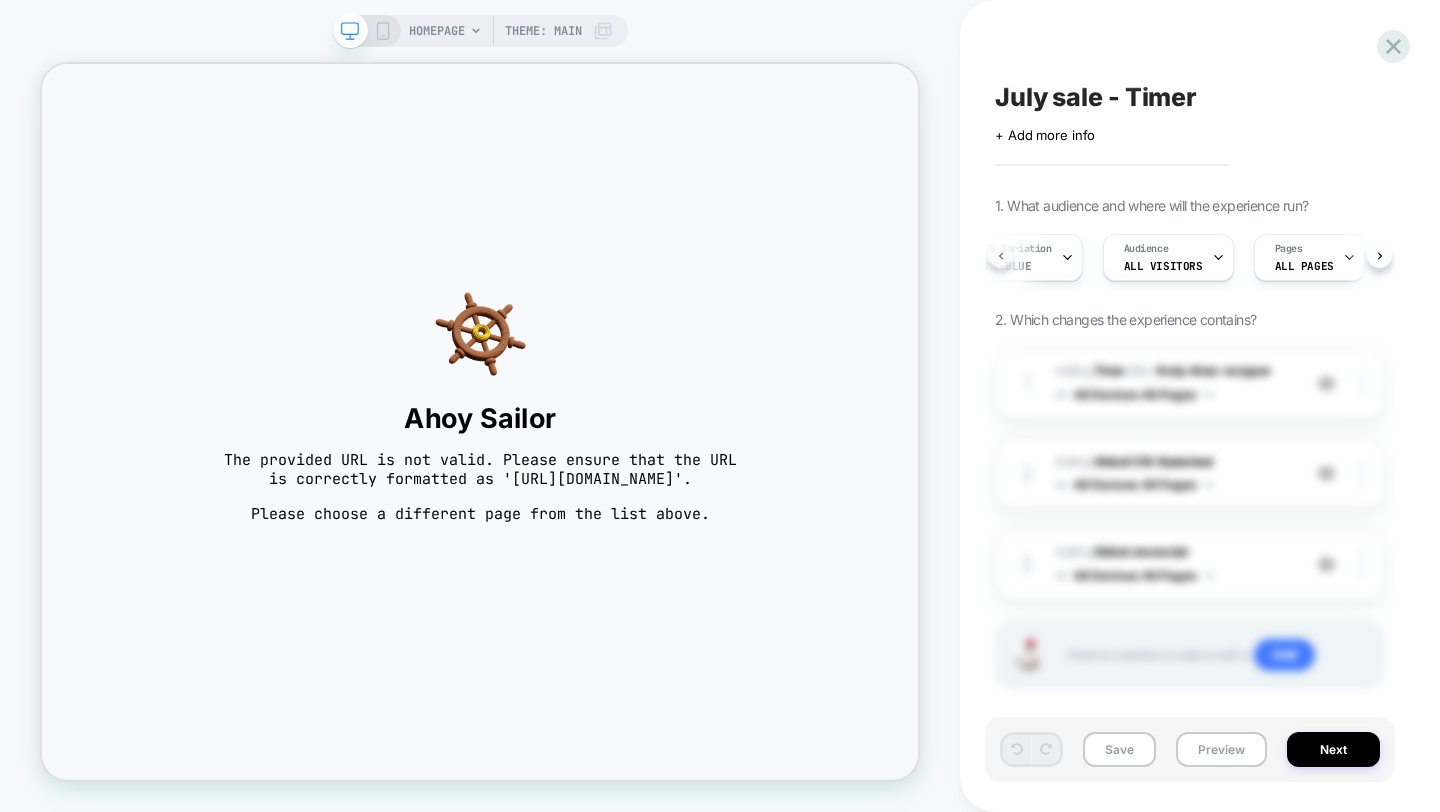 scroll, scrollTop: 0, scrollLeft: 3, axis: horizontal 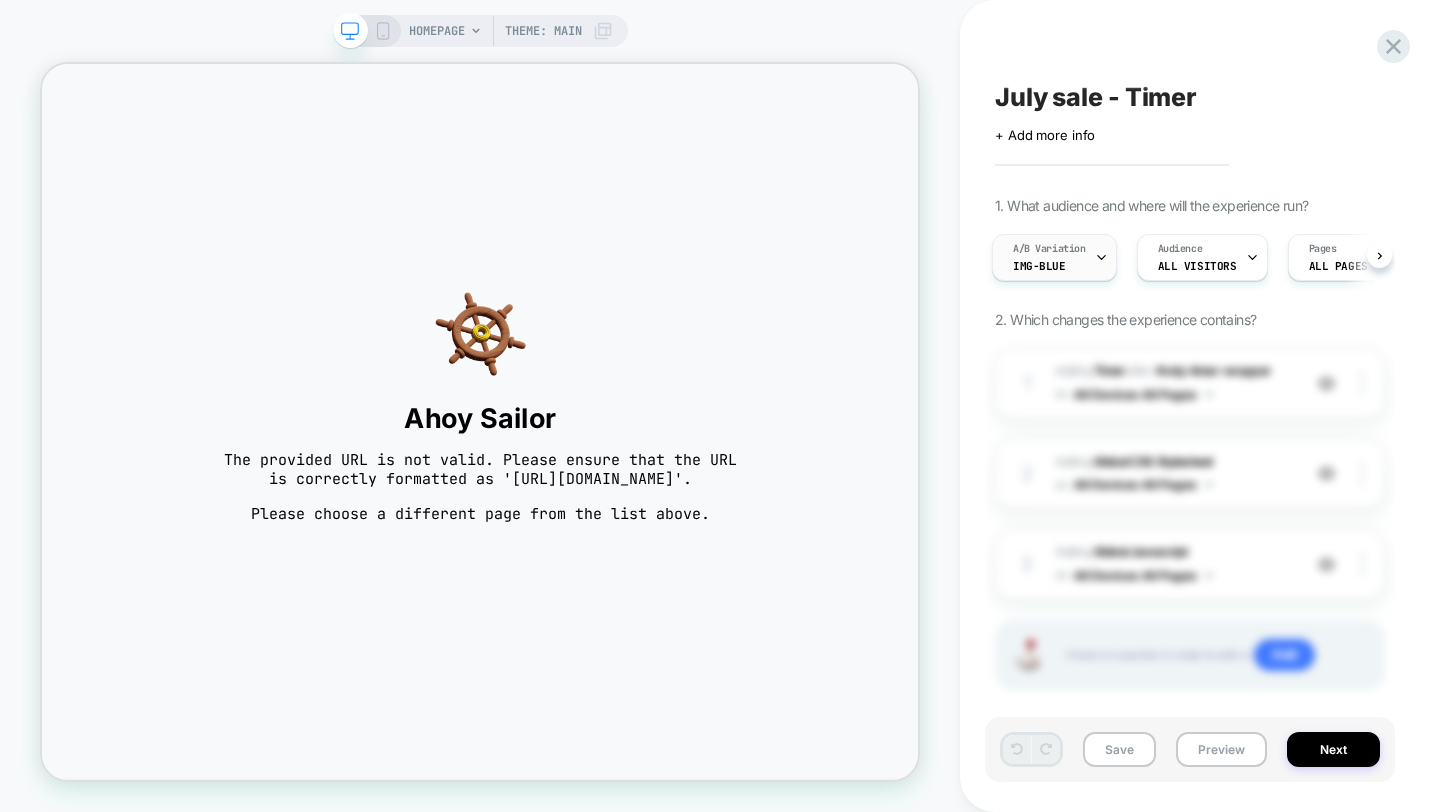 click on "A/B Variation img-blue" at bounding box center [1049, 257] 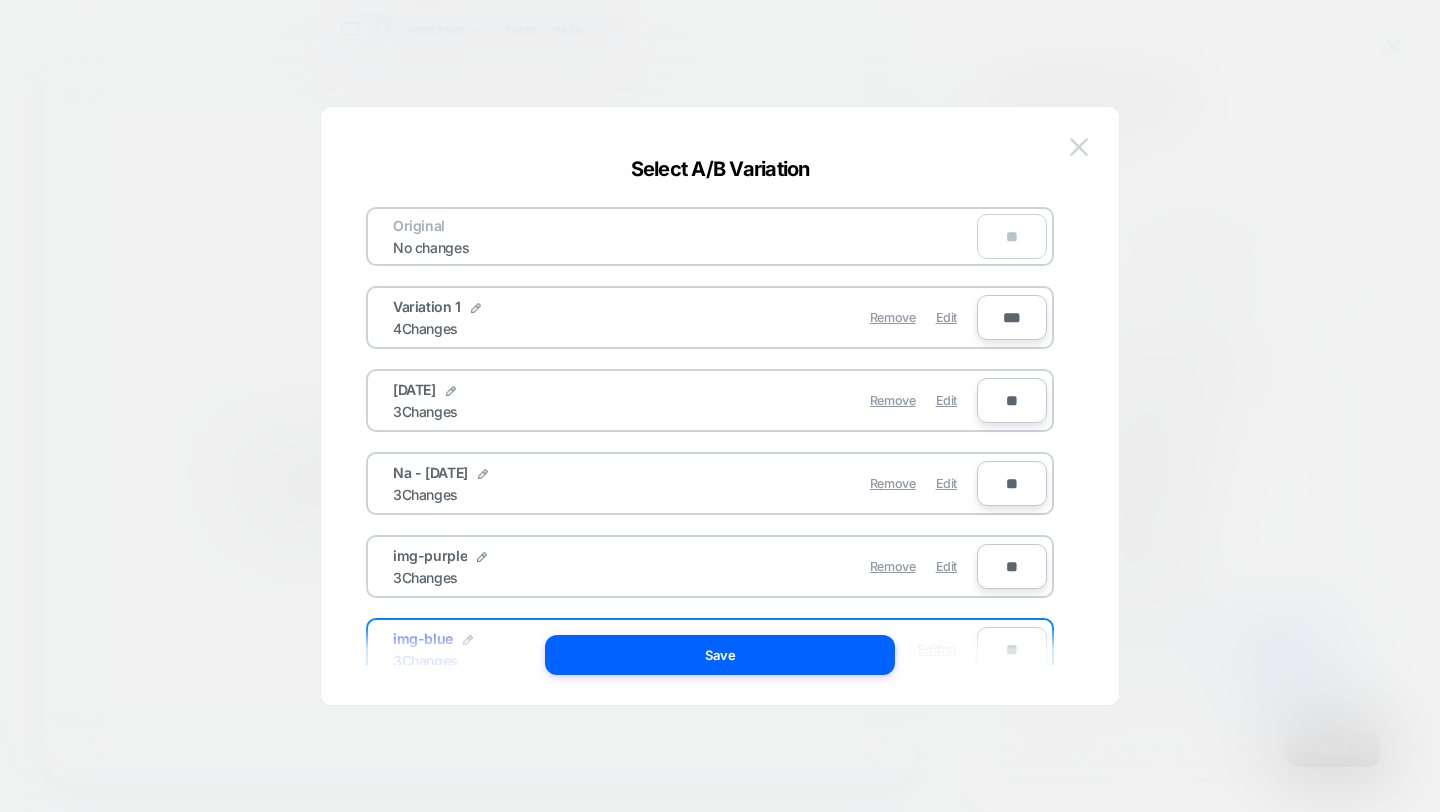 click at bounding box center (1079, 146) 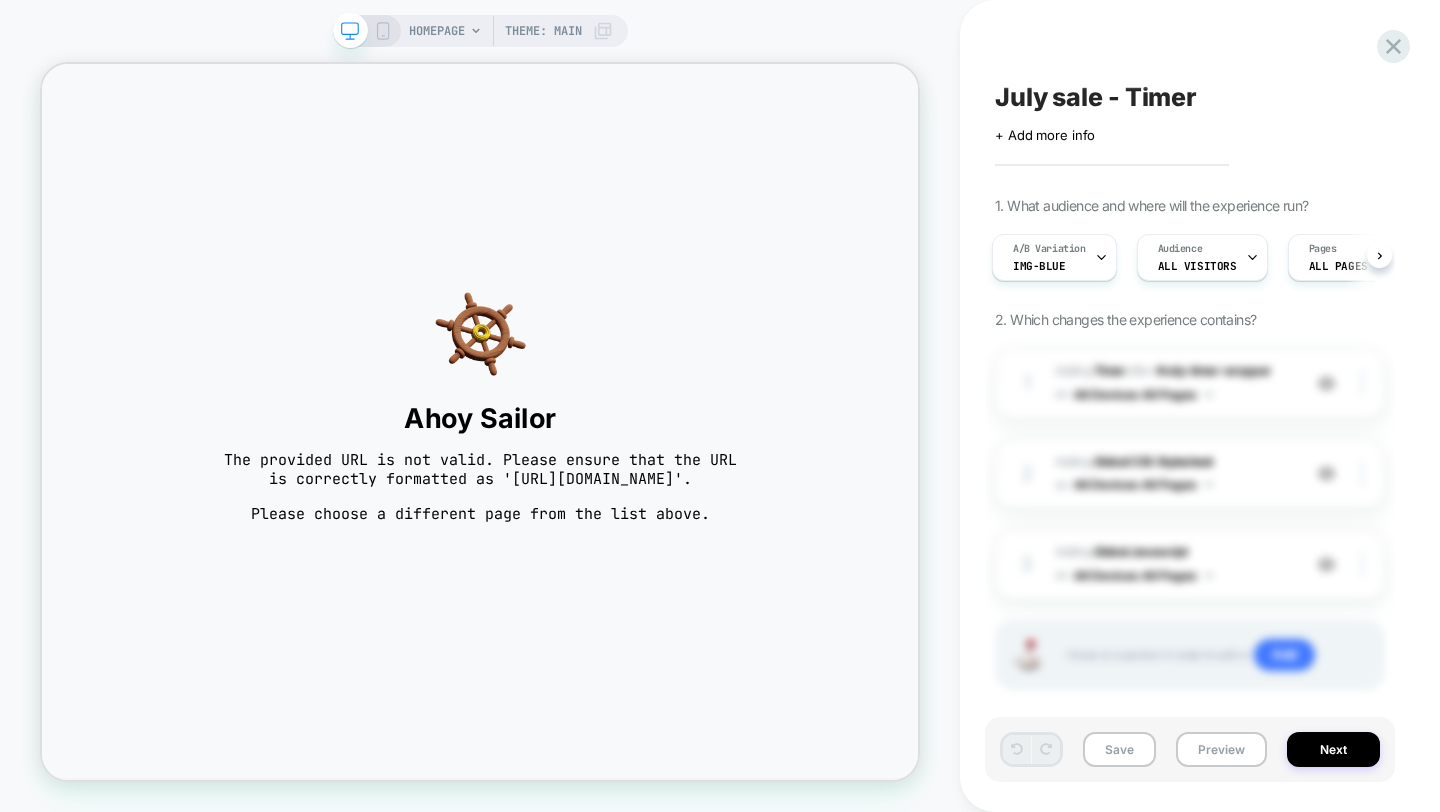 click on "HOMEPAGE" at bounding box center (437, 31) 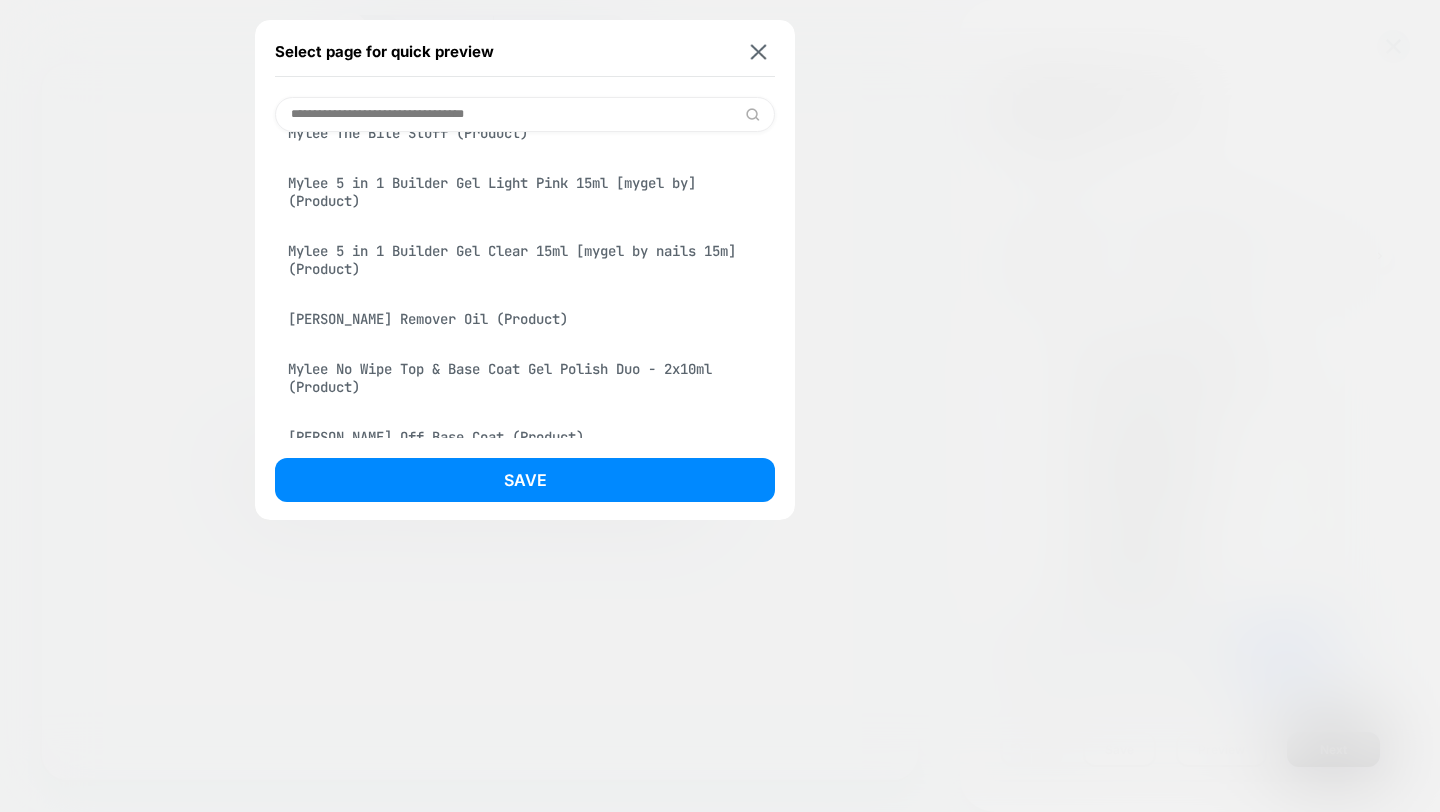 scroll, scrollTop: 0, scrollLeft: 0, axis: both 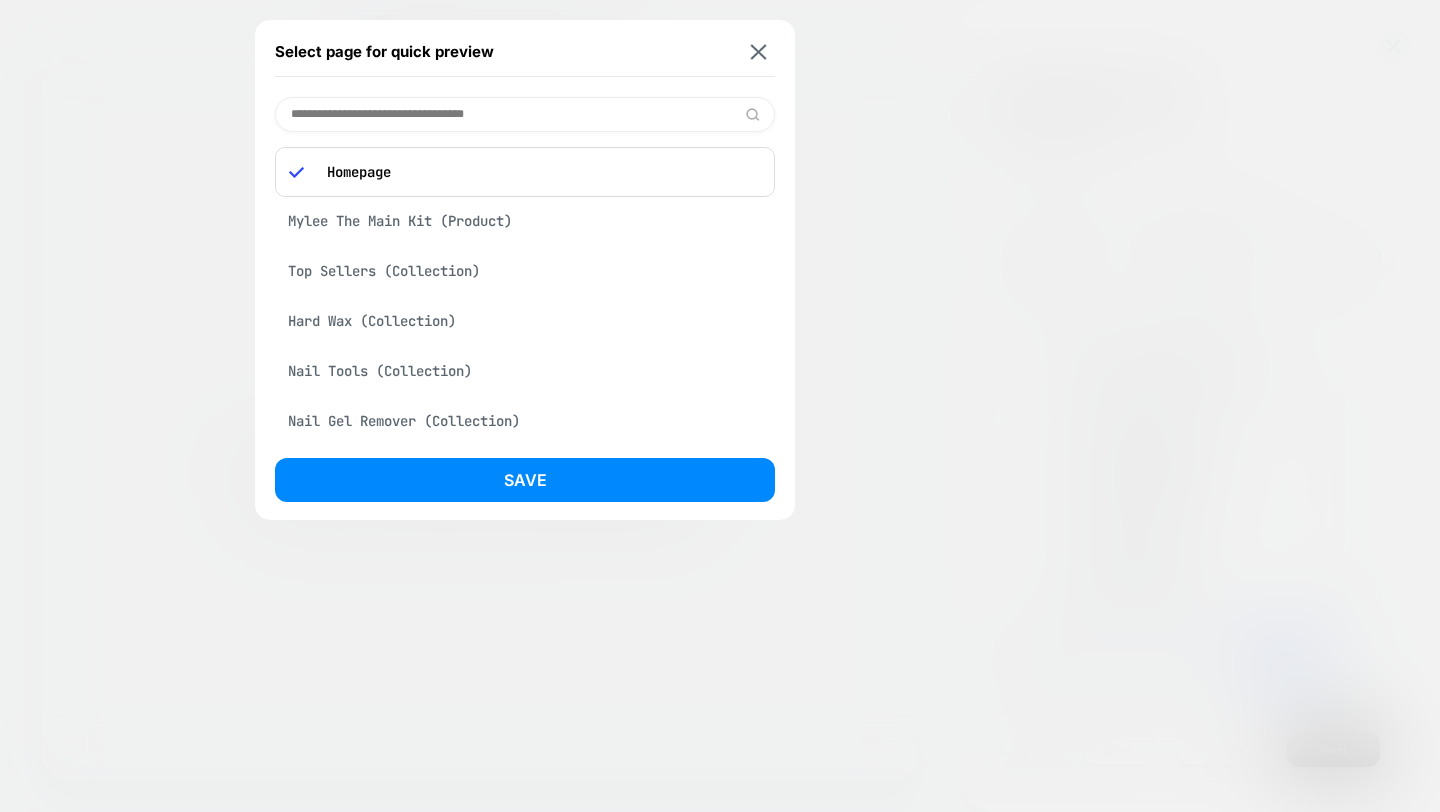 click on "Homepage" at bounding box center (539, 172) 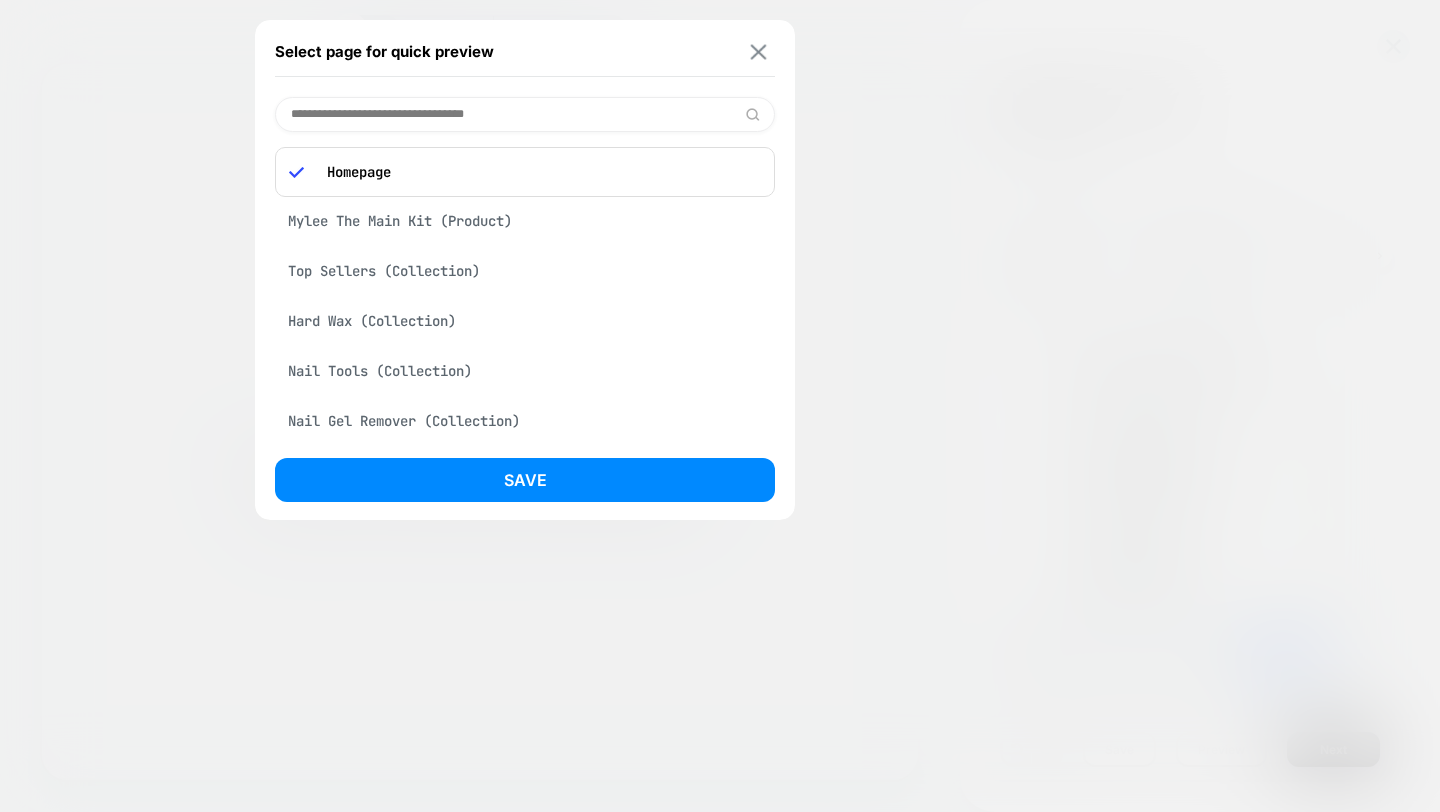 click at bounding box center [758, 51] 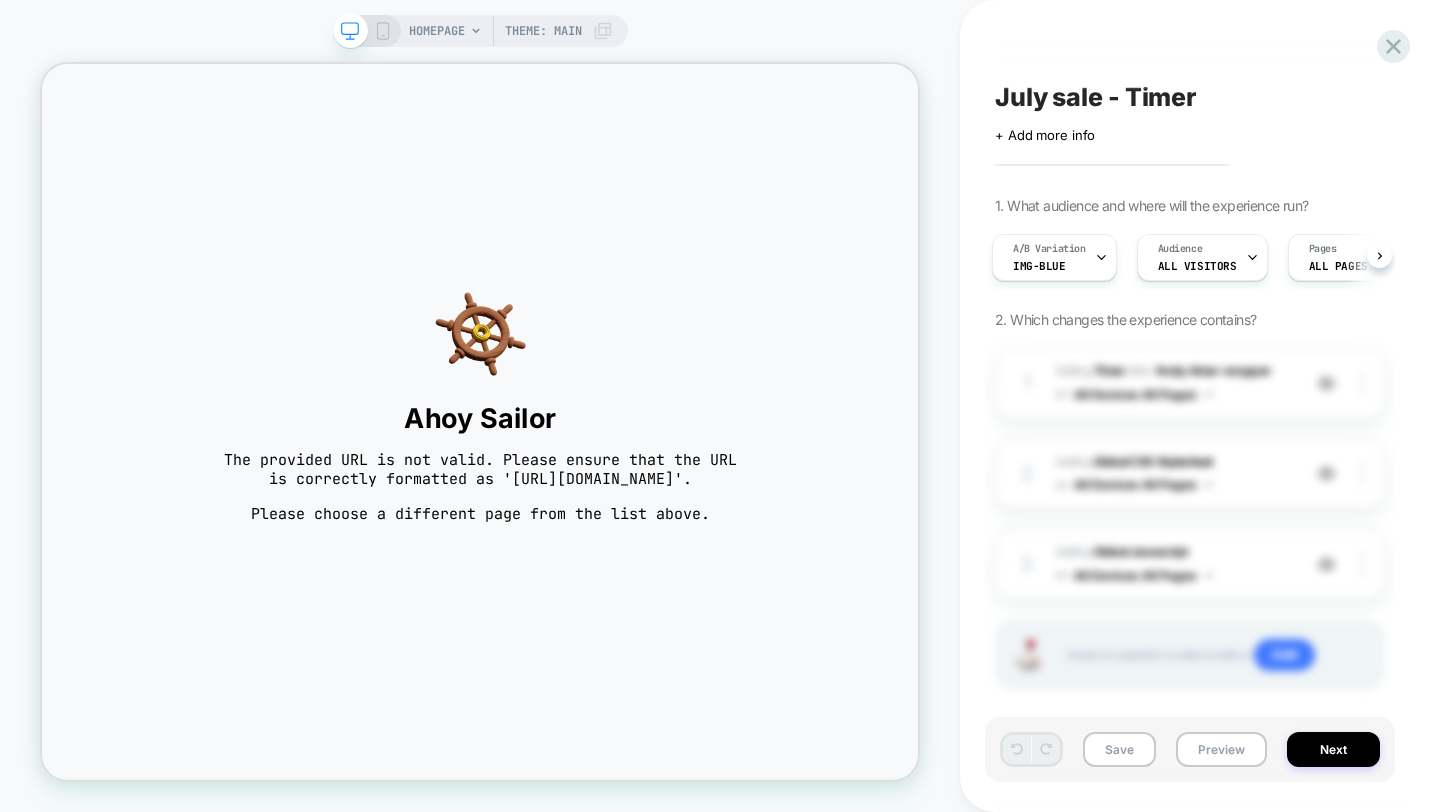 click on "HOMEPAGE" at bounding box center (437, 31) 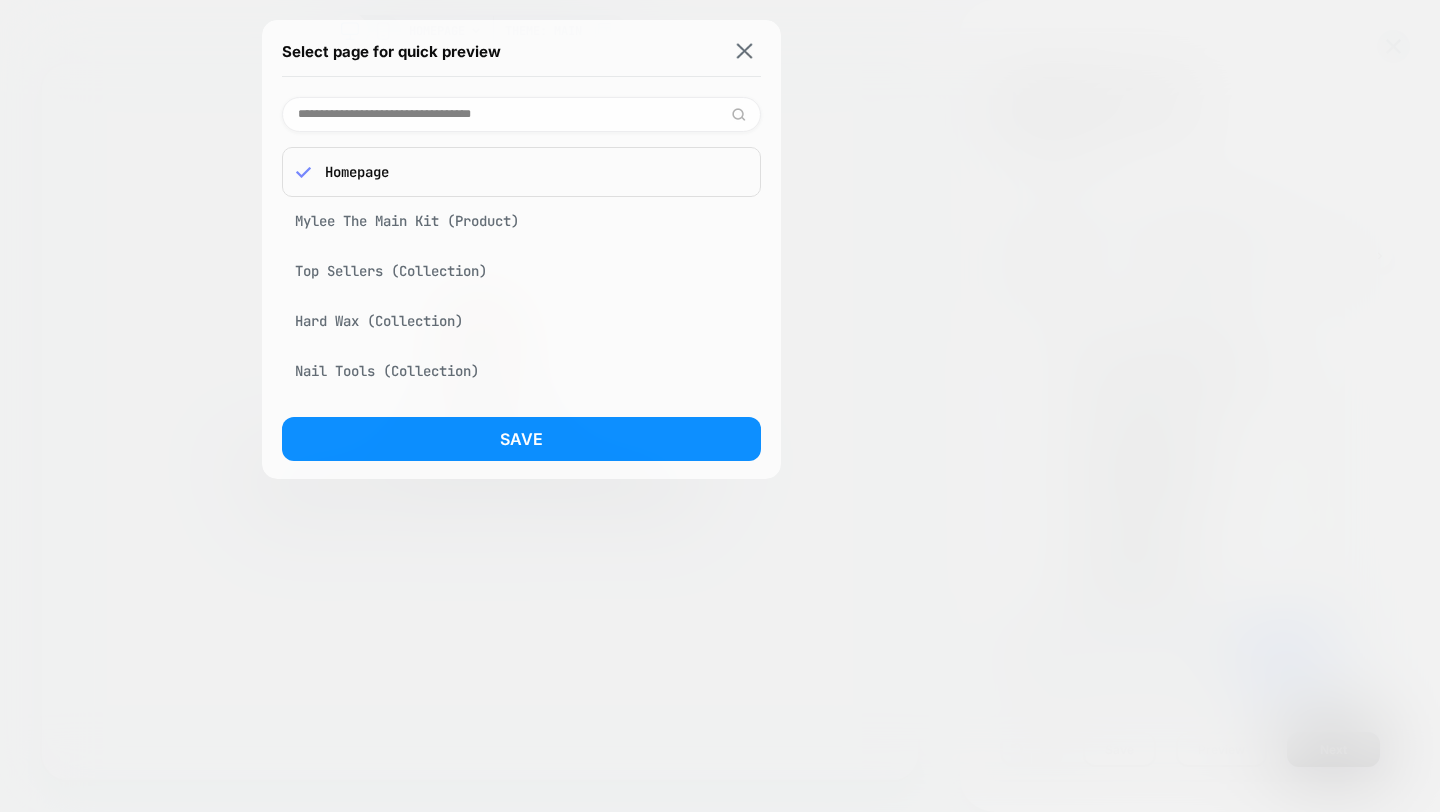 click on "Select page for quick preview" at bounding box center (521, 52) 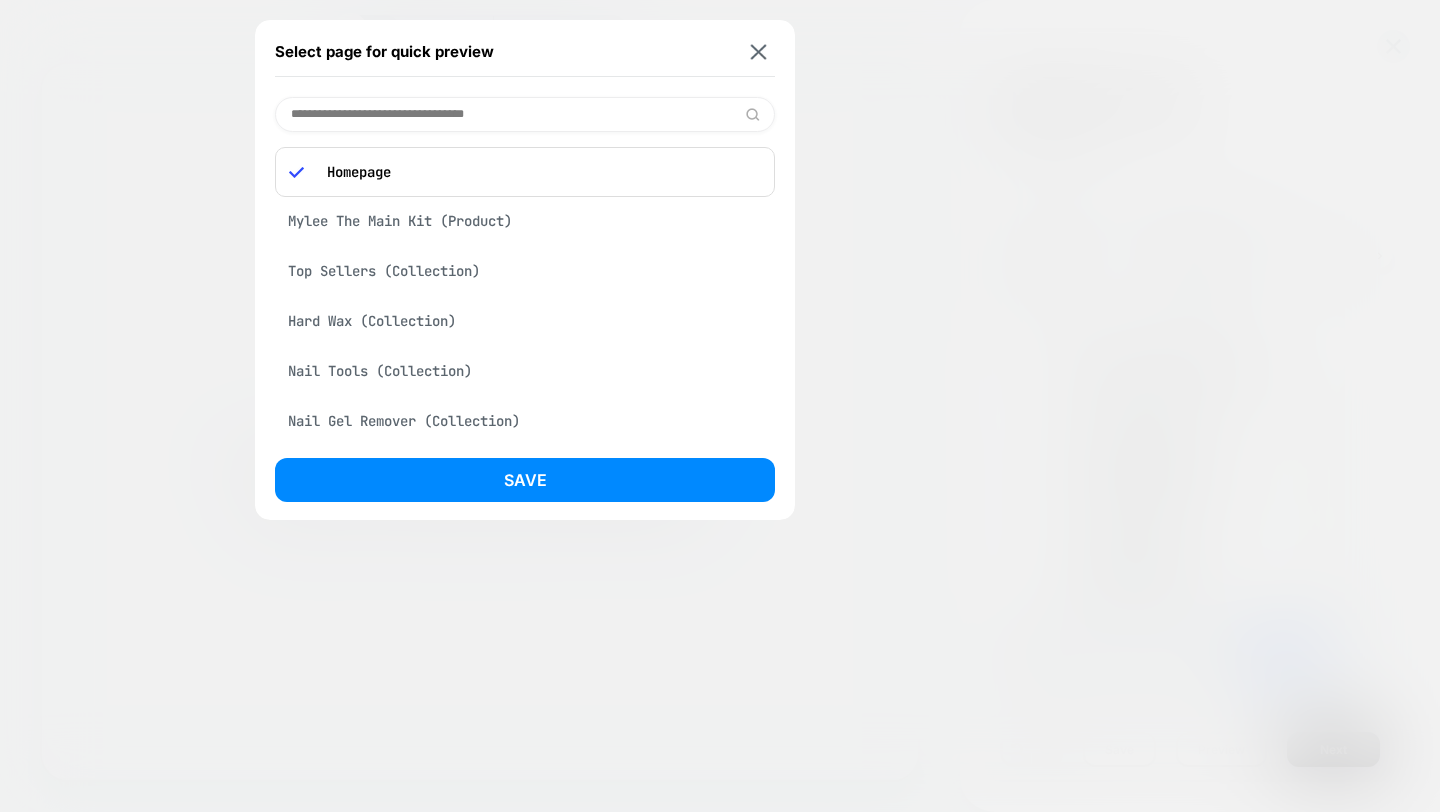 click at bounding box center (525, 114) 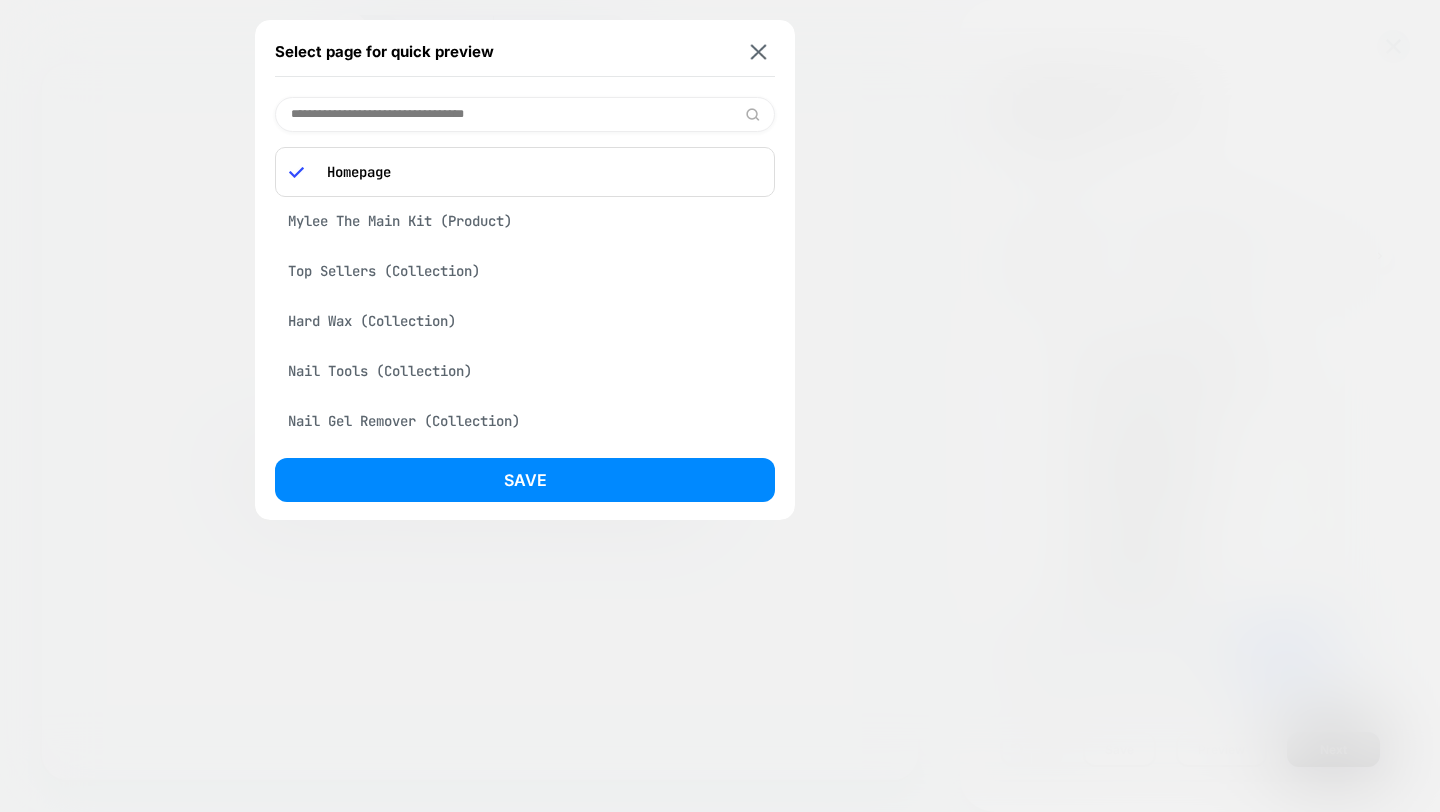 paste on "**********" 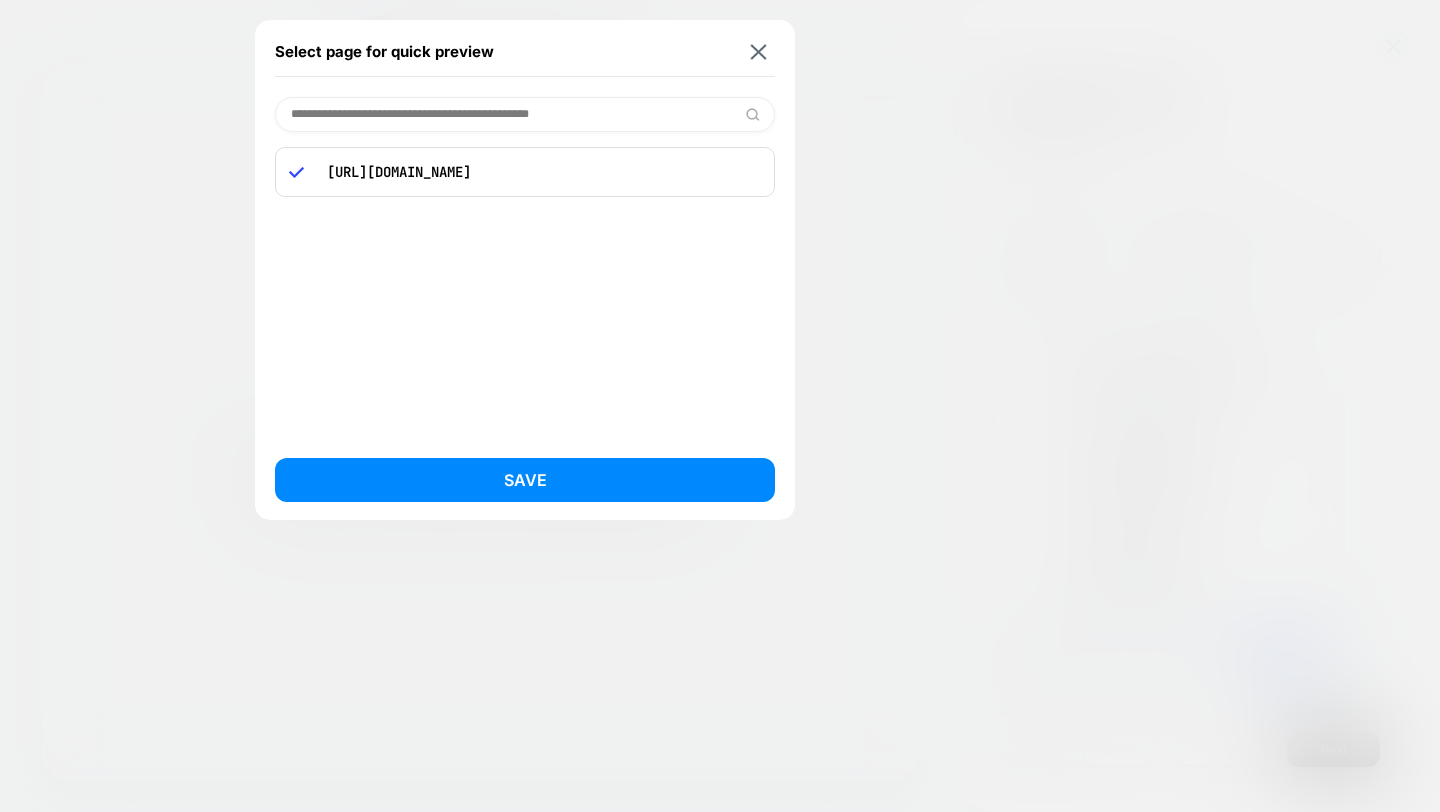 type on "**********" 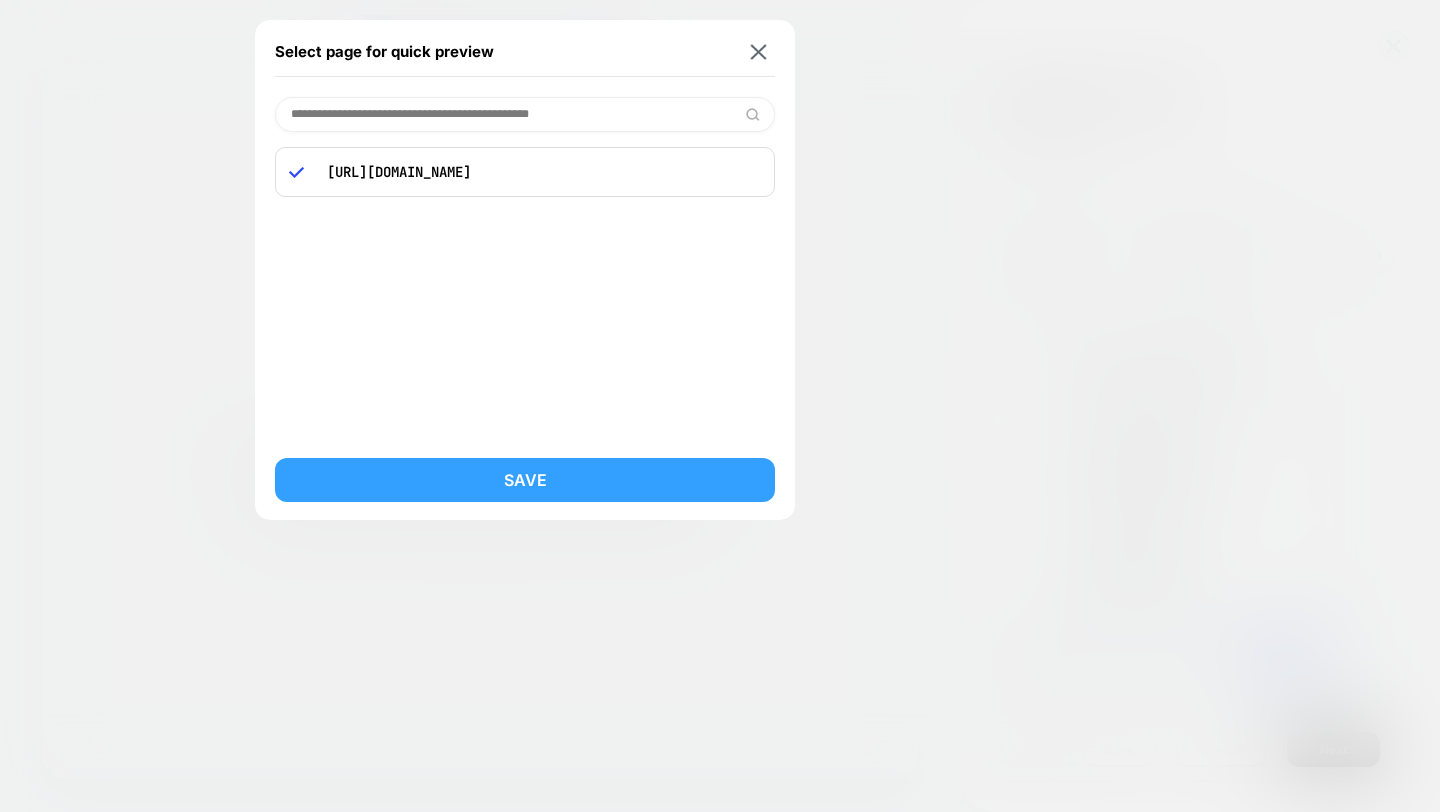click on "Save" at bounding box center (525, 480) 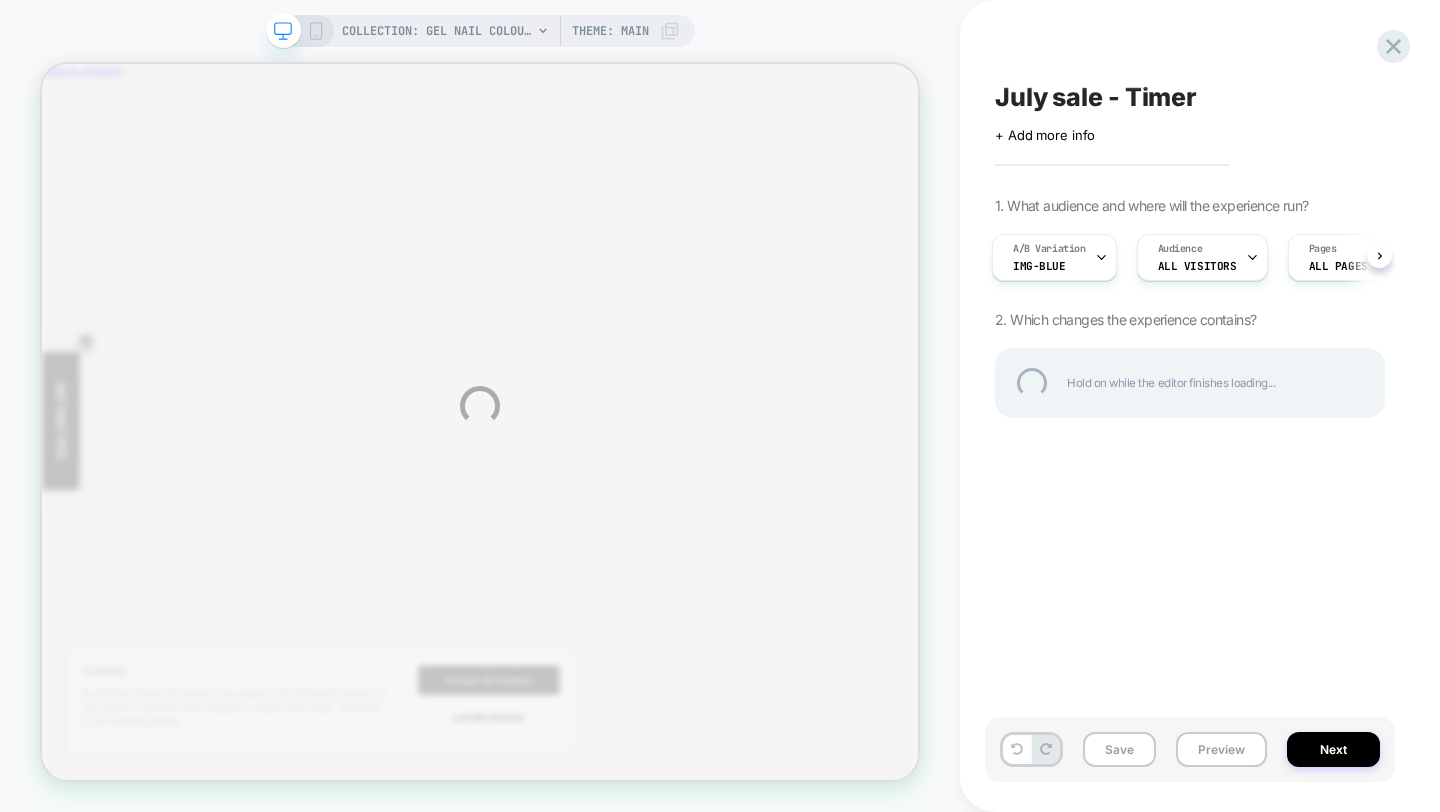scroll, scrollTop: 0, scrollLeft: 0, axis: both 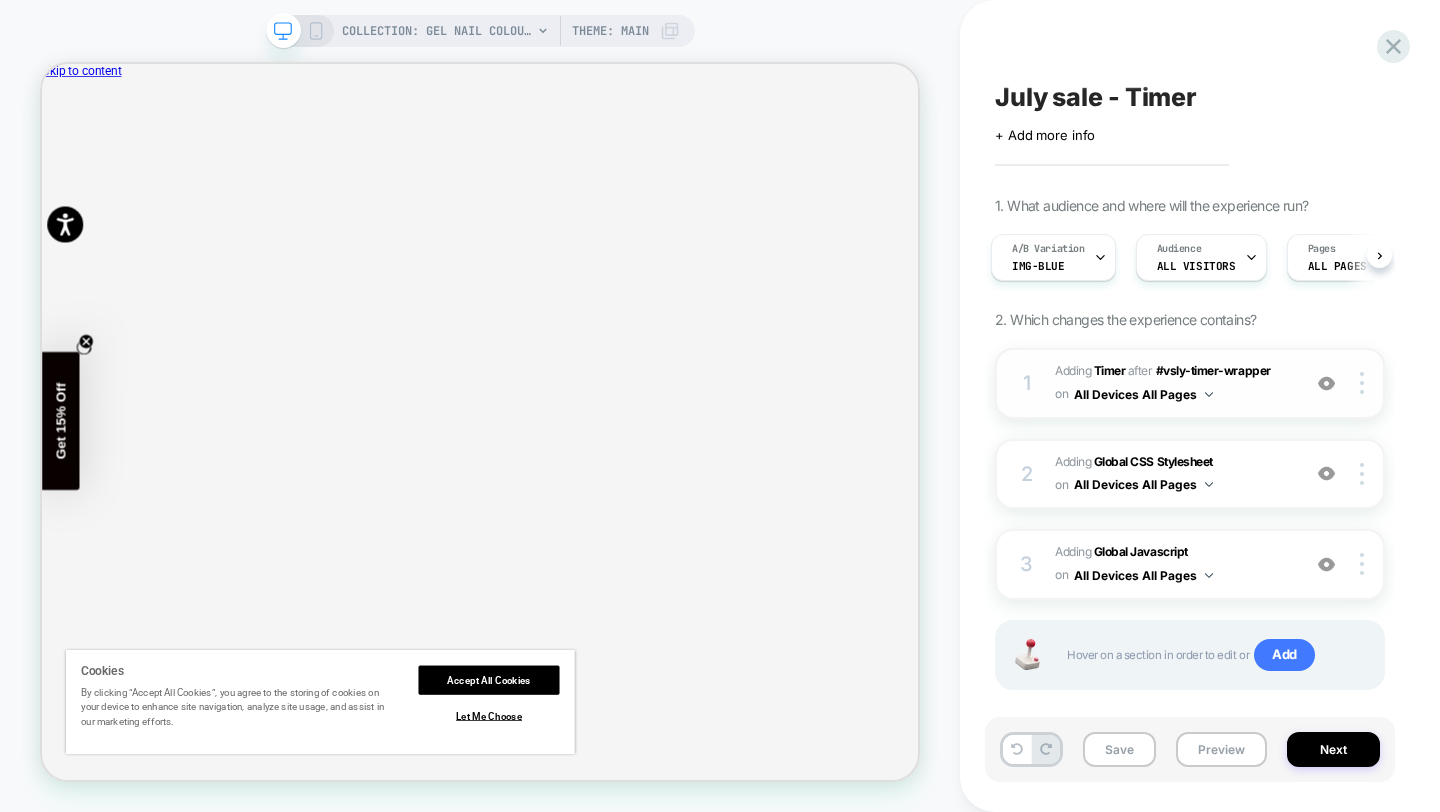 click on "#_loomi_addon_1728507024495_dup1732050018_dup1732052127_dup1734438701_dup1735815000_dup1739267975_dup1743080967_dup1747919861_dup1750030898_dup1752670518 Adding   Timer   AFTER #vsly-timer-wrapper #vsly-timer-wrapper   on All Devices All Pages" at bounding box center (1172, 383) 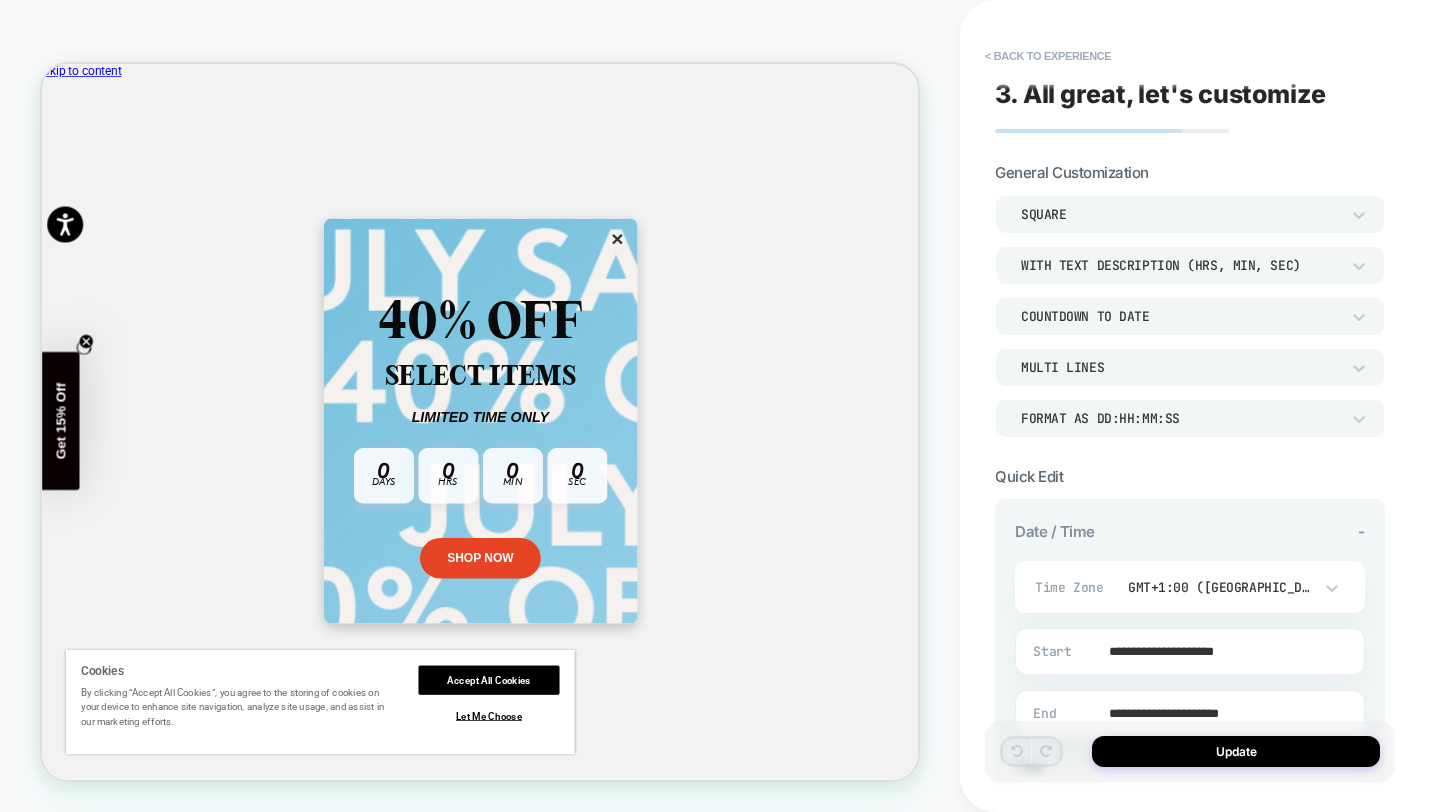 scroll, scrollTop: 0, scrollLeft: 0, axis: both 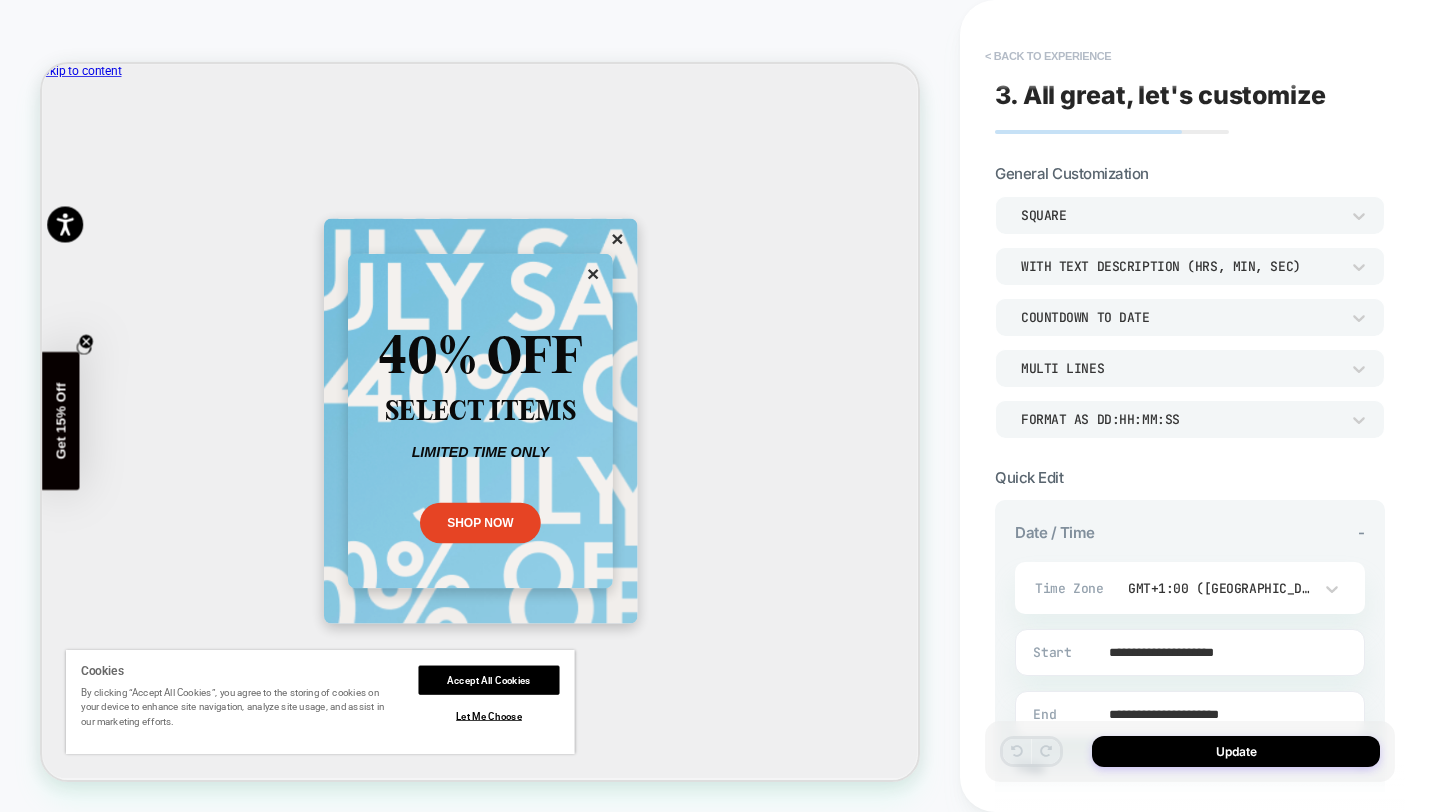 click on "< Back to experience" at bounding box center [1048, 56] 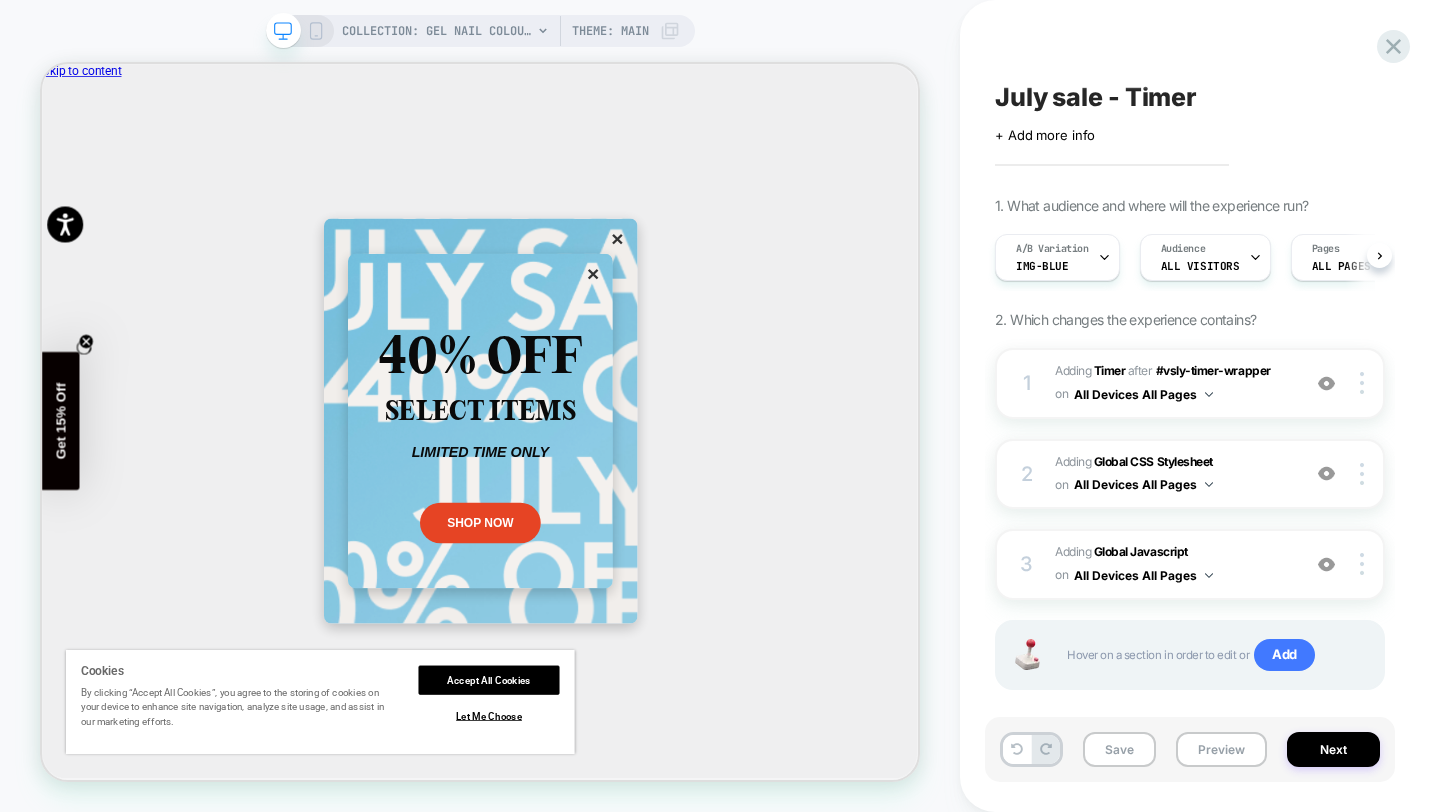 scroll, scrollTop: 0, scrollLeft: 1, axis: horizontal 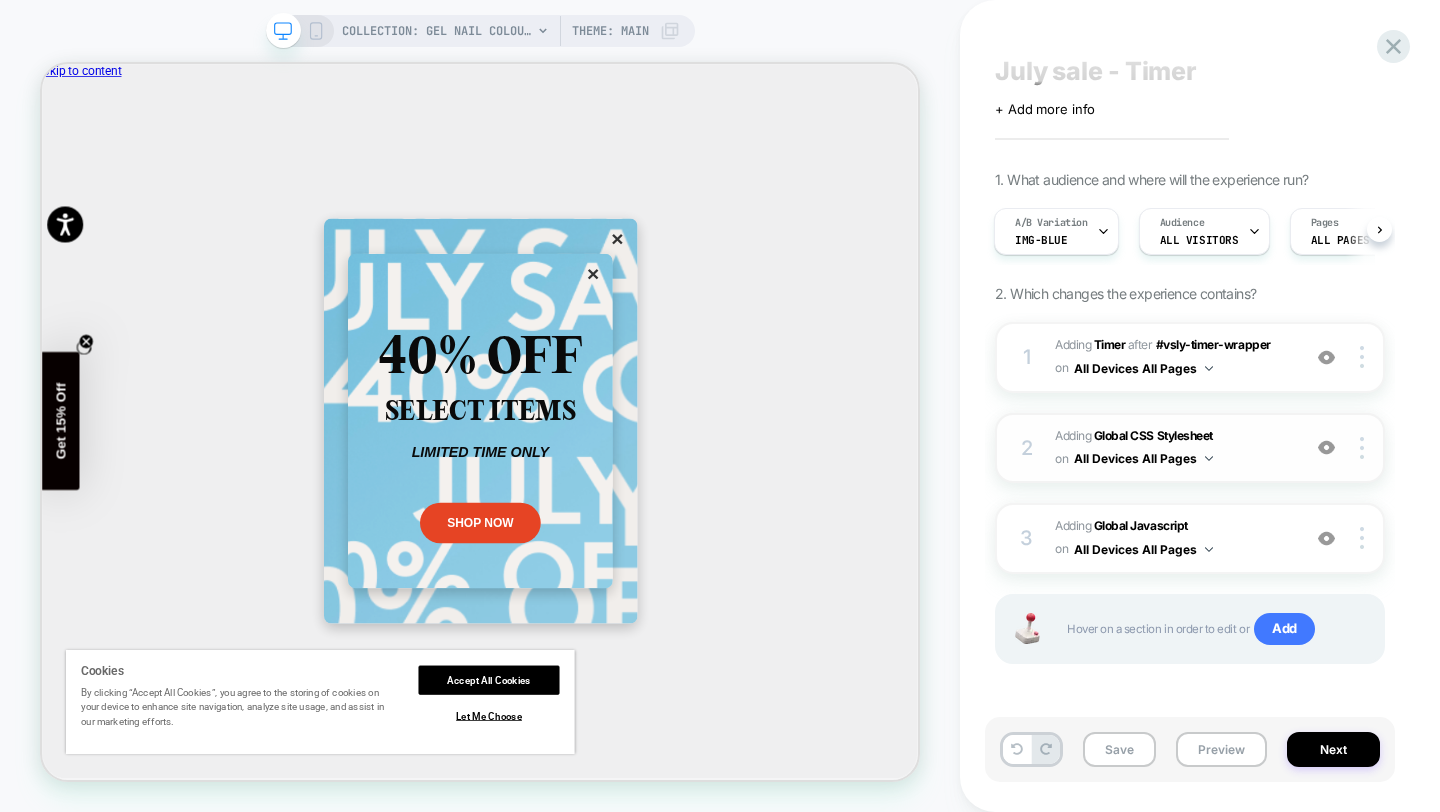 click on "Adding   Global CSS Stylesheet   on All Devices All Pages" at bounding box center [1172, 448] 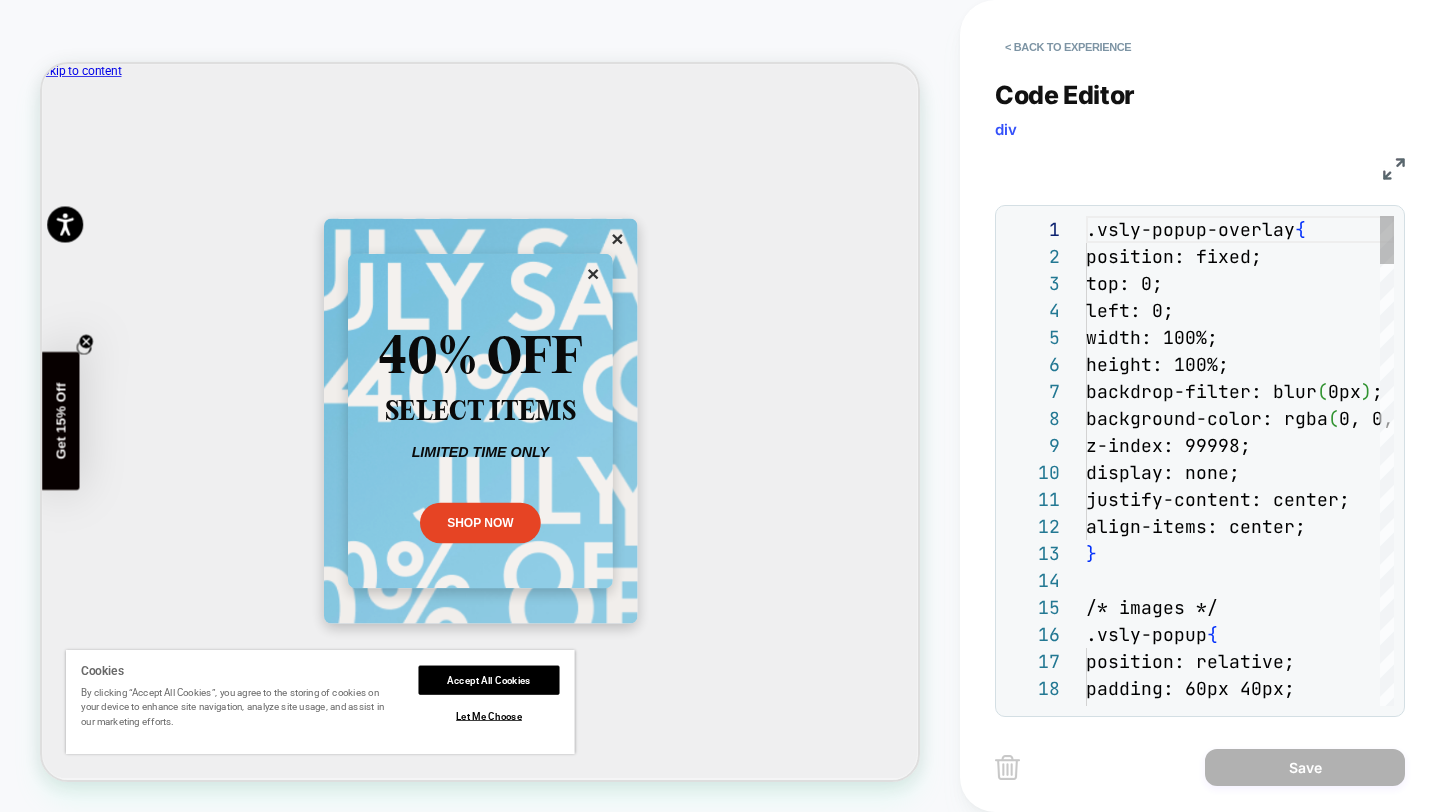 scroll, scrollTop: 270, scrollLeft: 0, axis: vertical 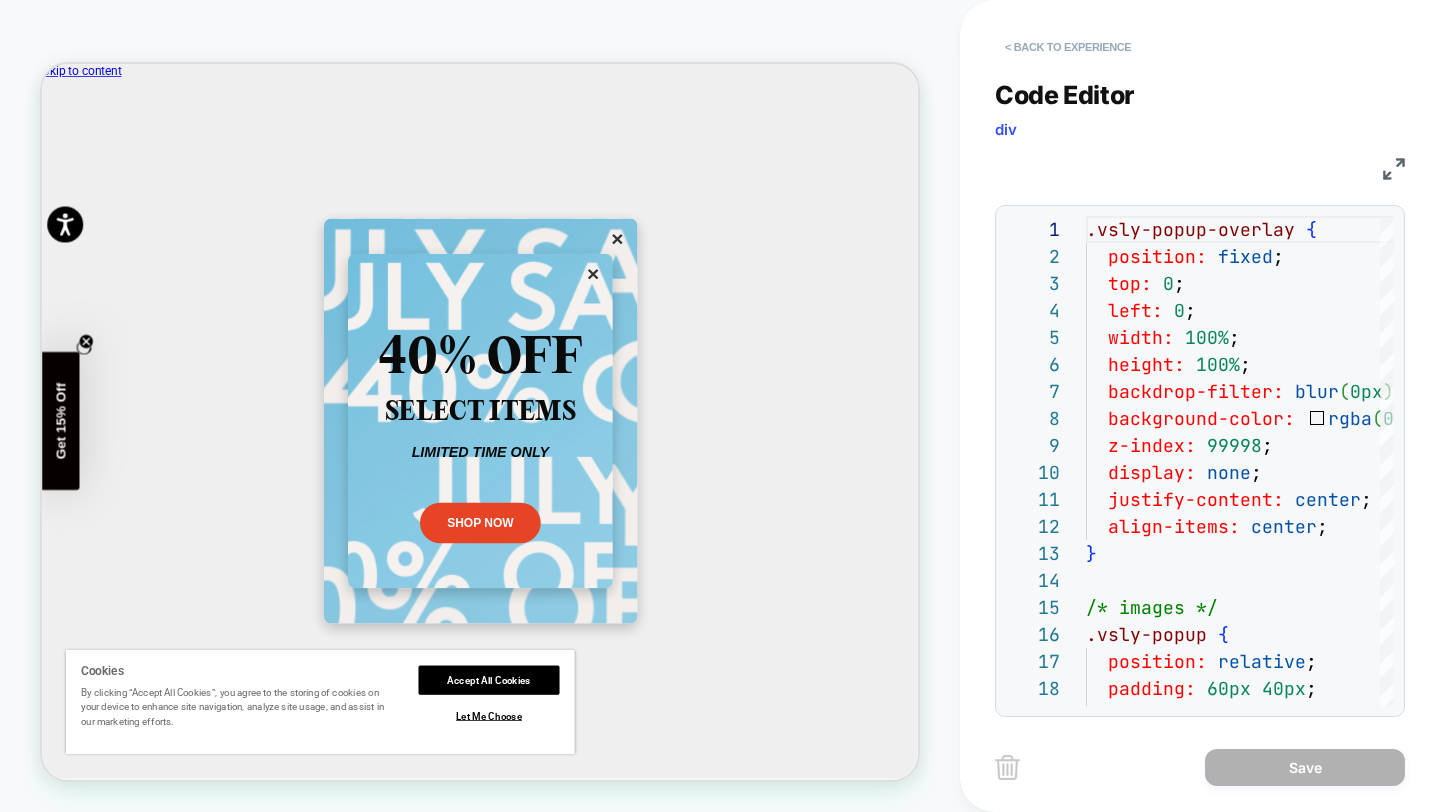 click on "< Back to experience" at bounding box center (1068, 47) 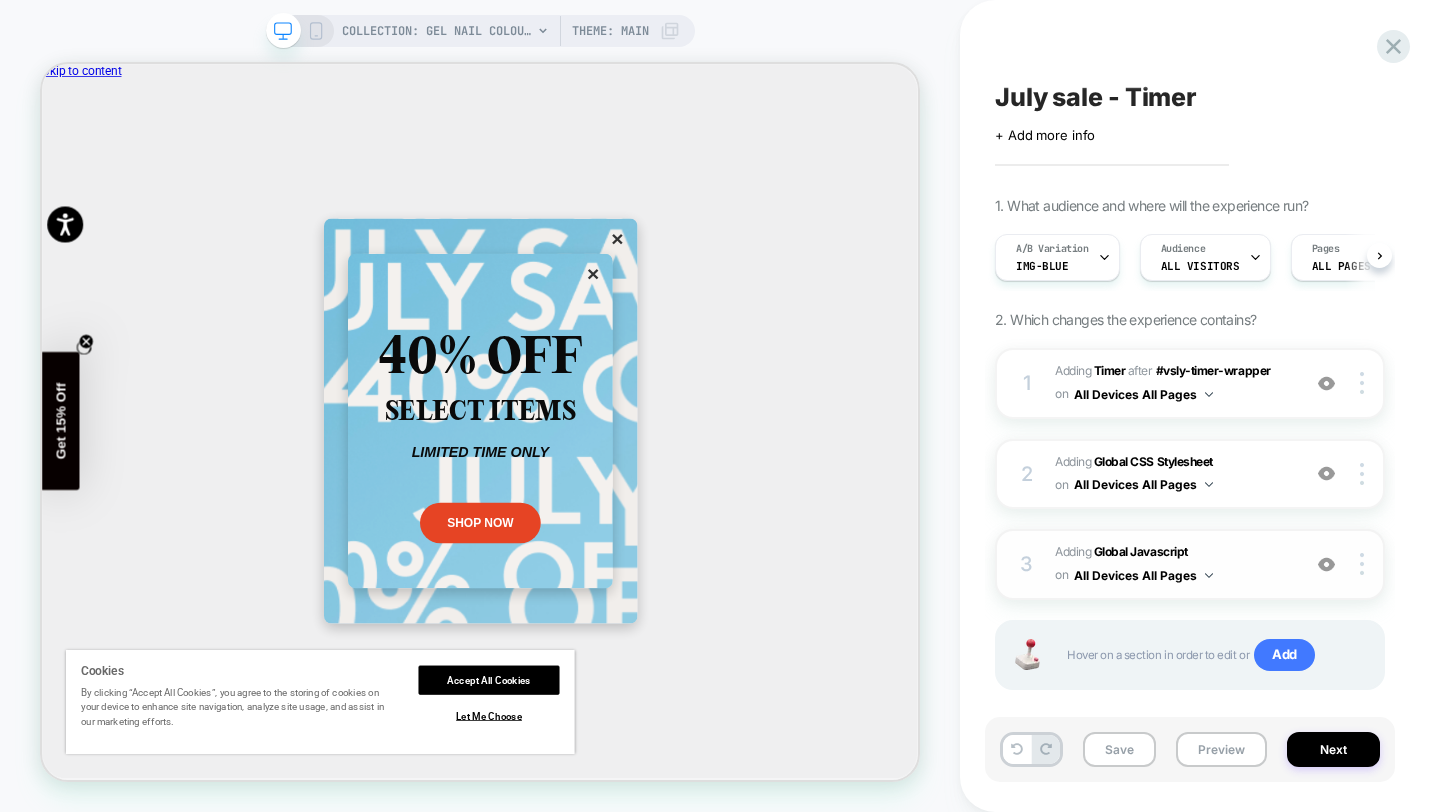 scroll, scrollTop: 0, scrollLeft: 1, axis: horizontal 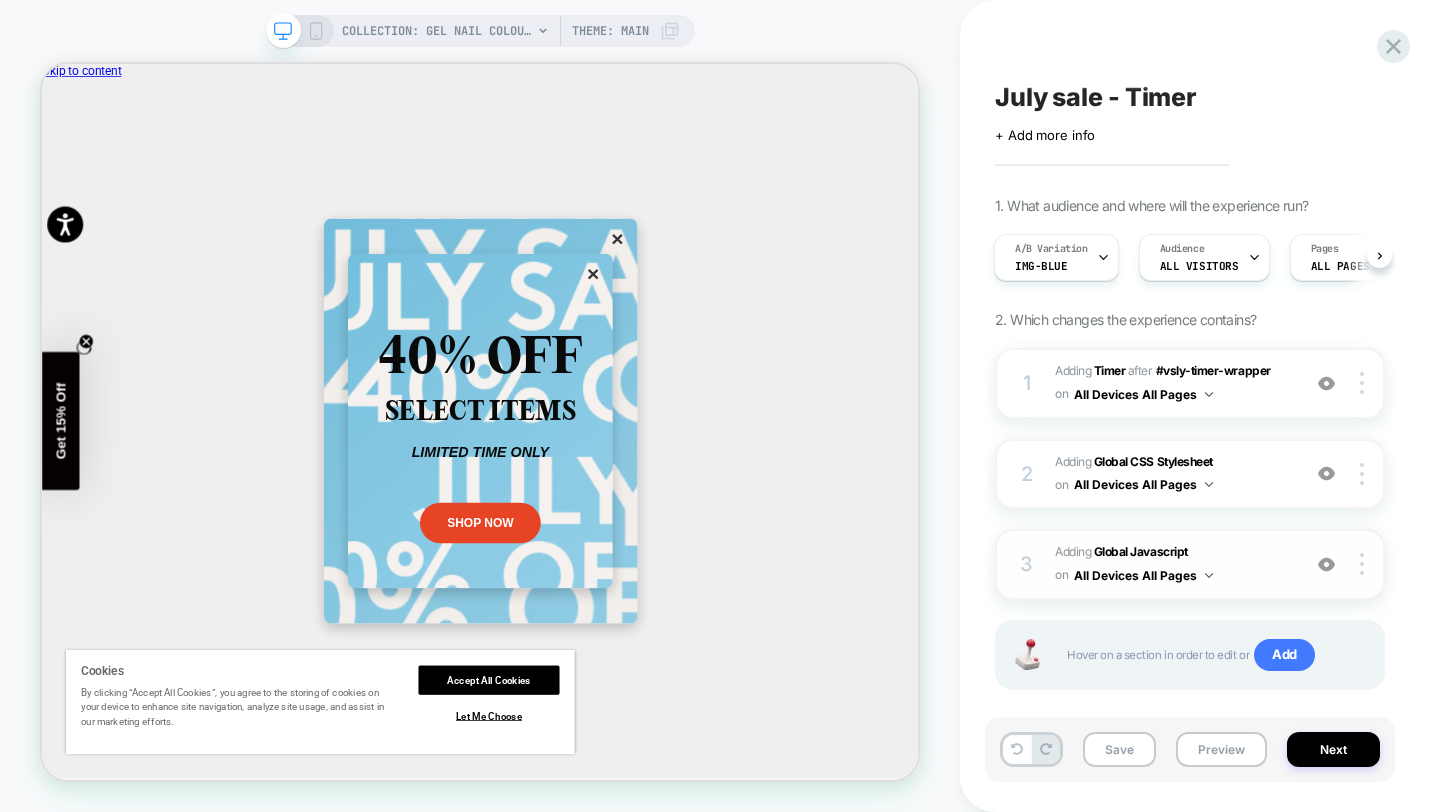click on "Adding   Global Javascript   on All Devices All Pages" at bounding box center [1172, 564] 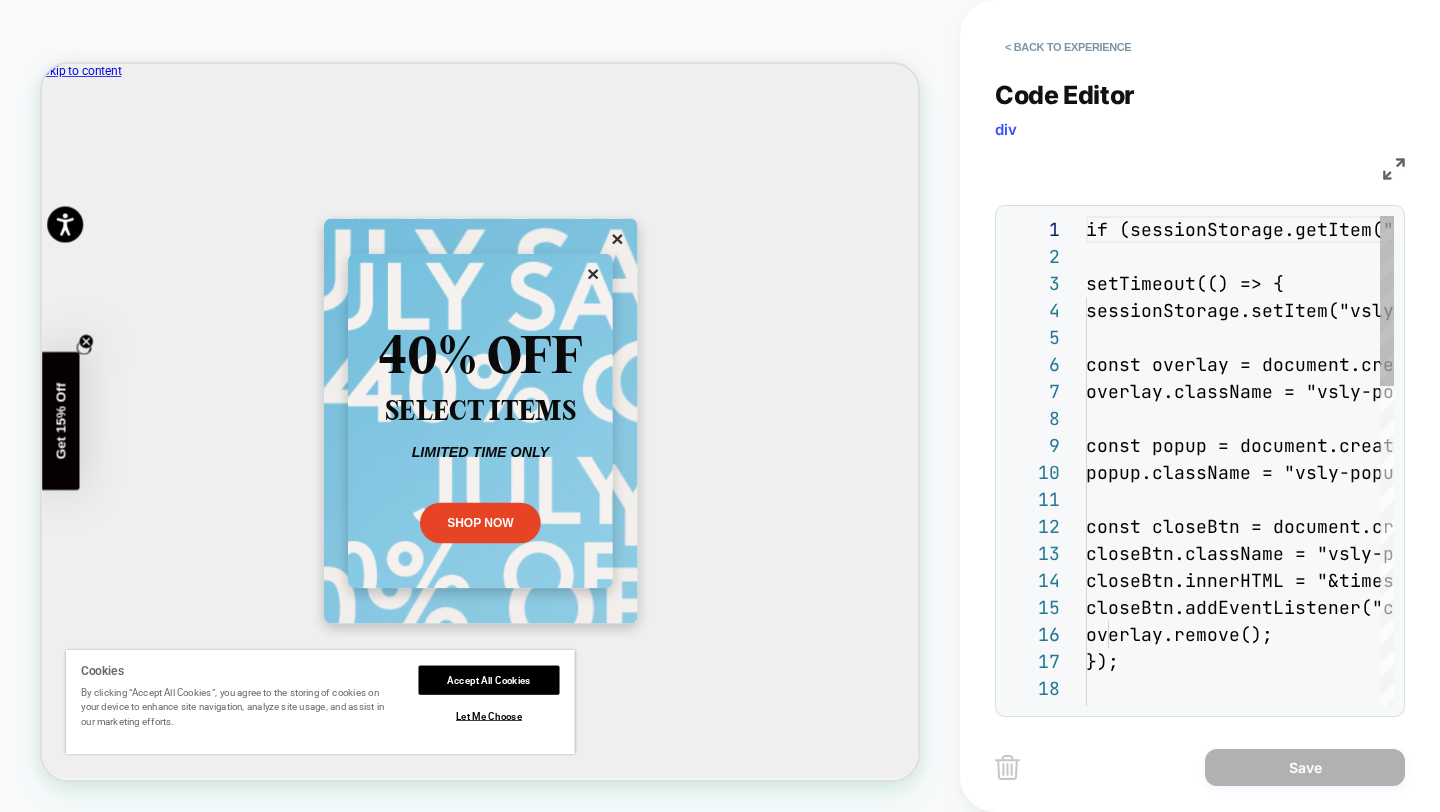 scroll, scrollTop: 270, scrollLeft: 0, axis: vertical 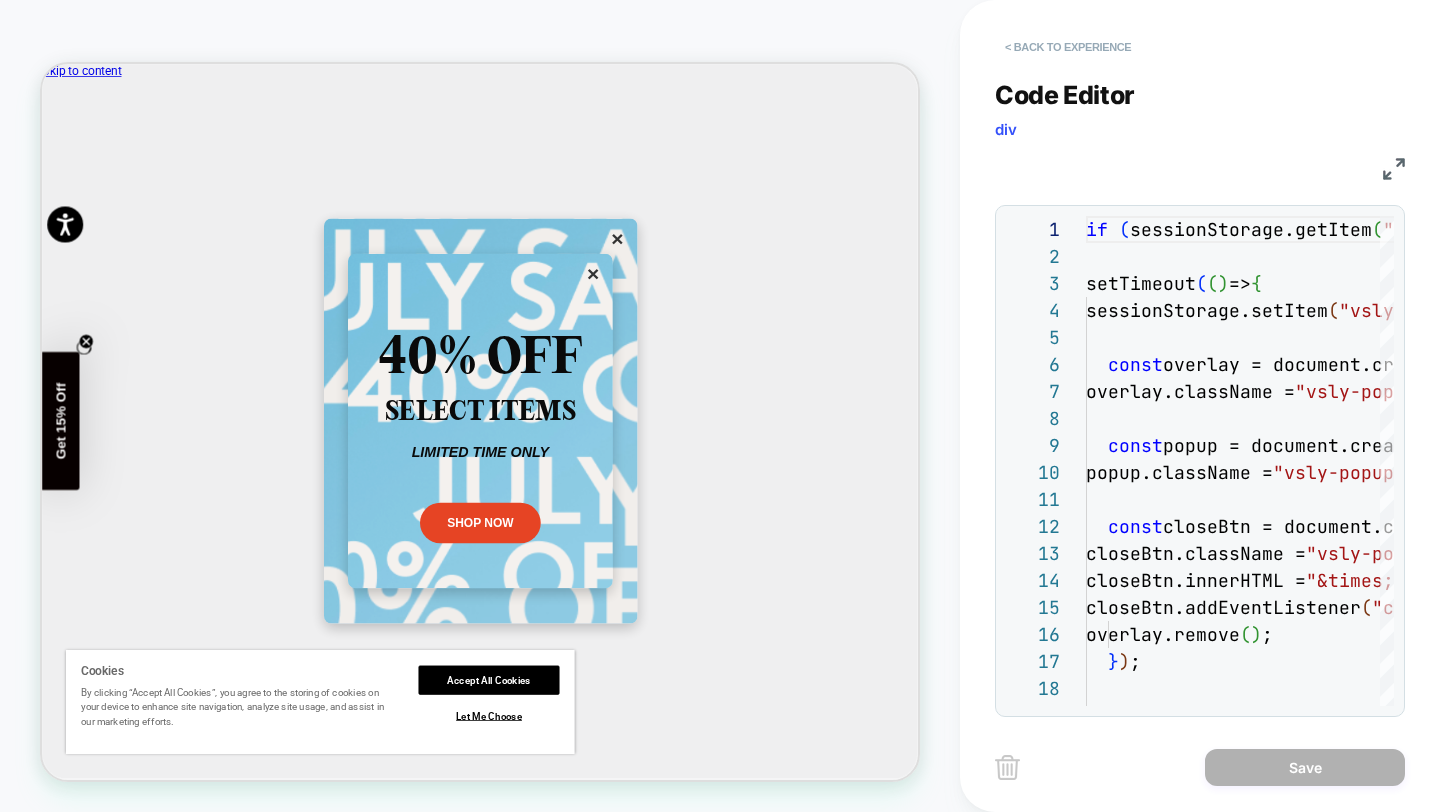 click on "< Back to experience" at bounding box center (1068, 47) 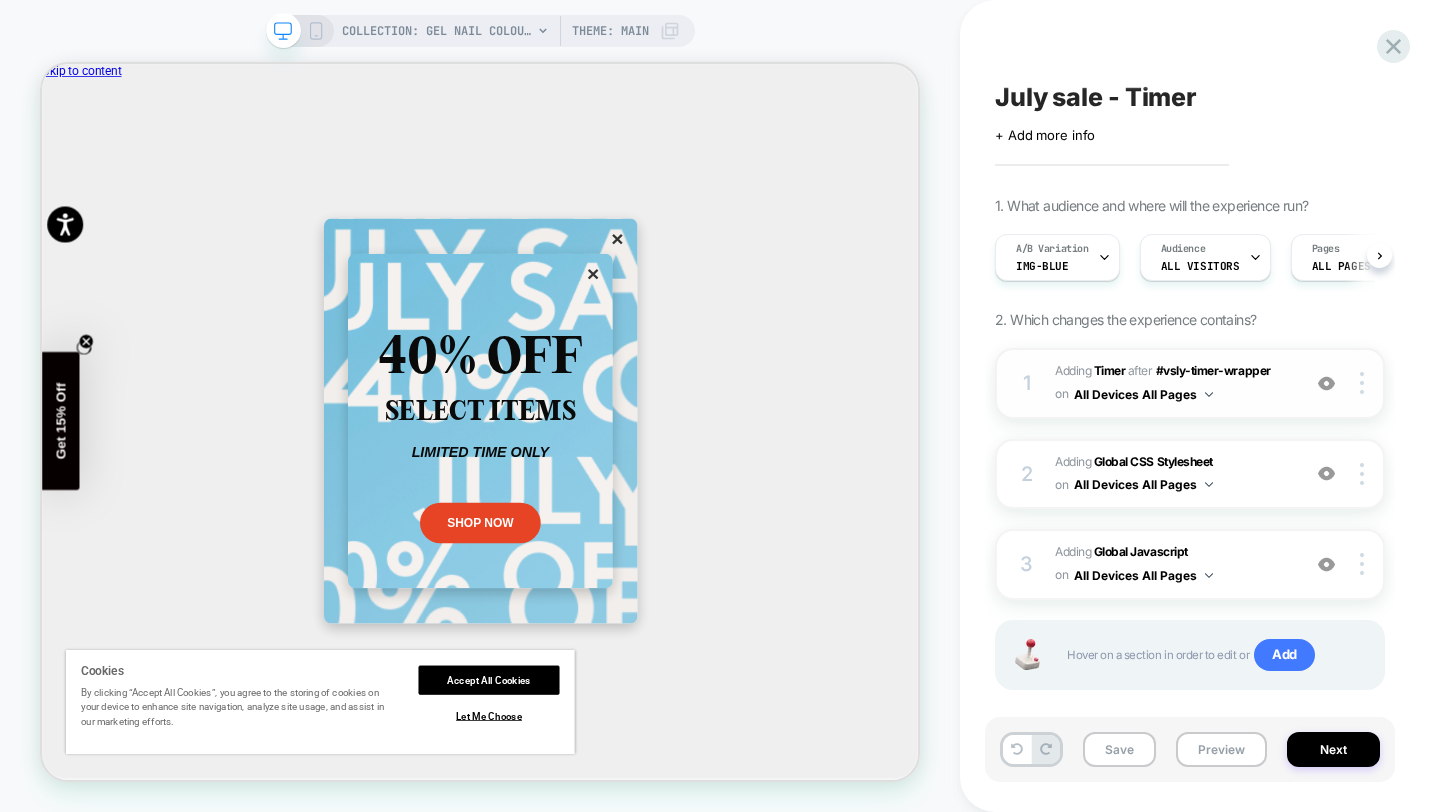 scroll, scrollTop: 0, scrollLeft: 1, axis: horizontal 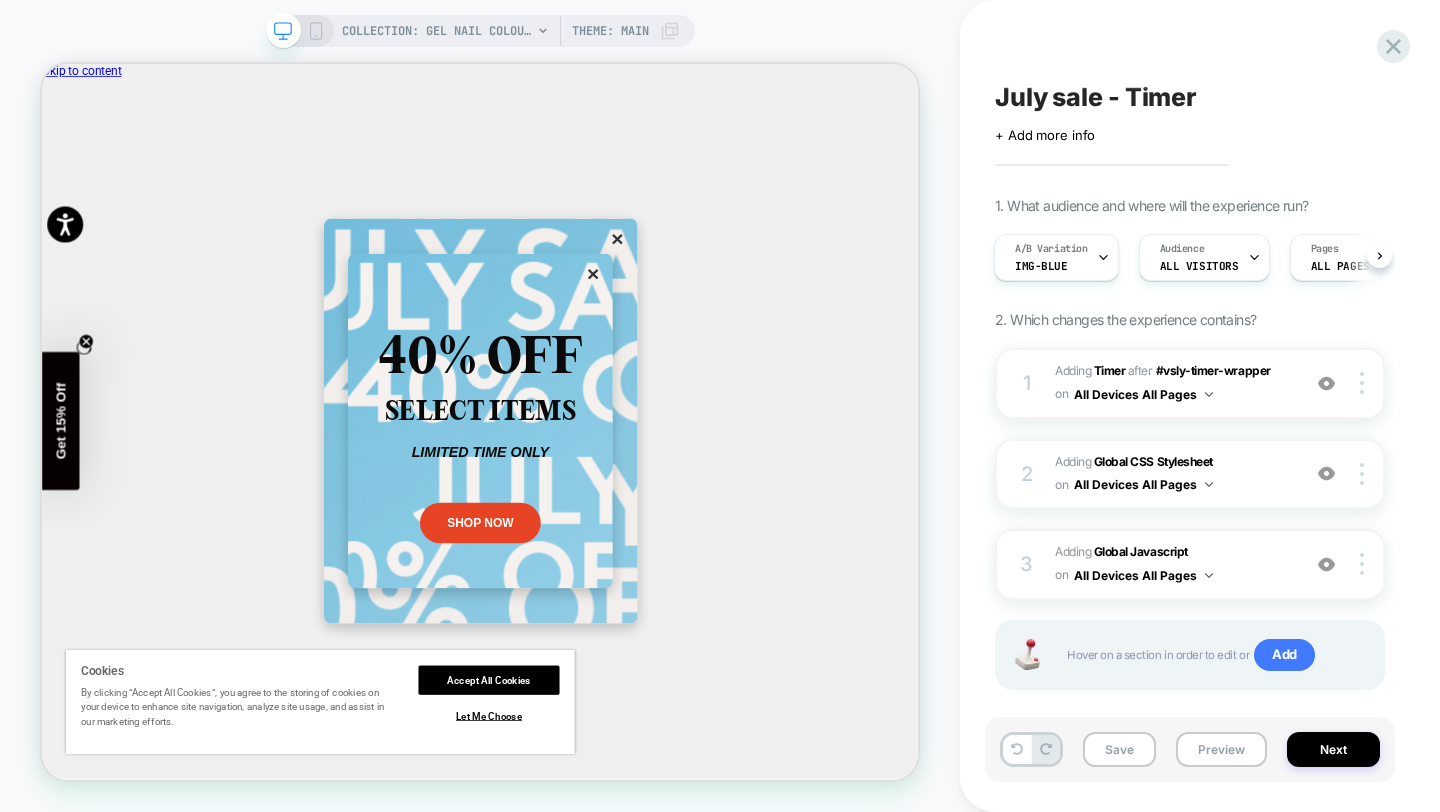click on "#_loomi_addon_1728507024495_dup1732050018_dup1732052127_dup1734438701_dup1735815000_dup1739267975_dup1743080967_dup1747919861_dup1750030898_dup1752670518 Adding   Timer   AFTER #vsly-timer-wrapper #vsly-timer-wrapper   on All Devices All Pages" at bounding box center (1172, 383) 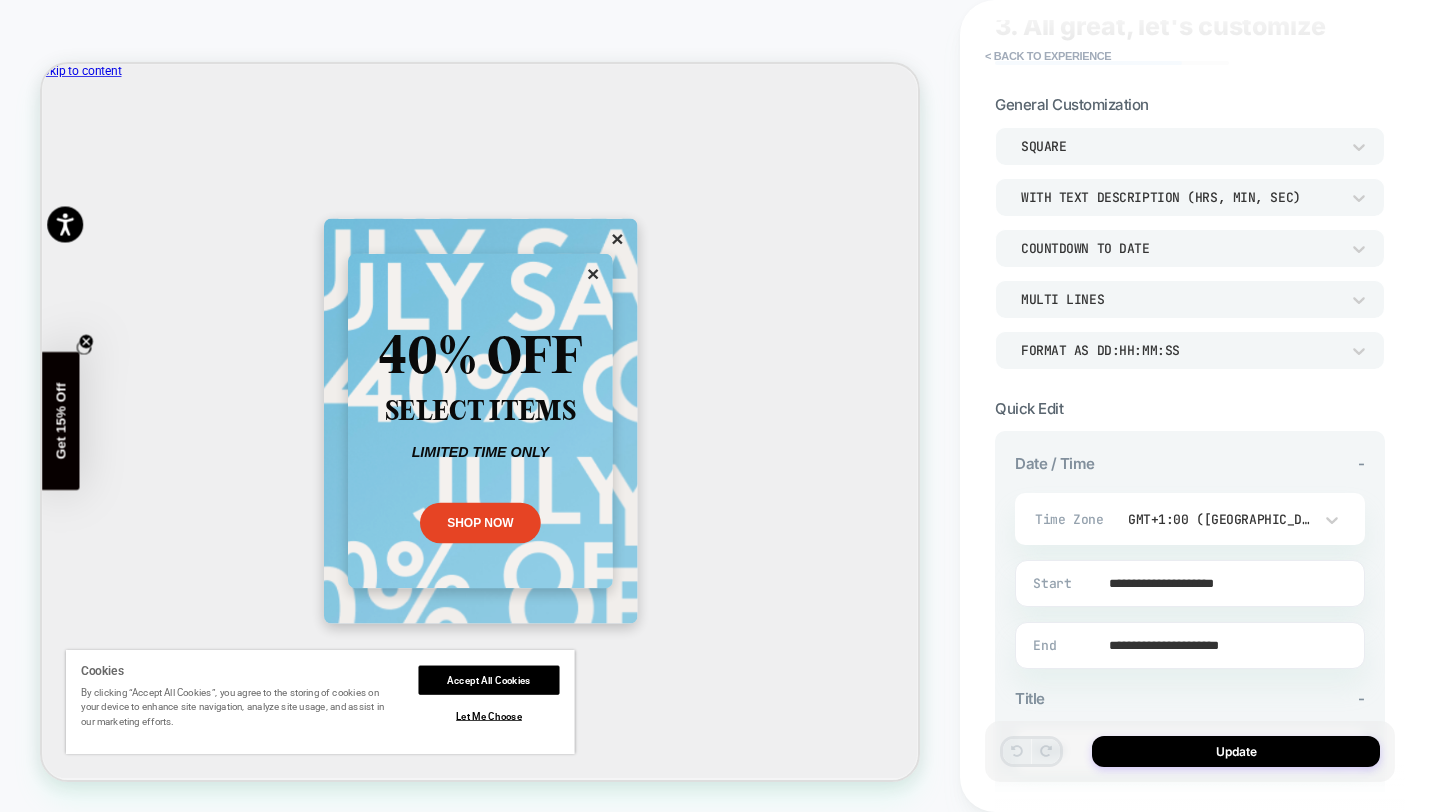 scroll, scrollTop: 0, scrollLeft: 0, axis: both 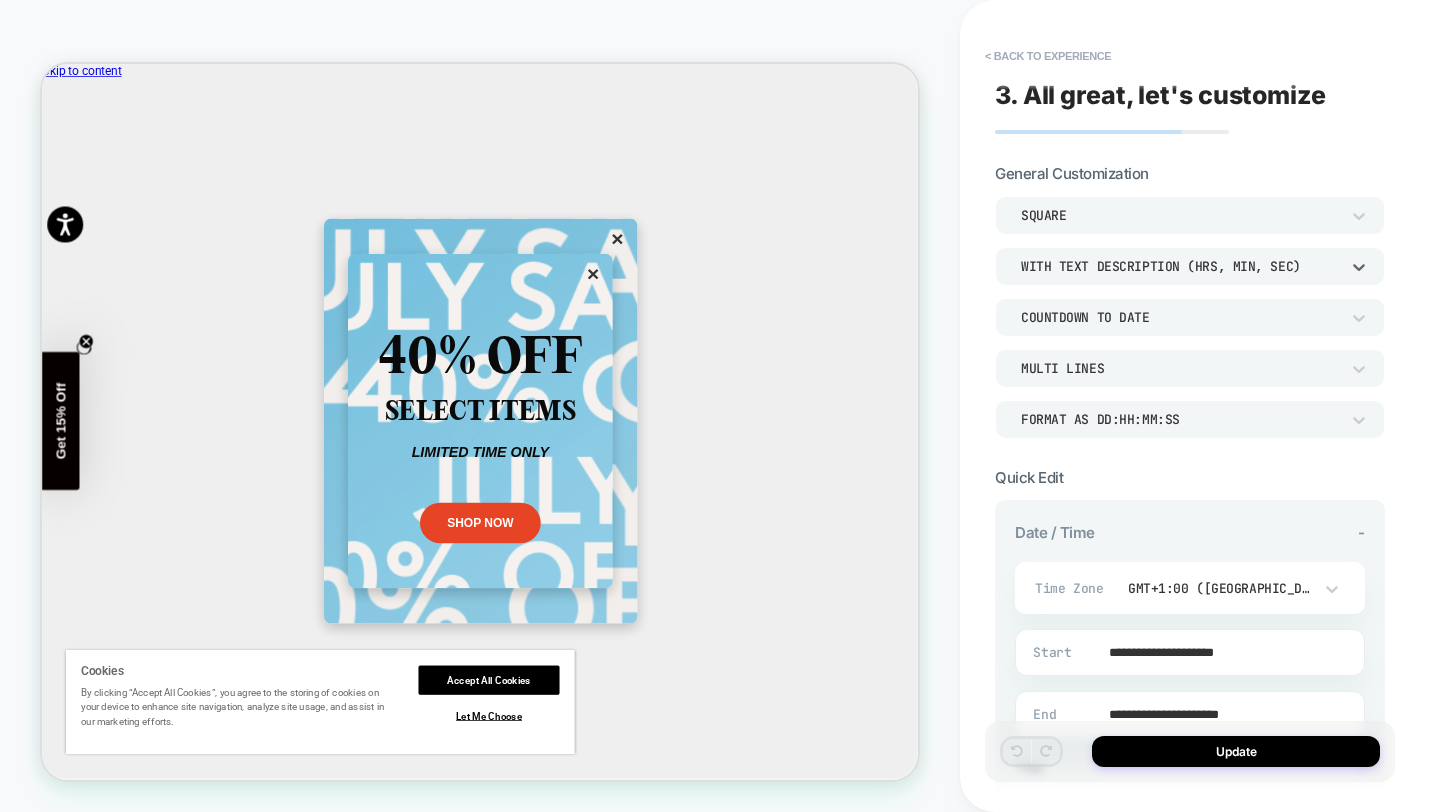 click on "WITH TEXT DESCRIPTION (HRS, MIN, SEC)" at bounding box center [1180, 266] 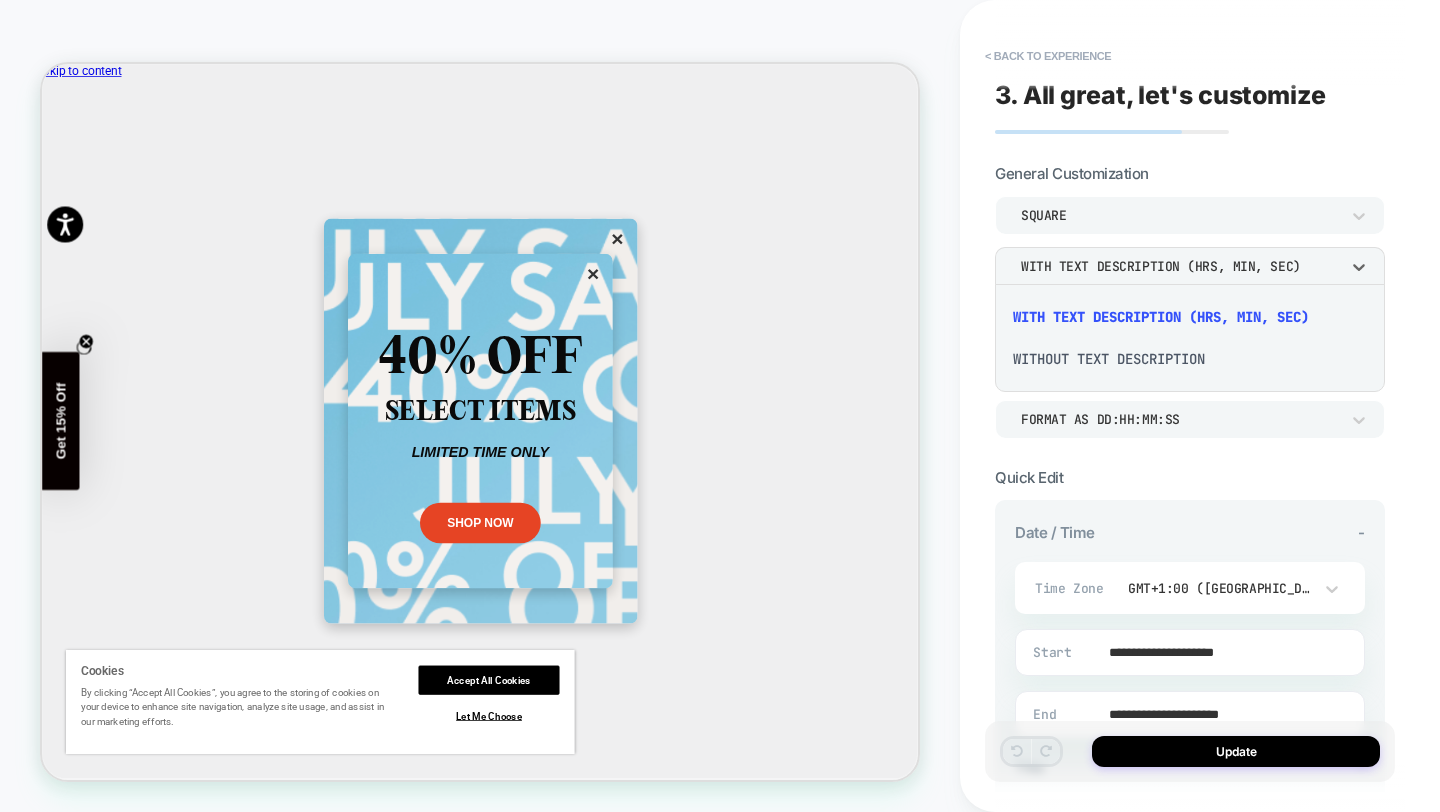click at bounding box center [720, 406] 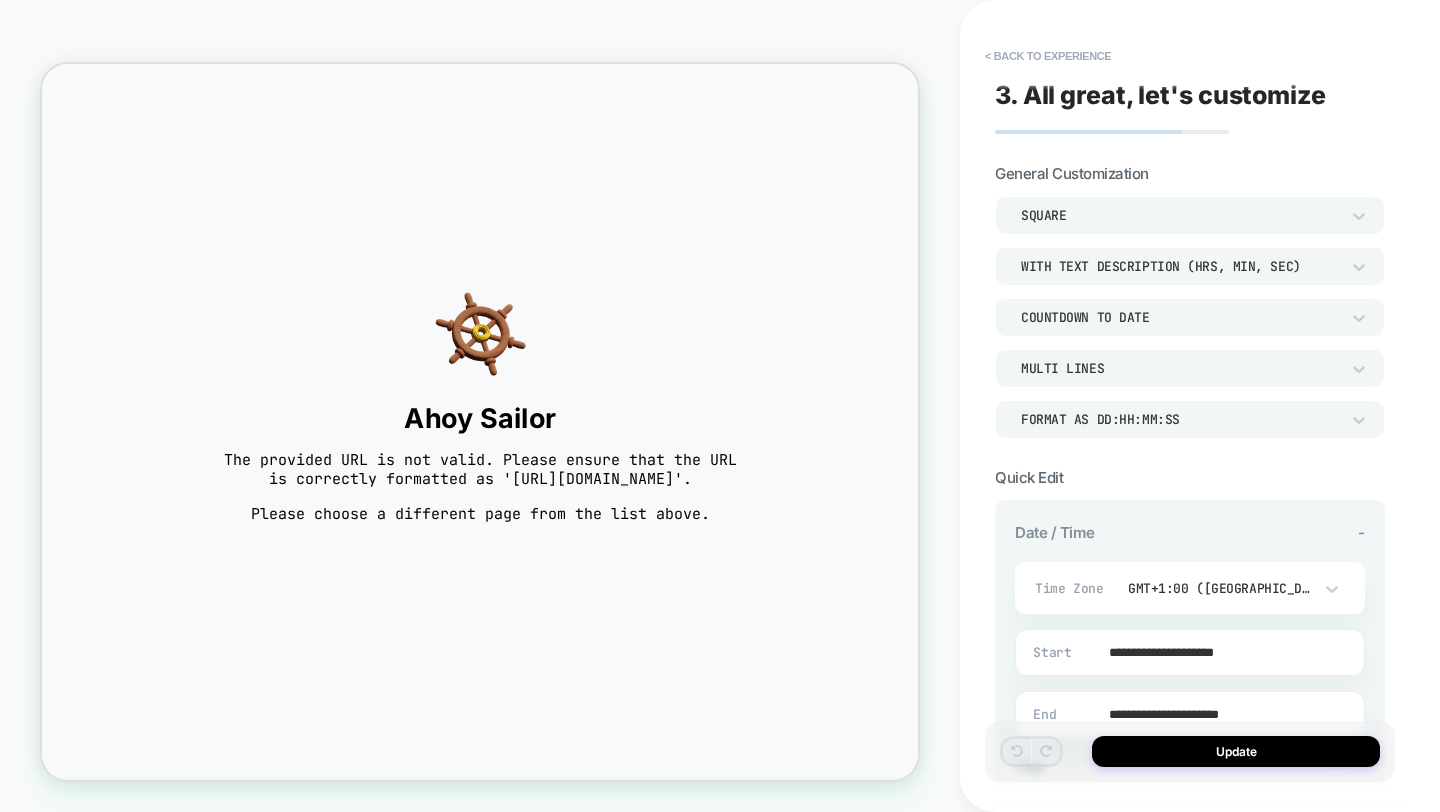 scroll, scrollTop: 0, scrollLeft: 0, axis: both 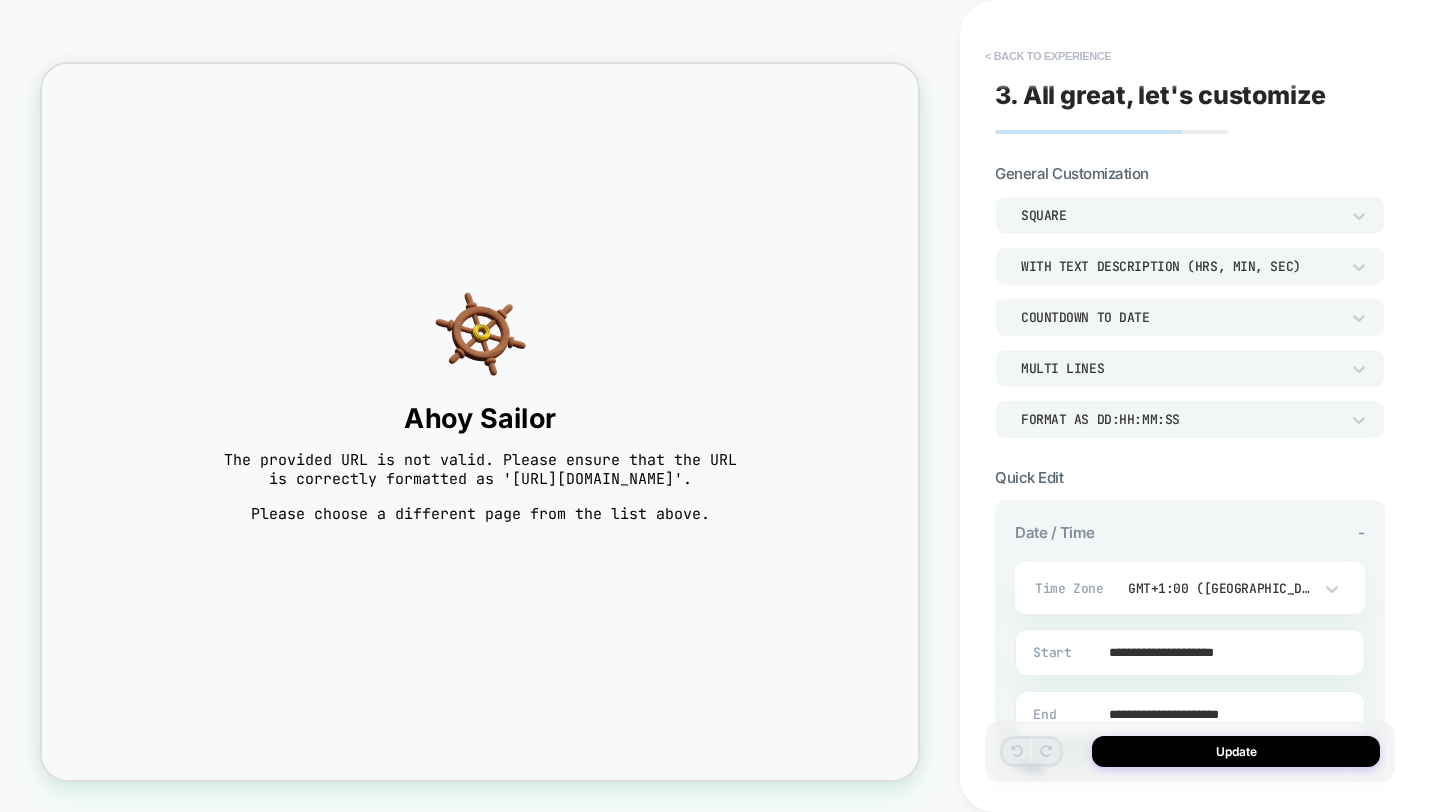 click on "< Back to experience" at bounding box center [1048, 56] 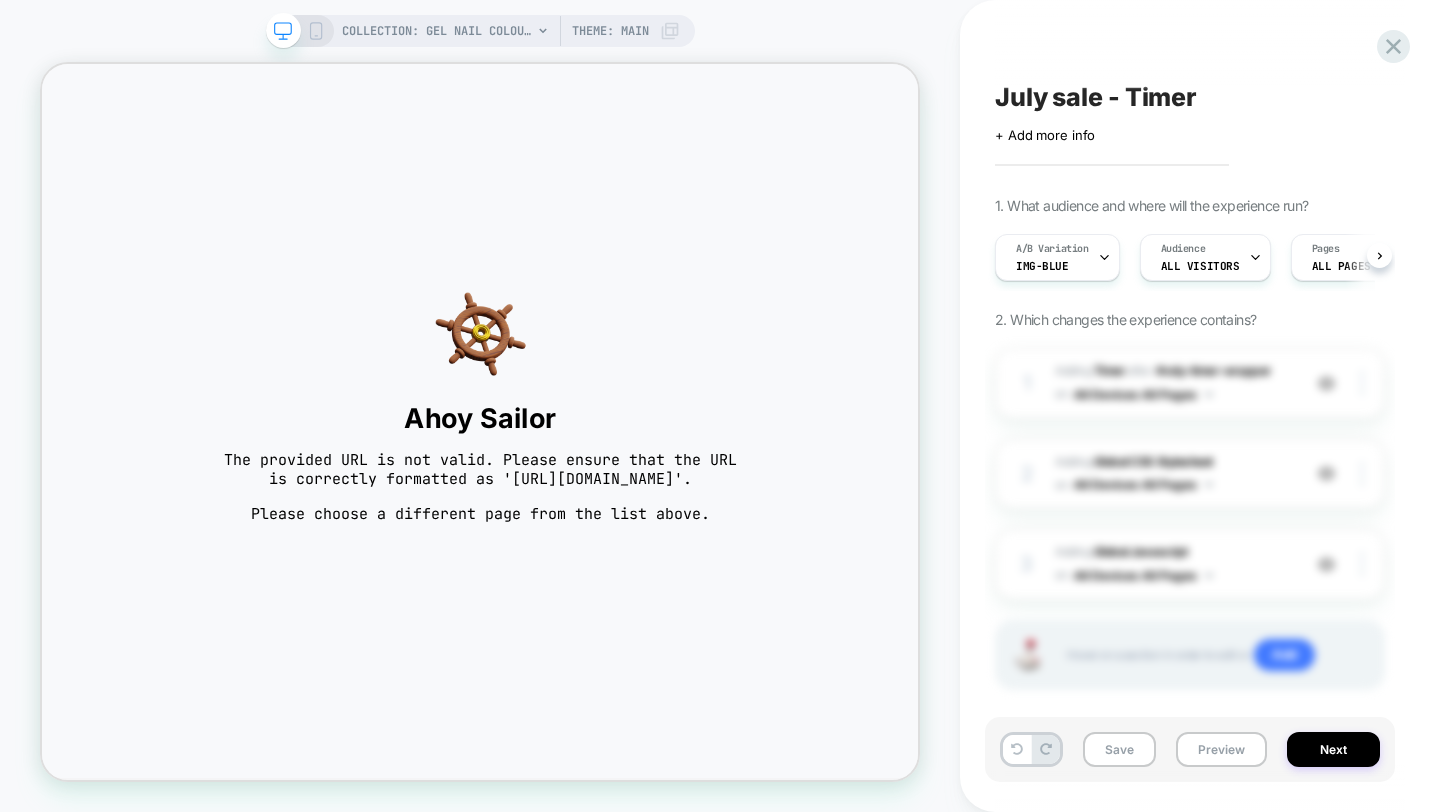 scroll, scrollTop: 0, scrollLeft: 1, axis: horizontal 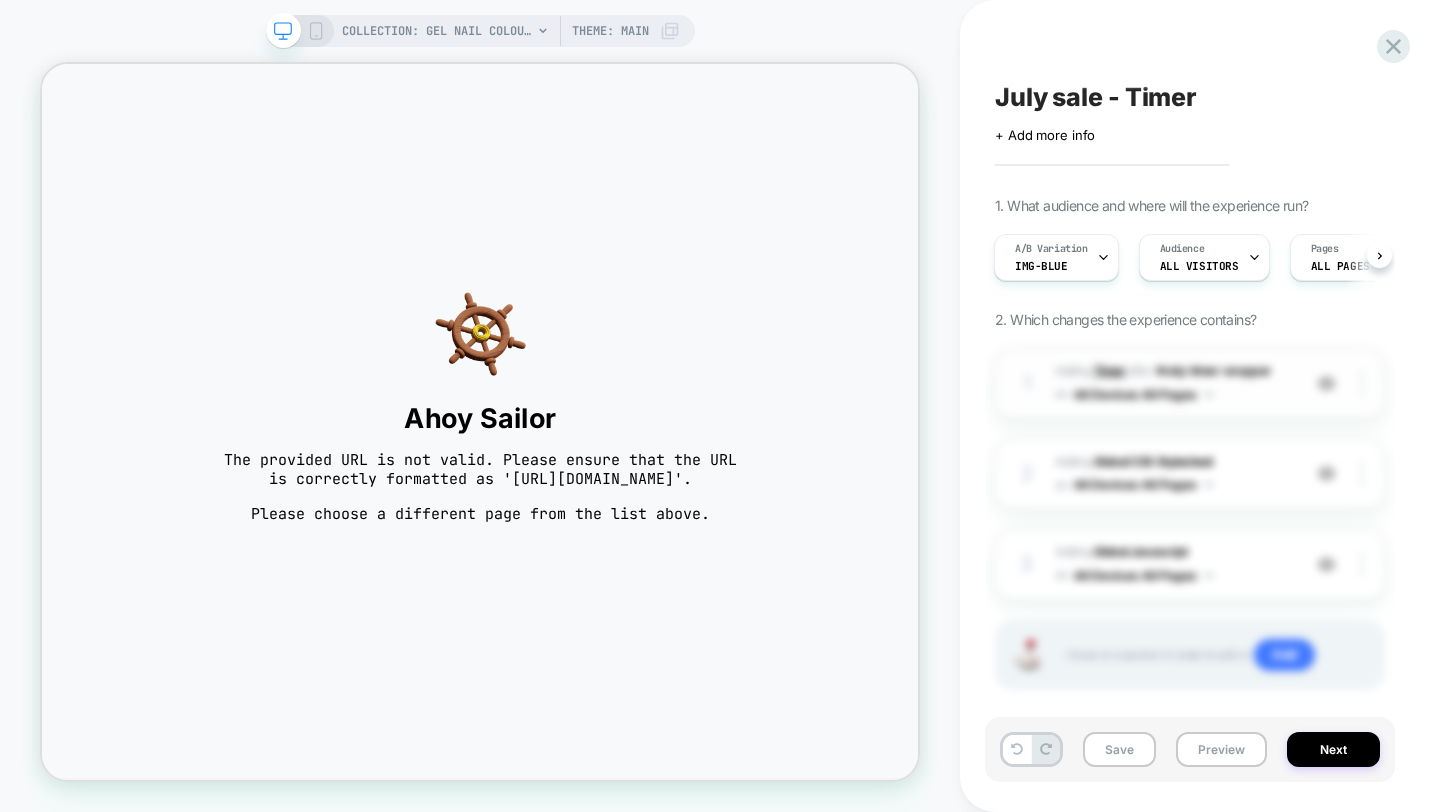 click on "Timer" at bounding box center [1110, 370] 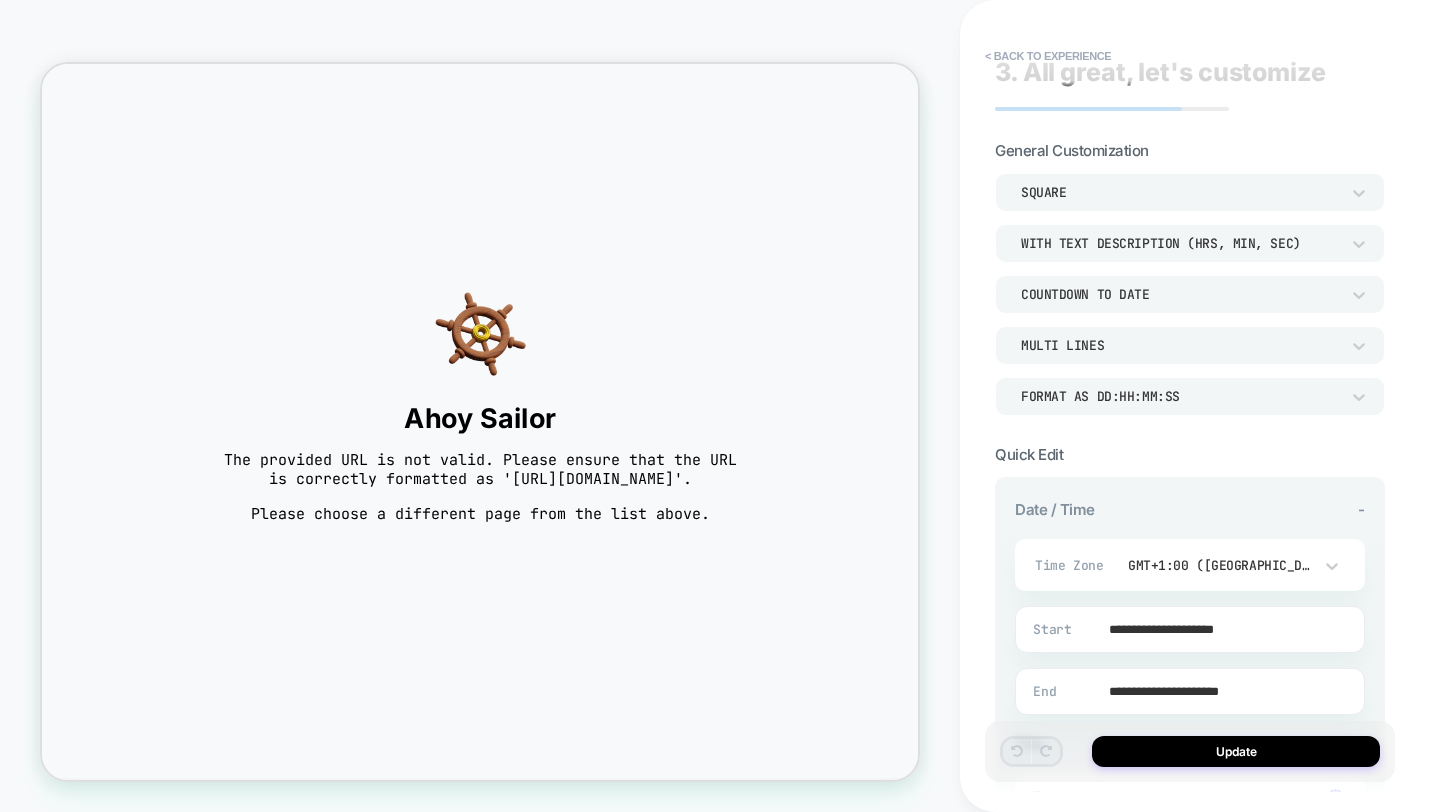 scroll, scrollTop: 0, scrollLeft: 0, axis: both 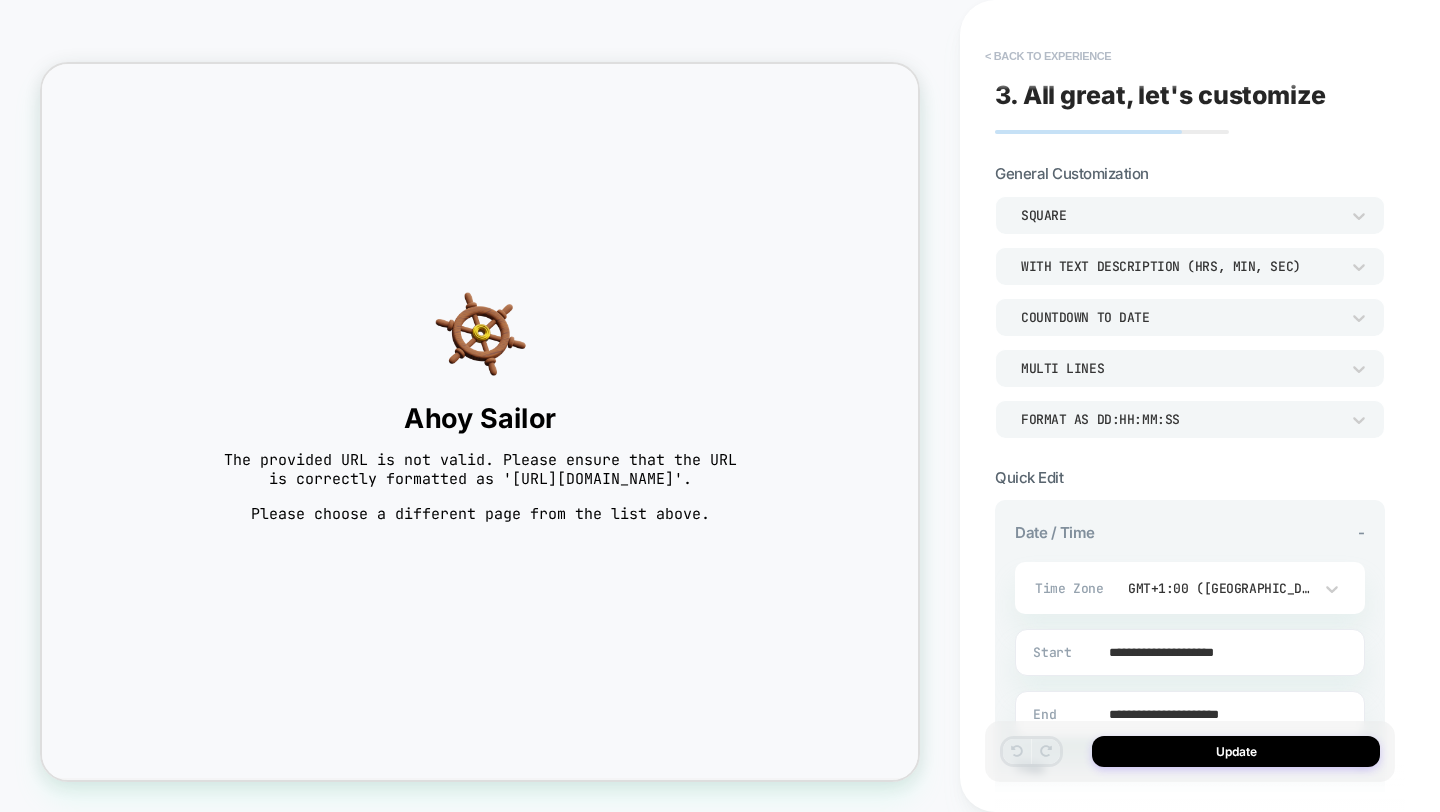 click on "< Back to experience" at bounding box center (1048, 56) 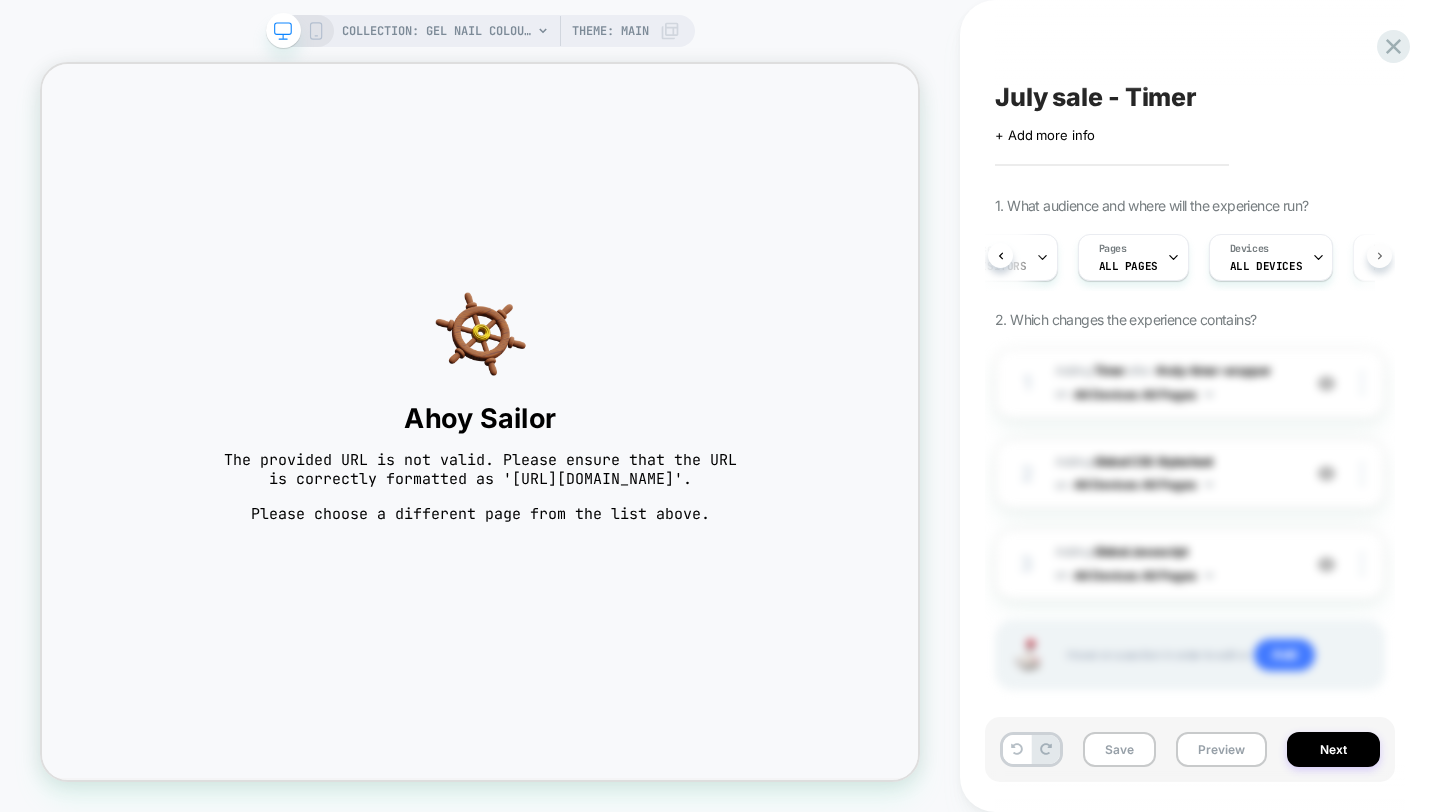 scroll, scrollTop: 0, scrollLeft: 279, axis: horizontal 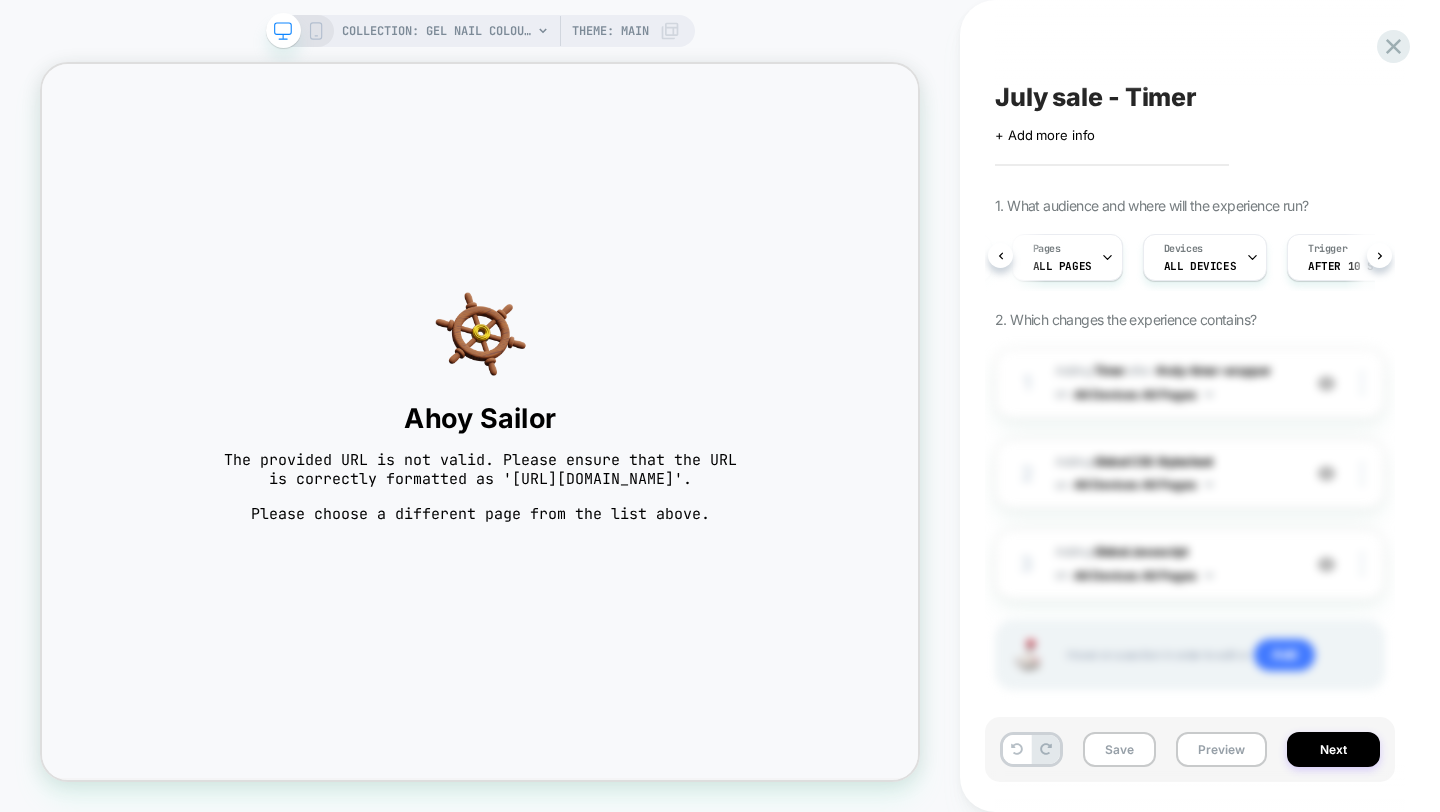 click at bounding box center (627, 424) 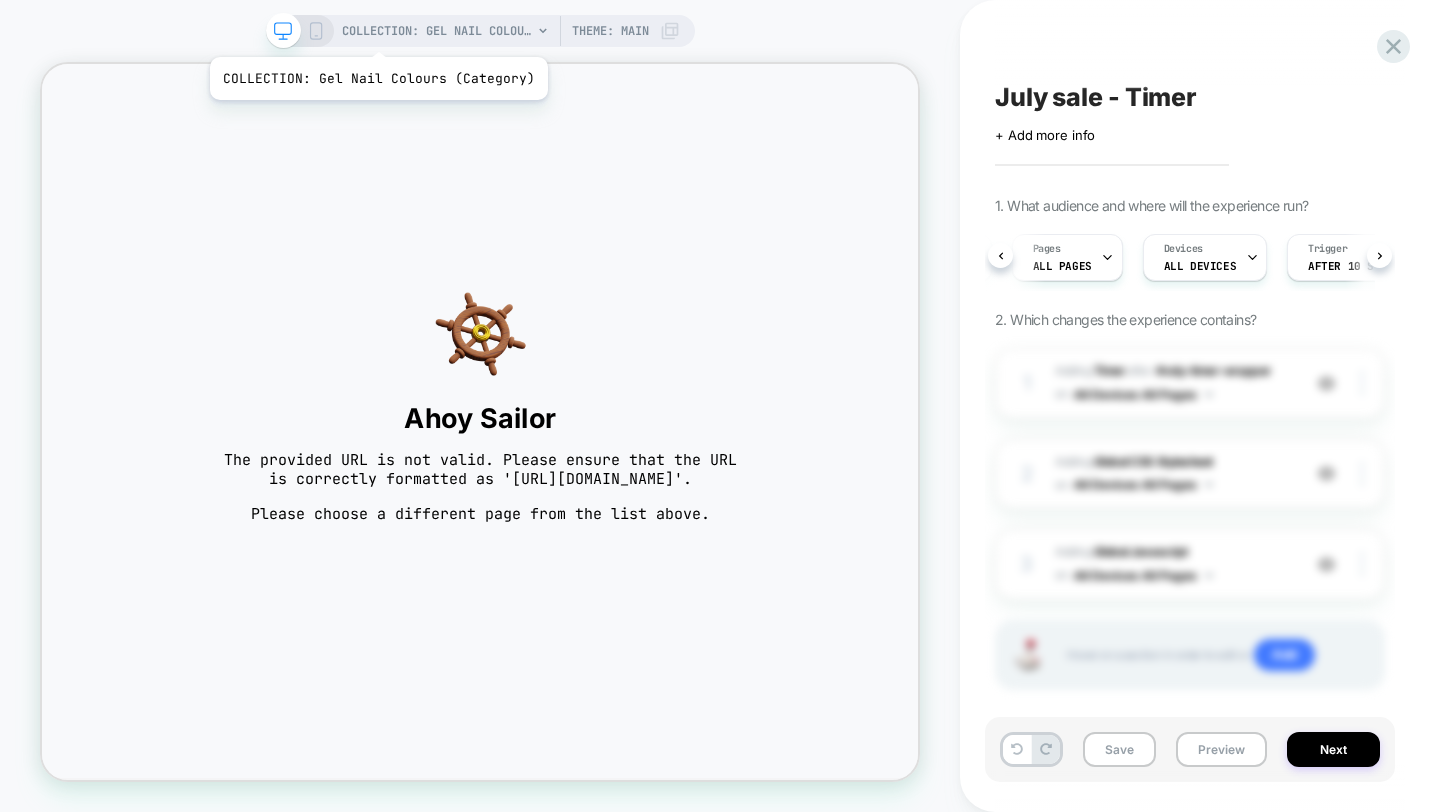 click on "COLLECTION: Gel Nail Colours (Category)" at bounding box center [437, 31] 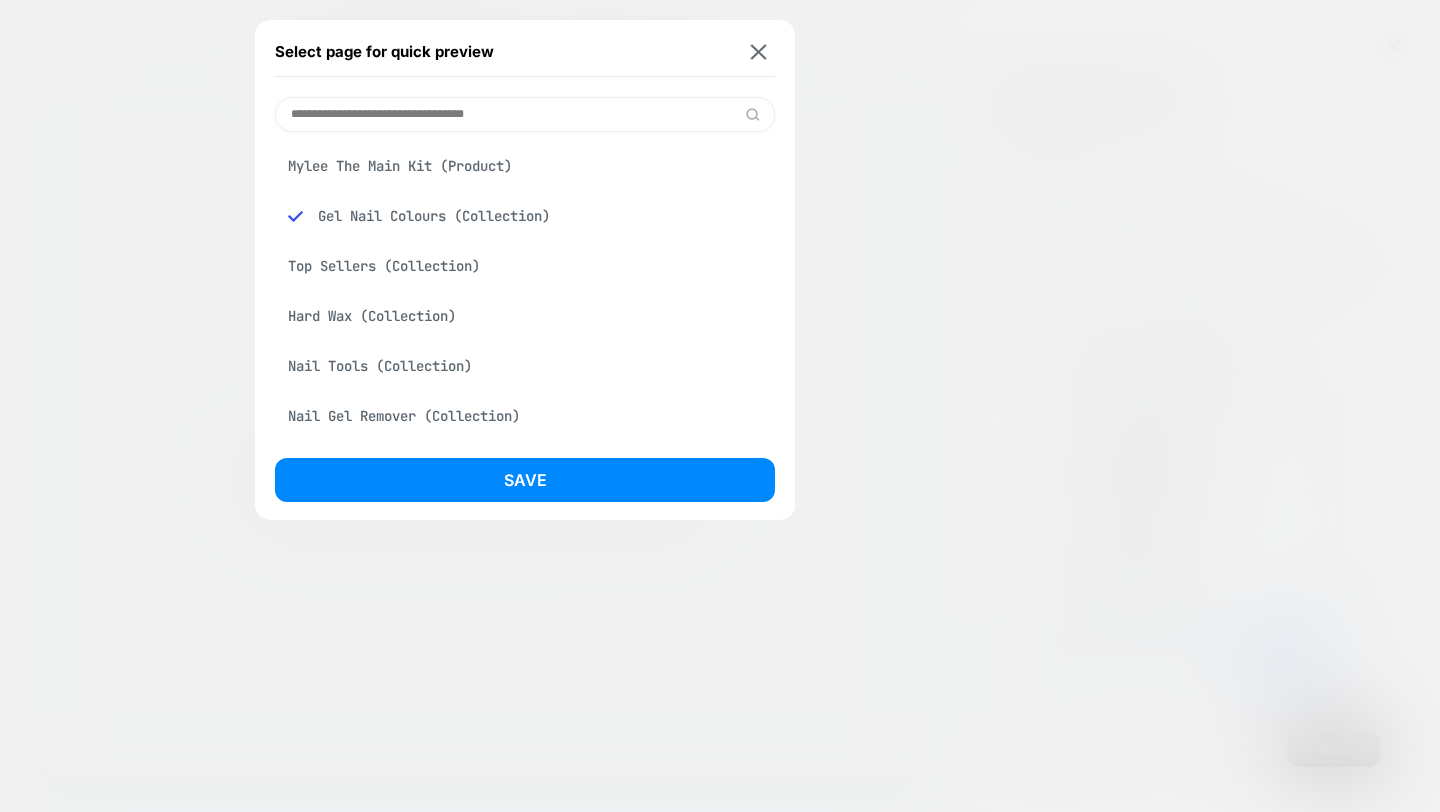 click on "Mylee The Main Kit (Product)" at bounding box center [525, 166] 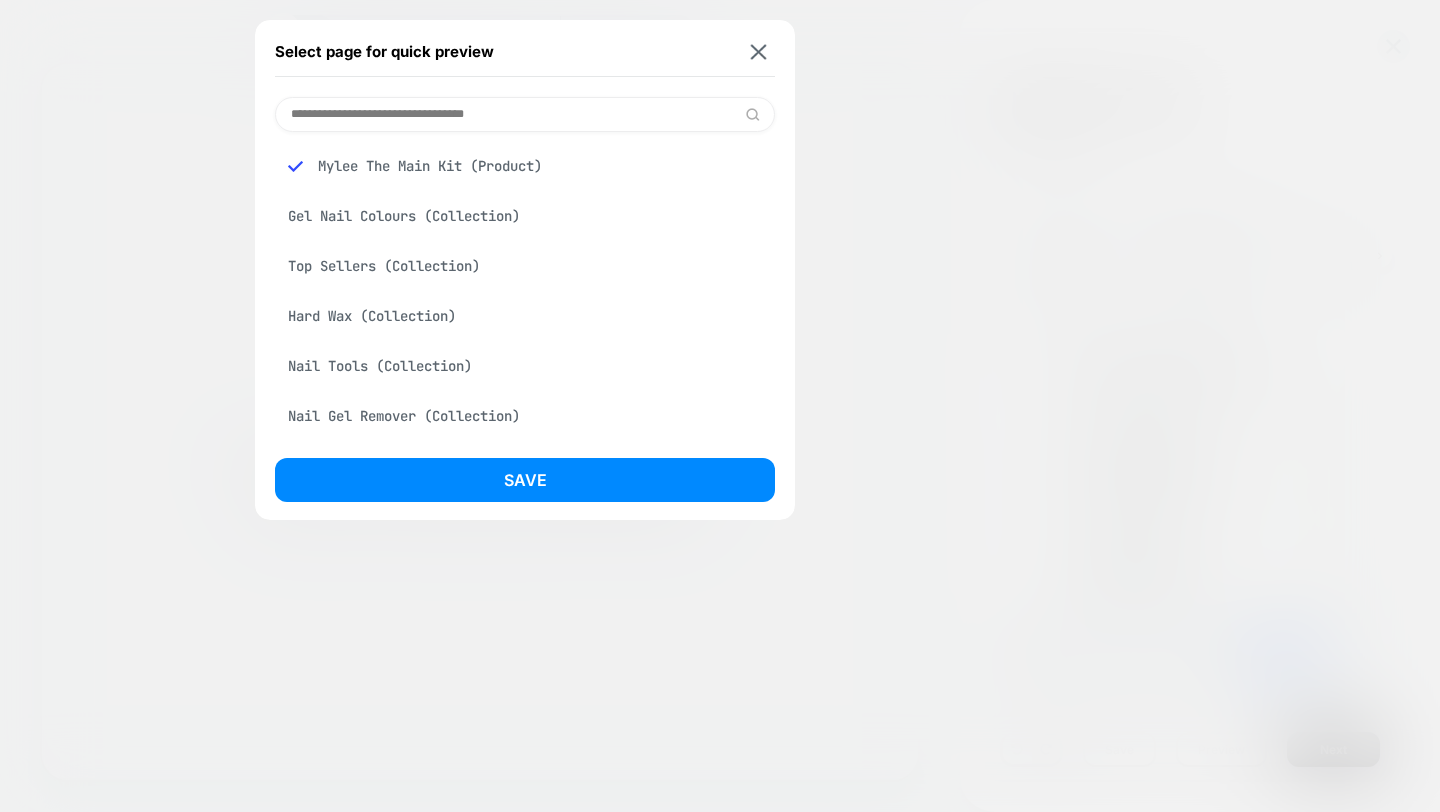 click on "Gel Nail Colours (Collection)" at bounding box center [525, 216] 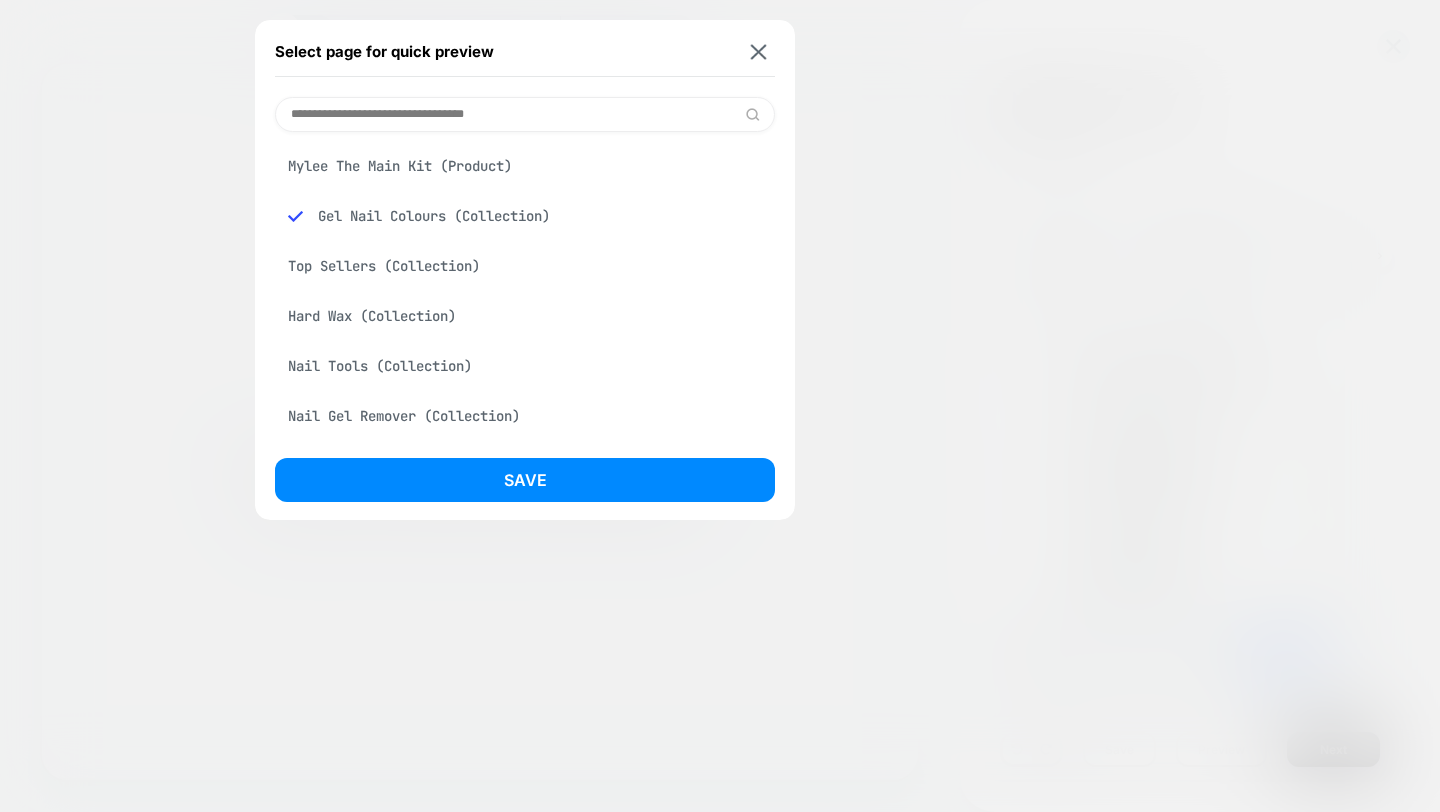 click at bounding box center [525, 114] 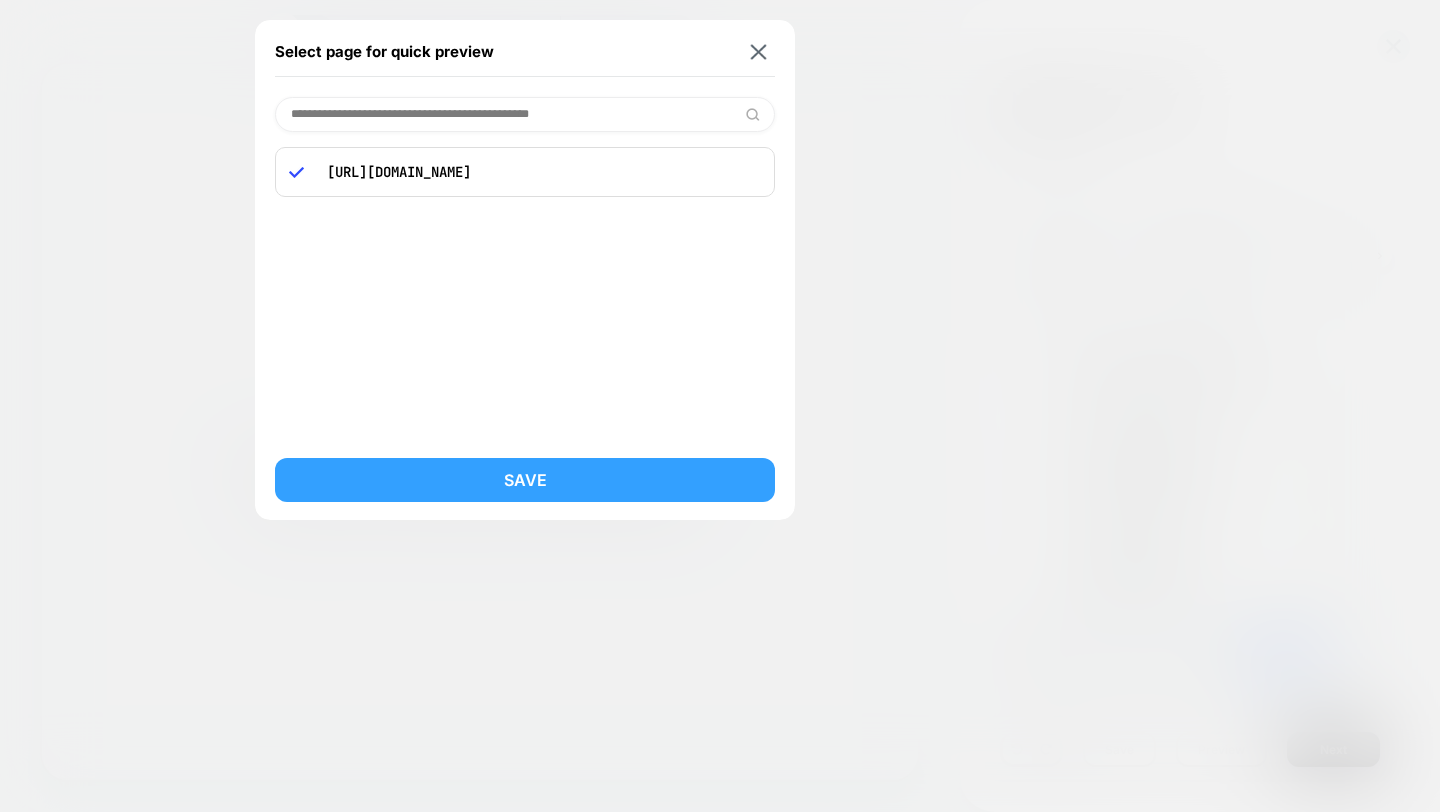 type on "**********" 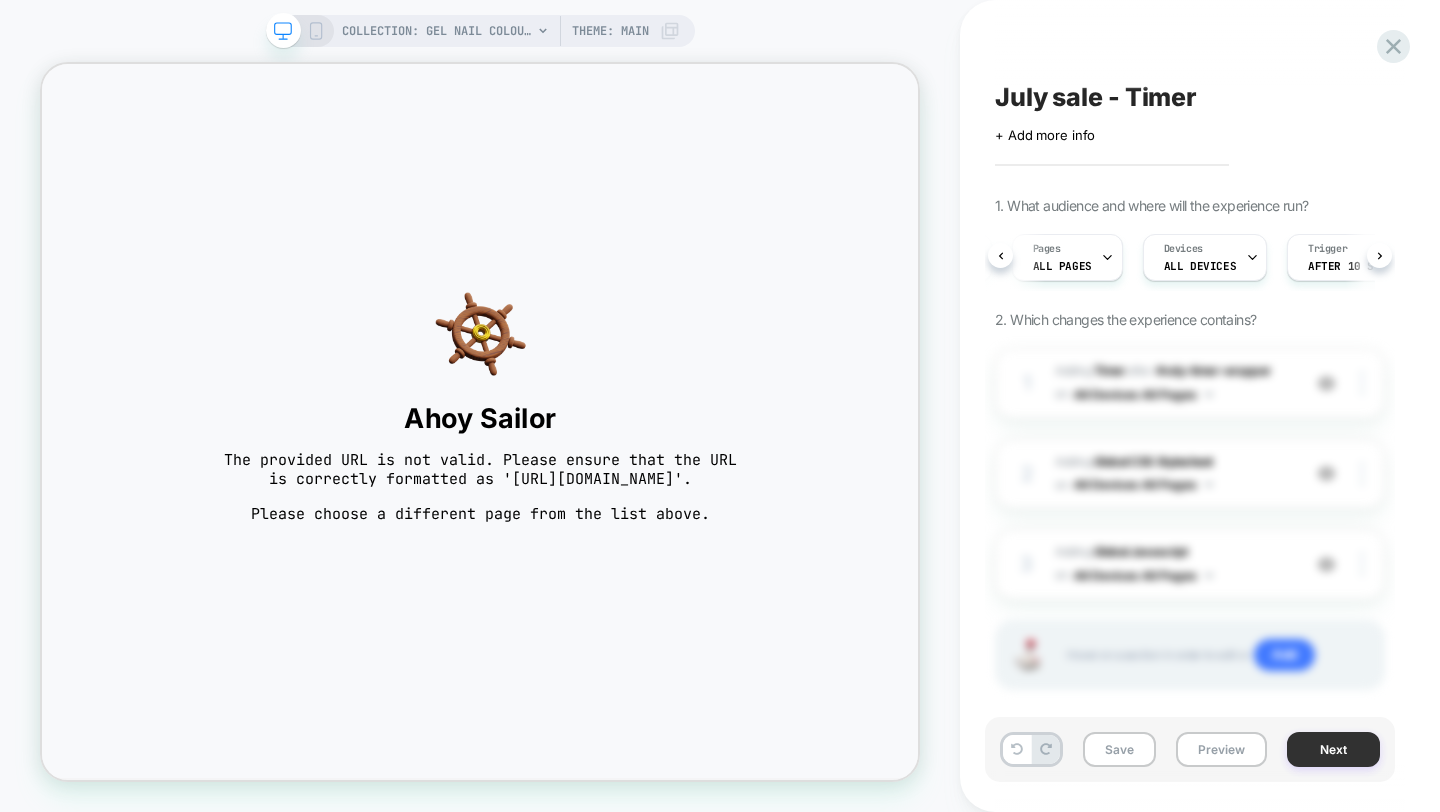 click on "Next" at bounding box center [1333, 749] 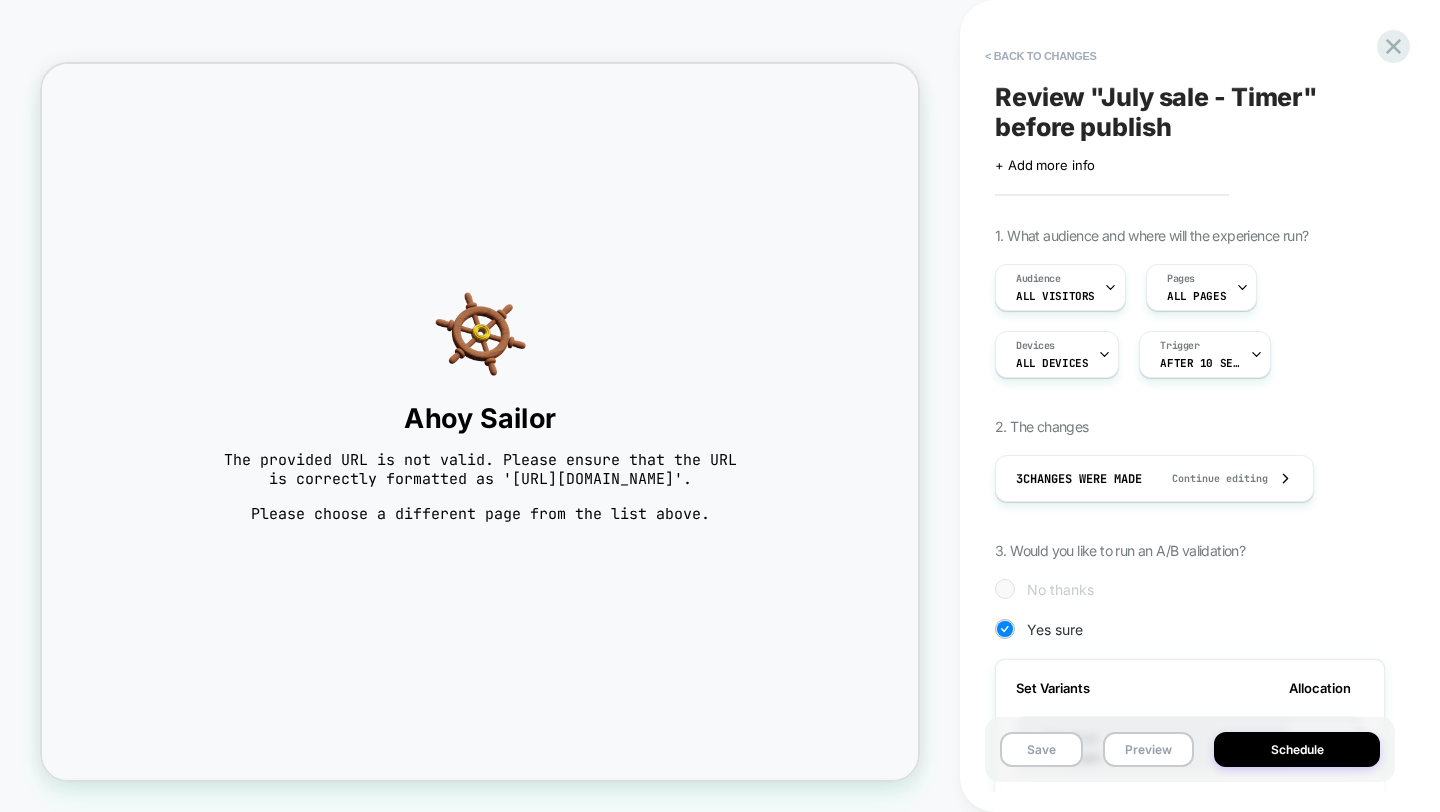 scroll, scrollTop: 0, scrollLeft: 2, axis: horizontal 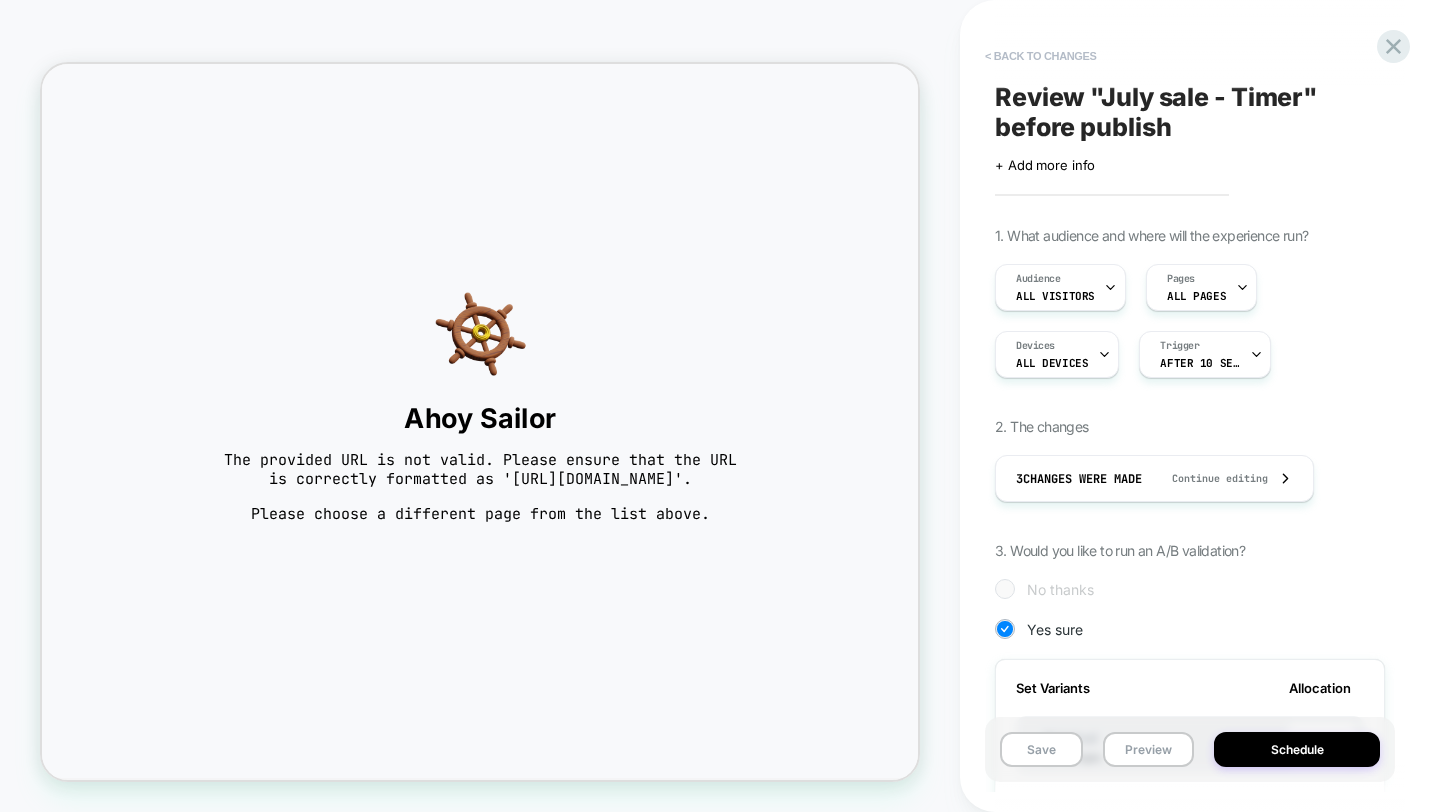click on "< Back to changes" at bounding box center (1041, 56) 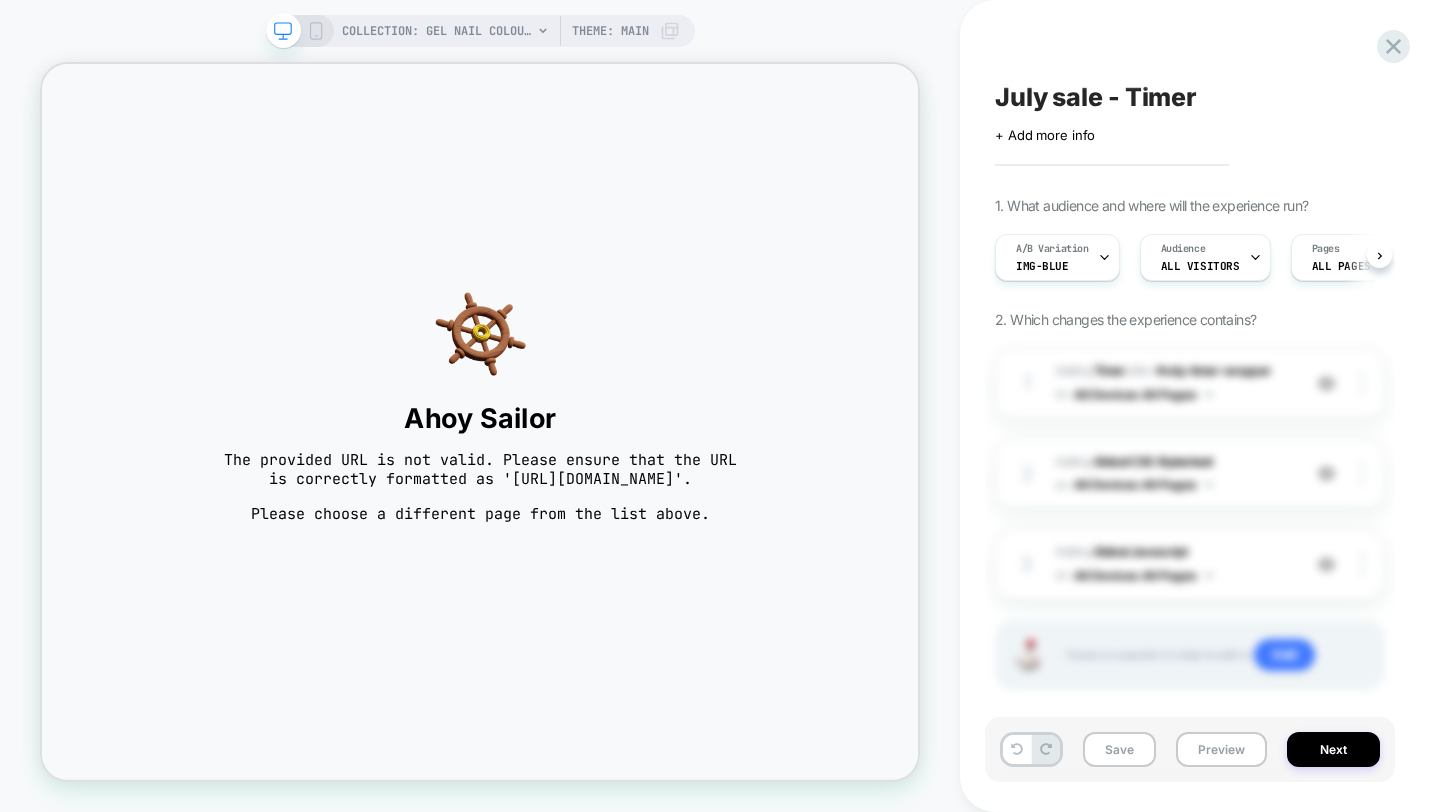 scroll, scrollTop: 0, scrollLeft: 1, axis: horizontal 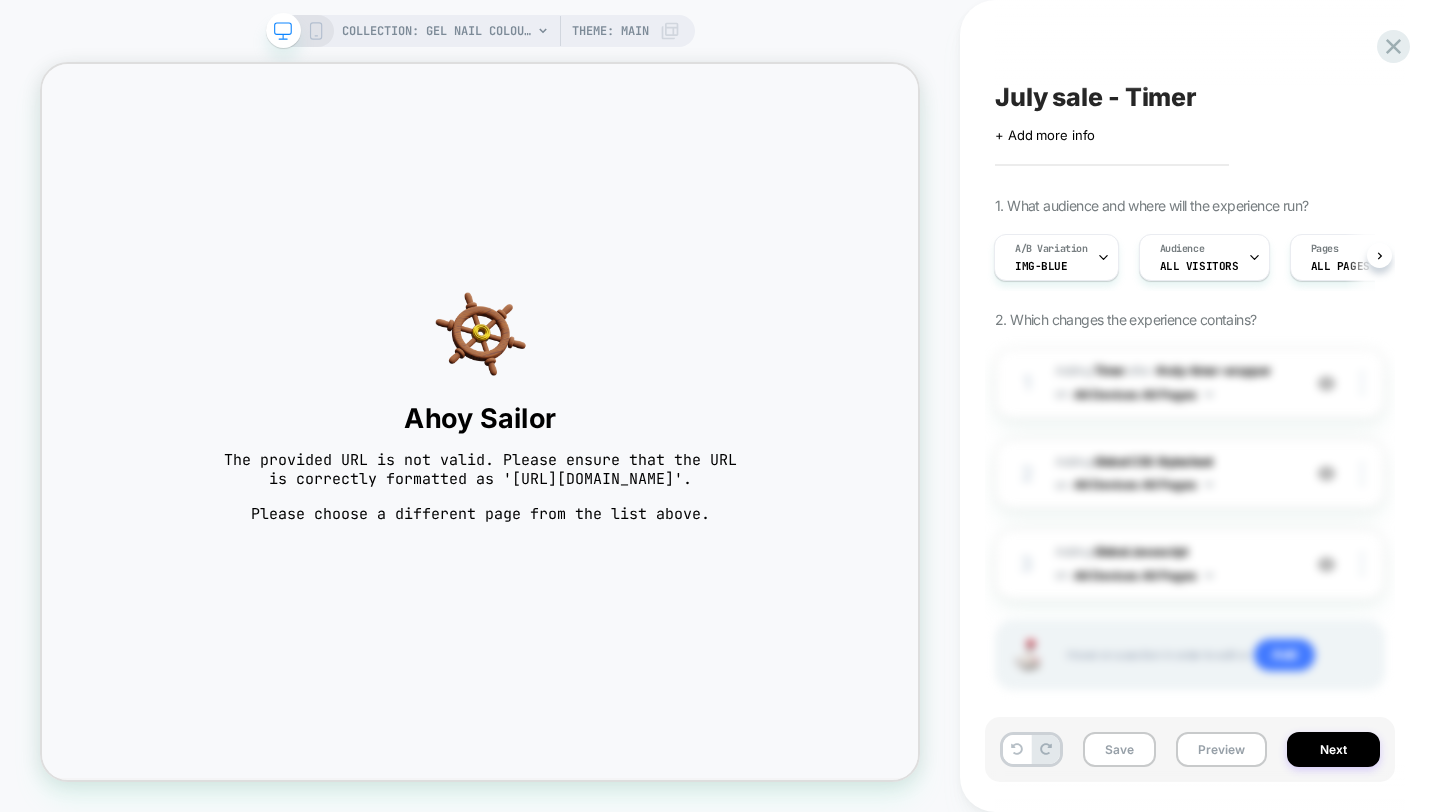 click on "COLLECTION: Gel Nail Colours (Category)" at bounding box center [437, 31] 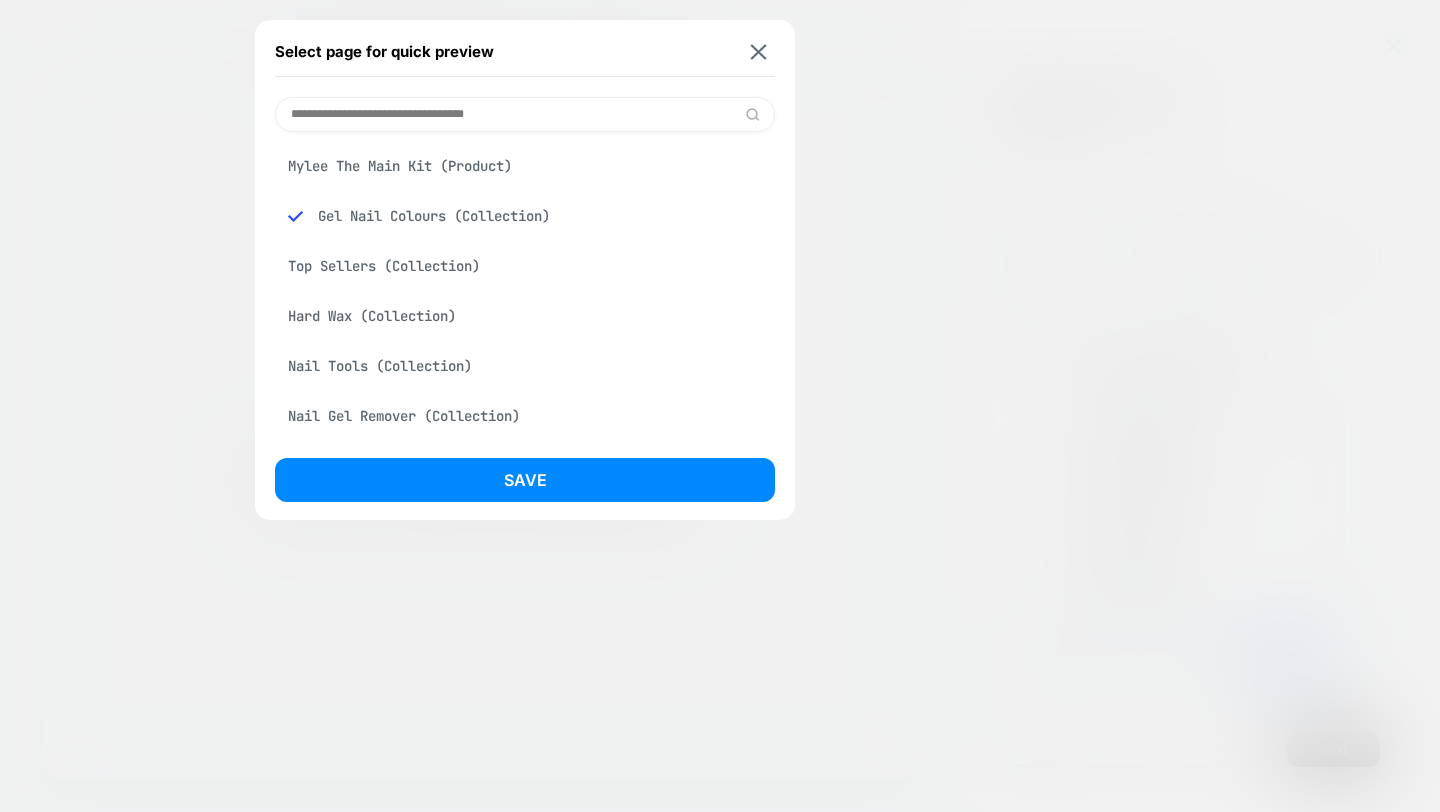 click on "Mylee The Main Kit (Product)" at bounding box center [525, 166] 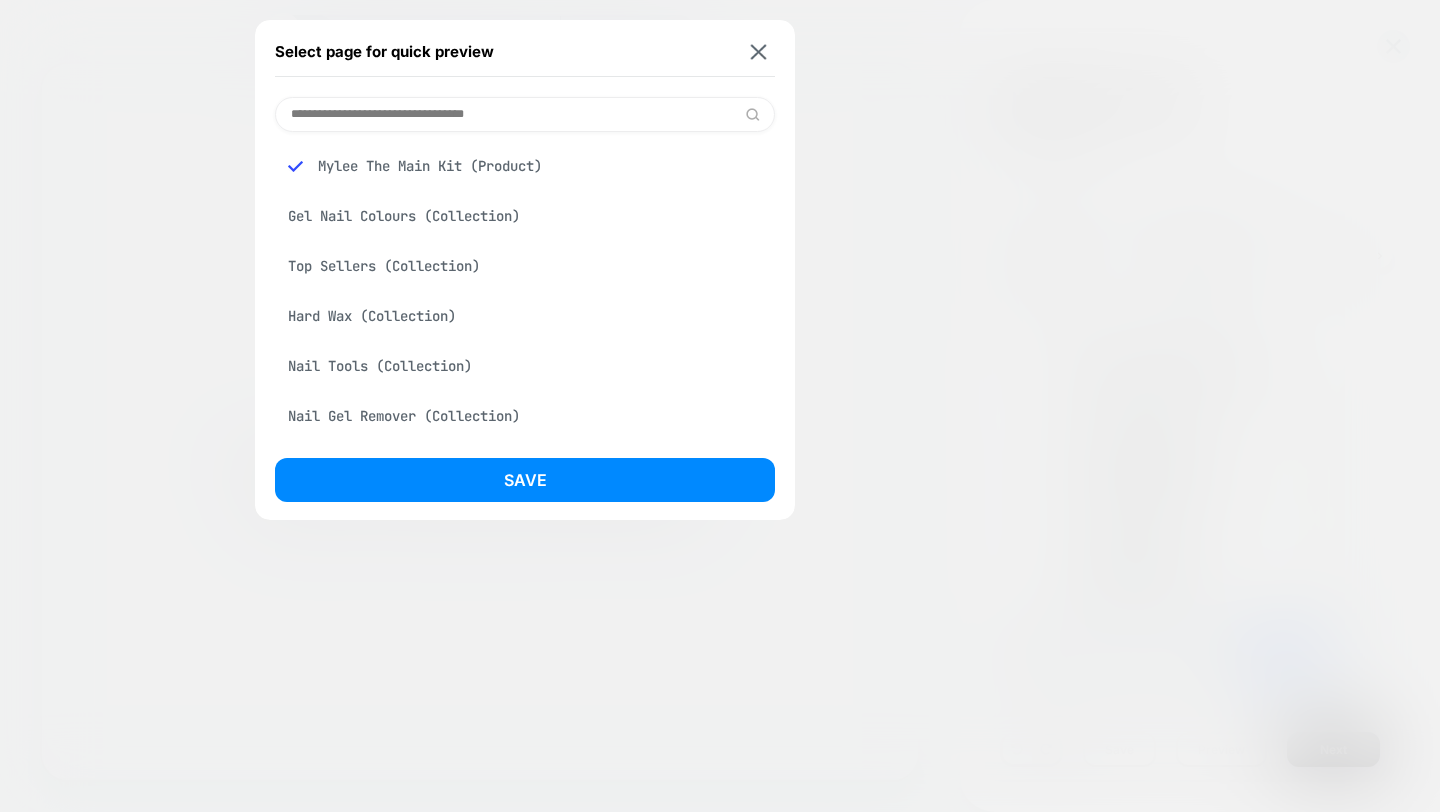 click on "Gel Nail Colours (Collection)" at bounding box center [525, 216] 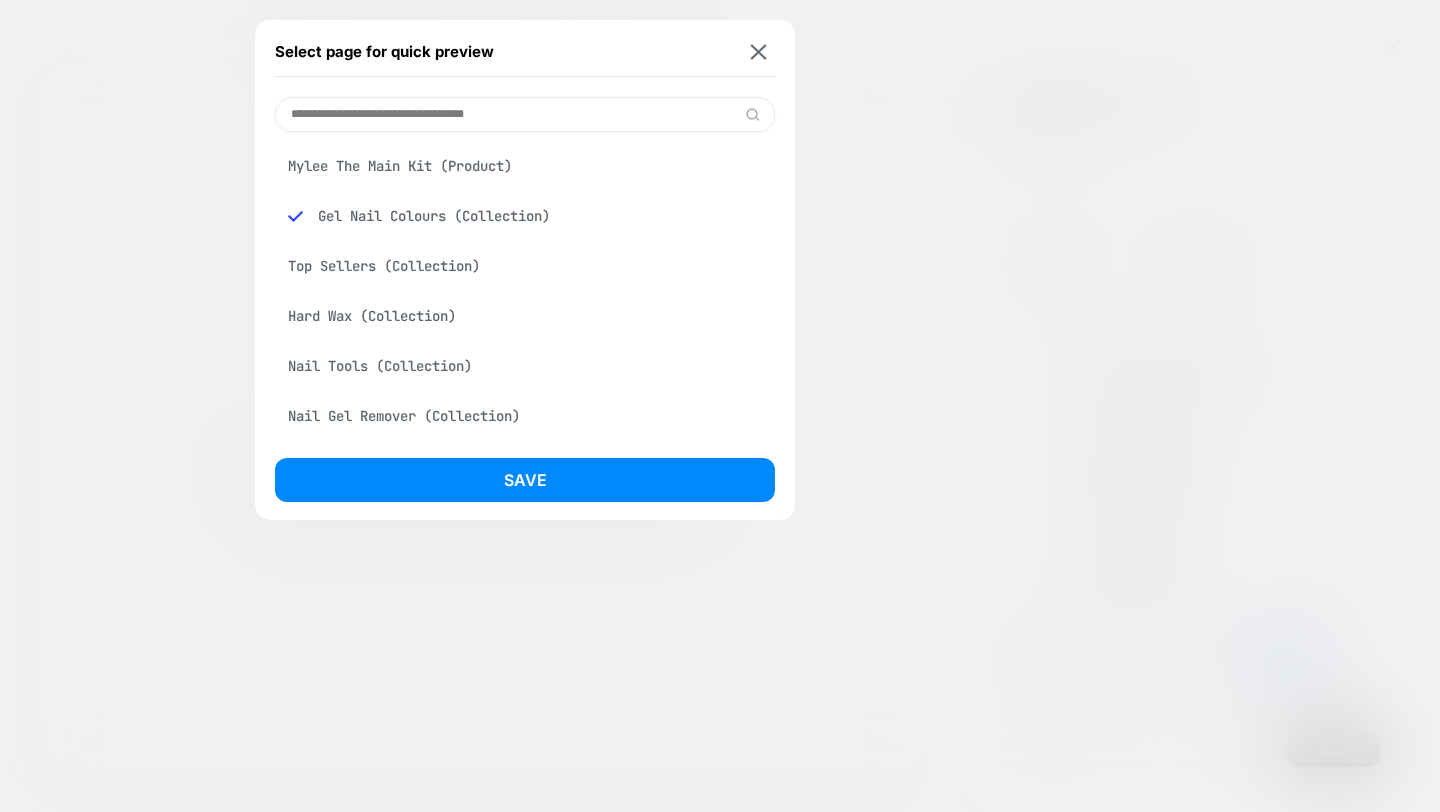 click at bounding box center [525, 114] 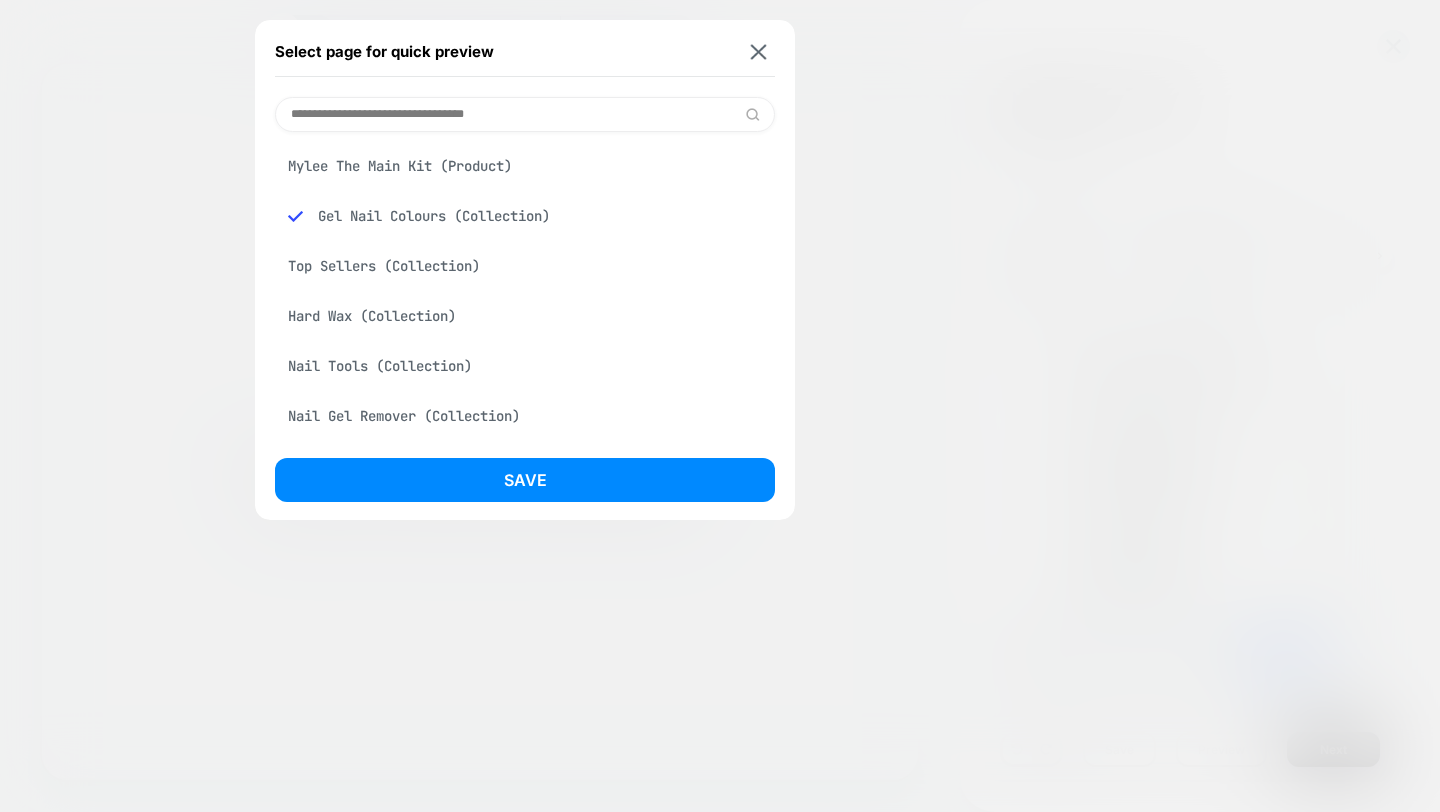paste on "**********" 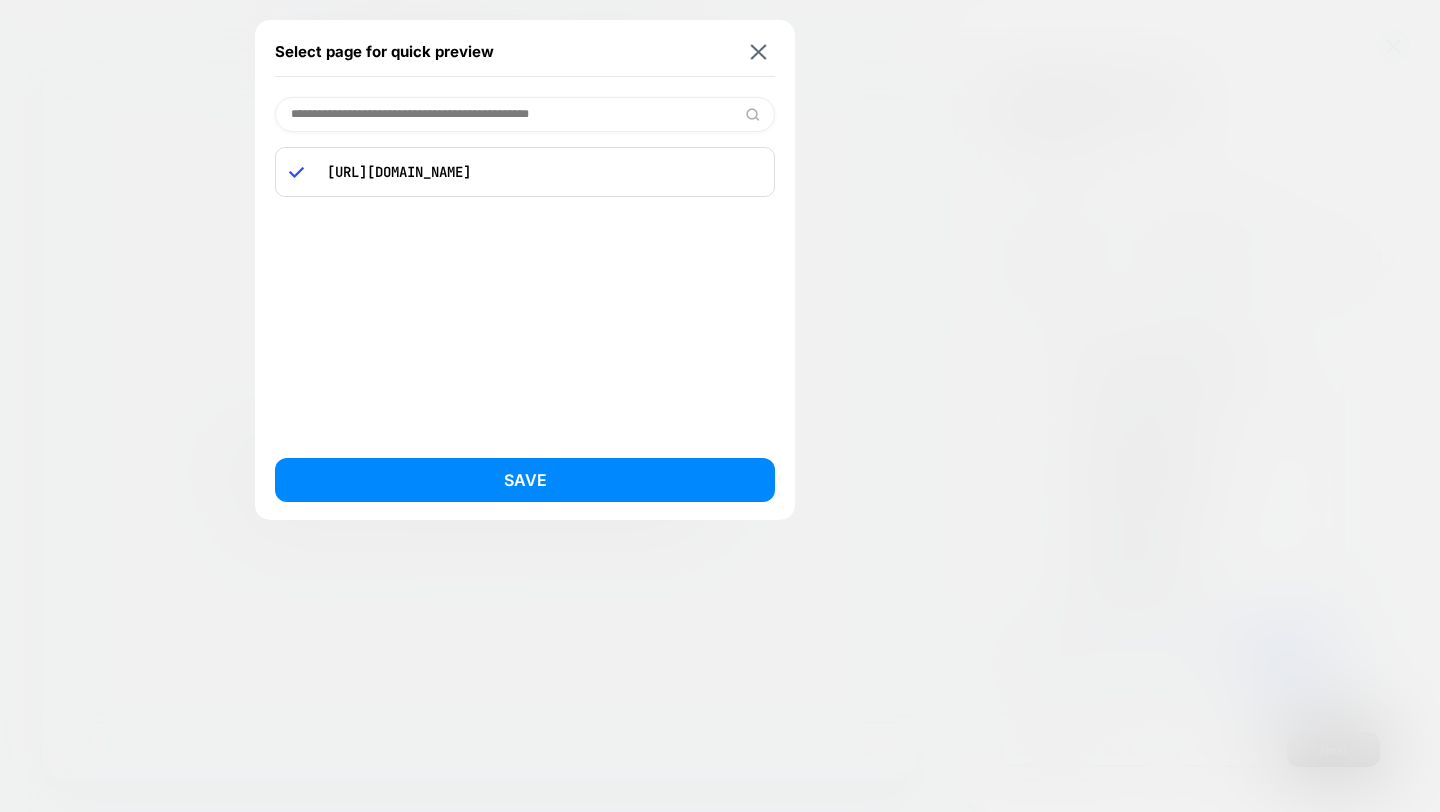 type on "**********" 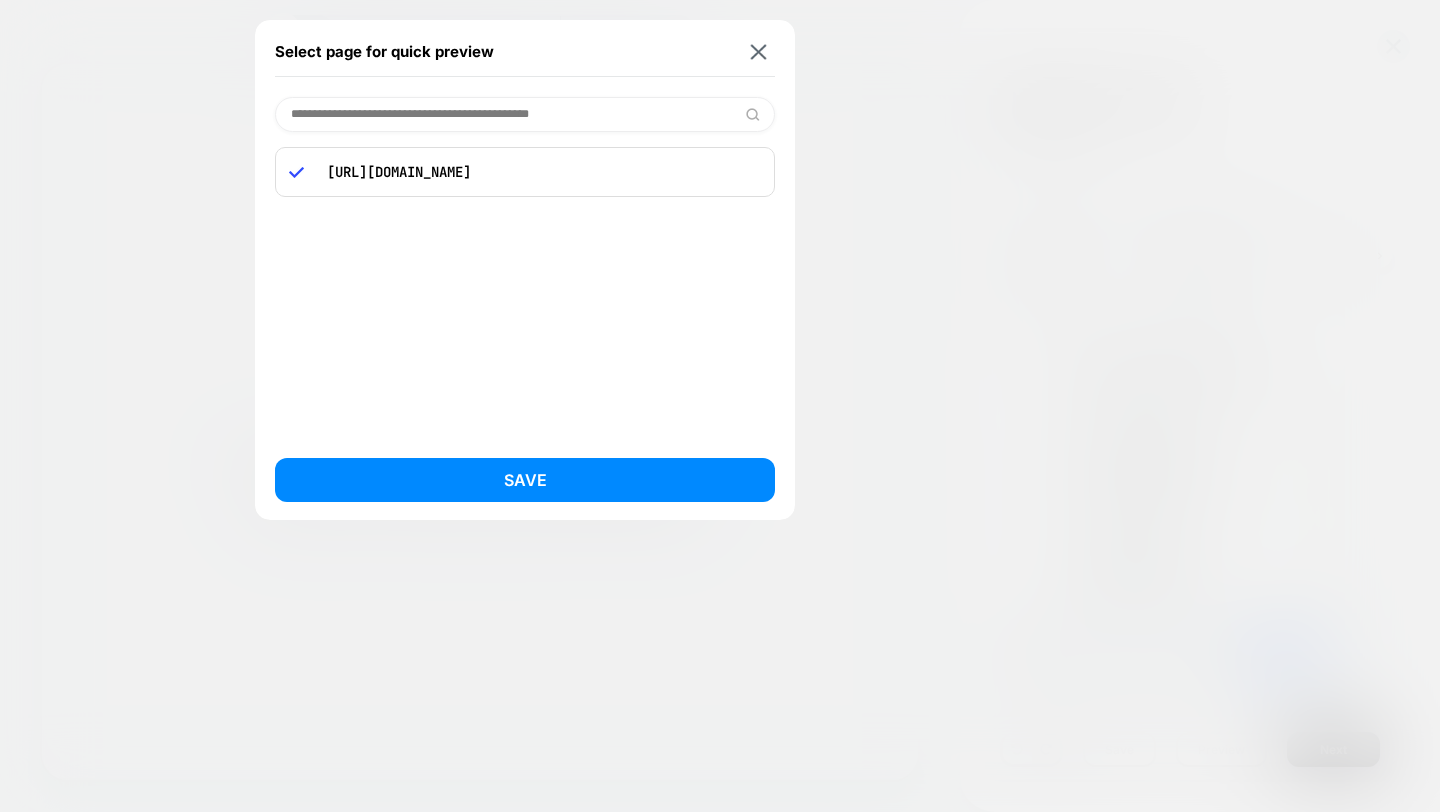 click on "https://mylee.co.uk/collections/gel-nail-colours" at bounding box center [539, 172] 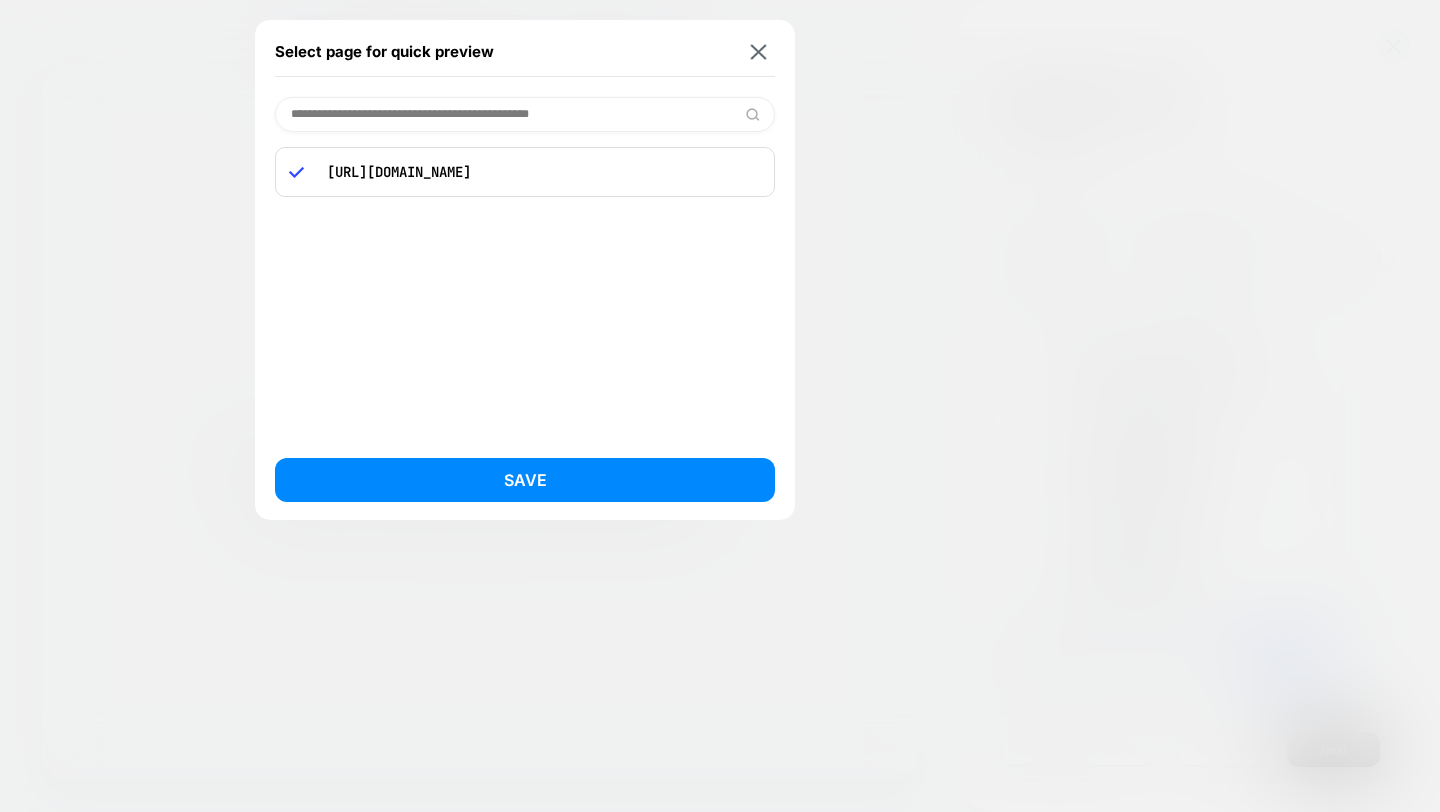 click on "**********" at bounding box center (525, 114) 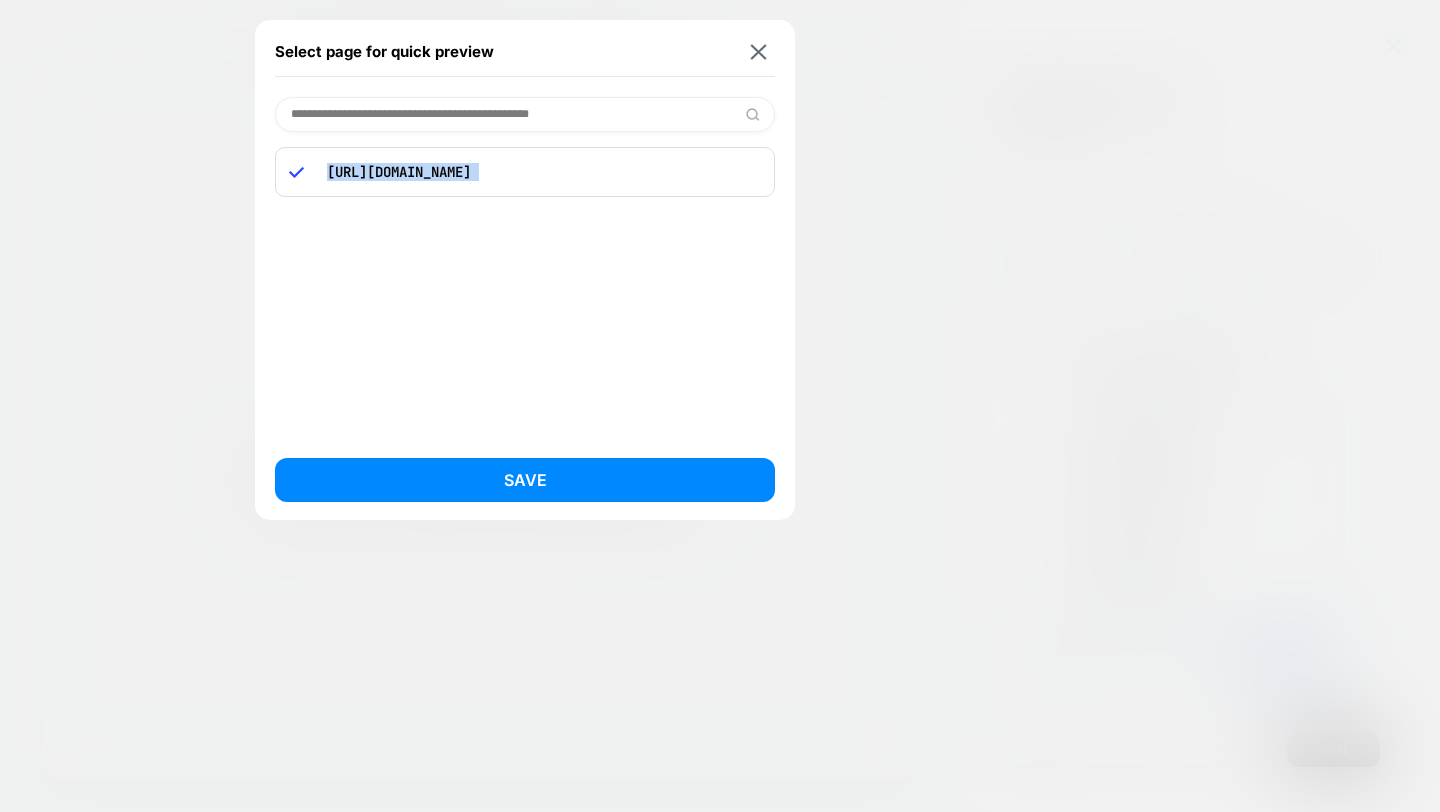 click on "https://mylee.co.uk/collections/gel-nail-colours" at bounding box center [525, 172] 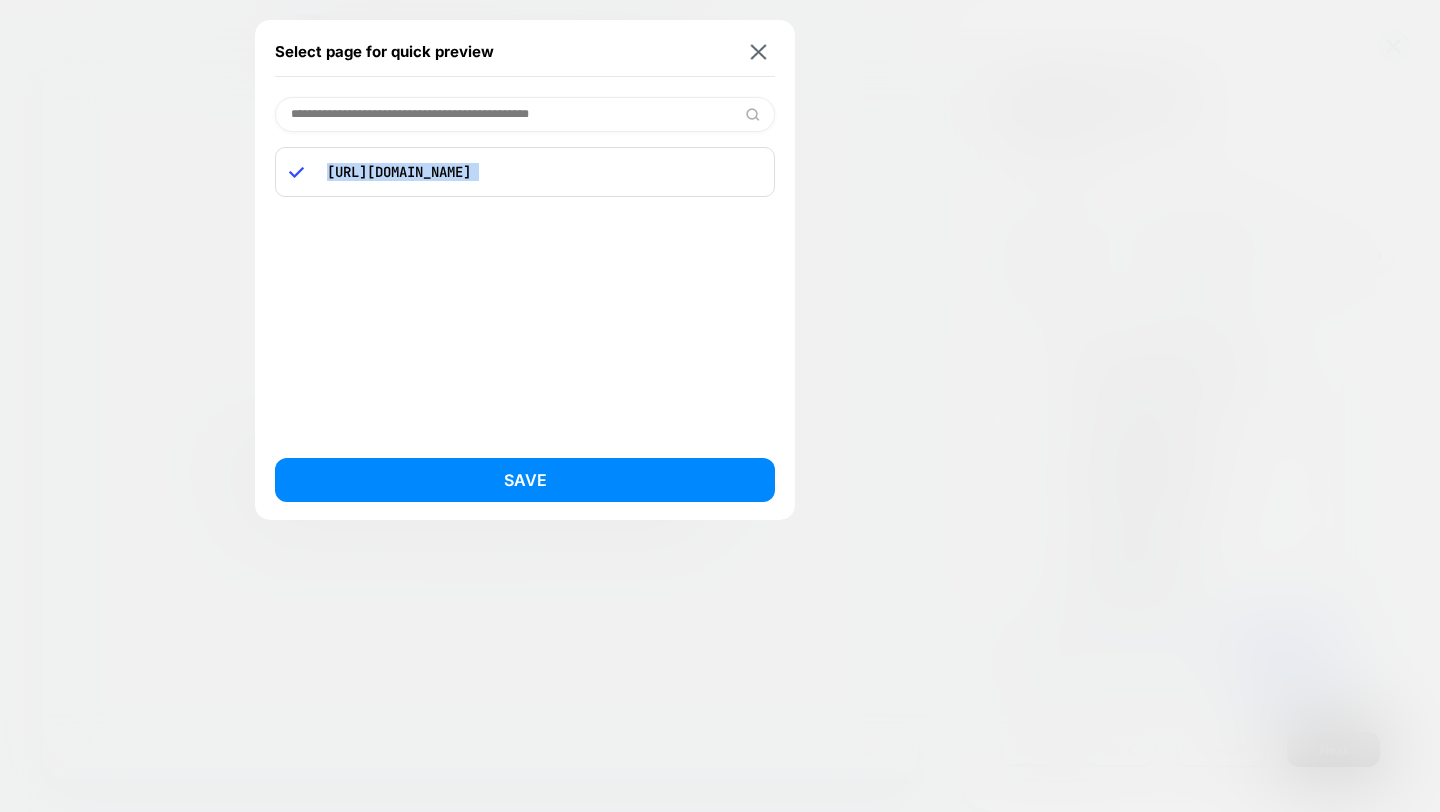 click on "https://mylee.co.uk/collections/gel-nail-colours" at bounding box center [525, 172] 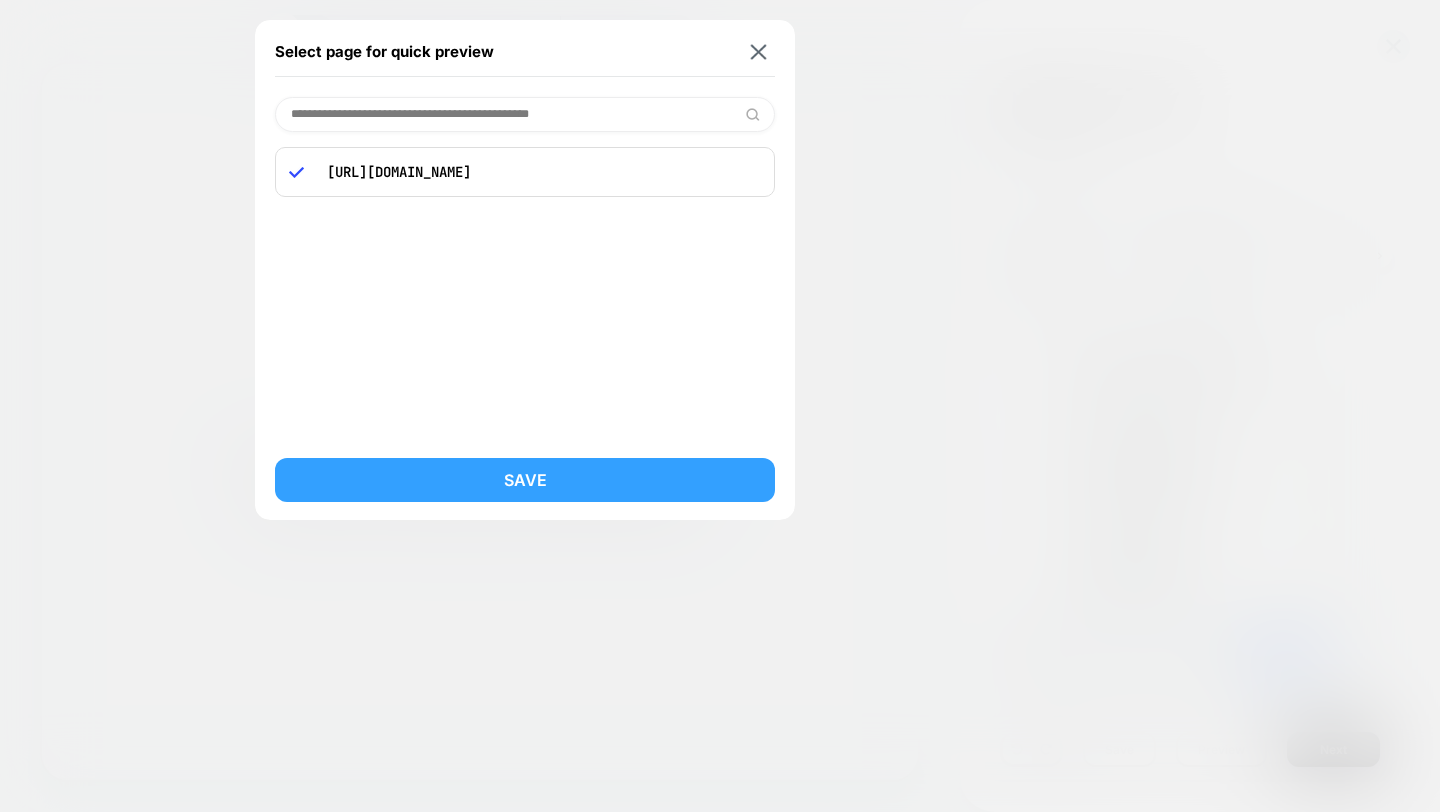 drag, startPoint x: 660, startPoint y: 490, endPoint x: 824, endPoint y: 568, distance: 181.60396 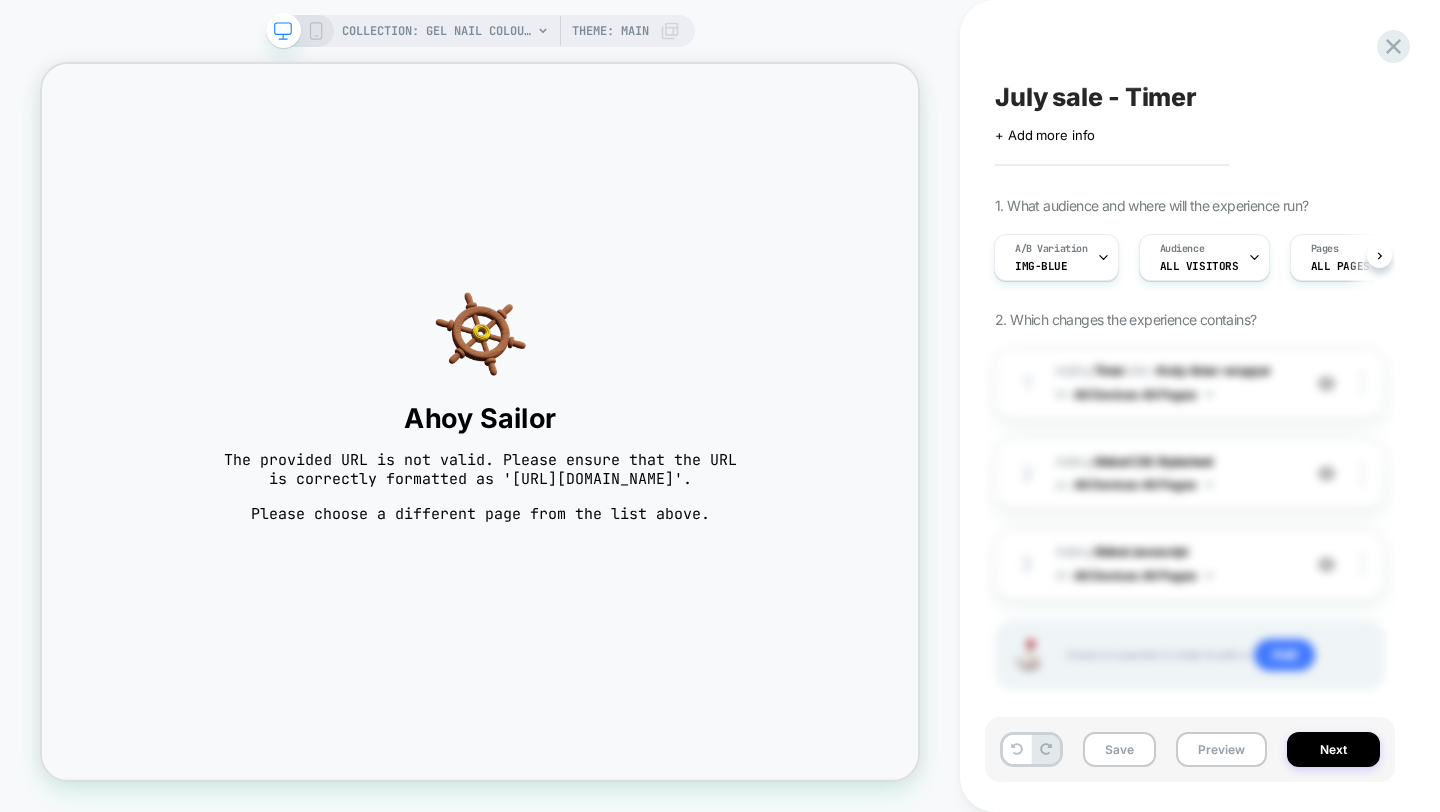 click 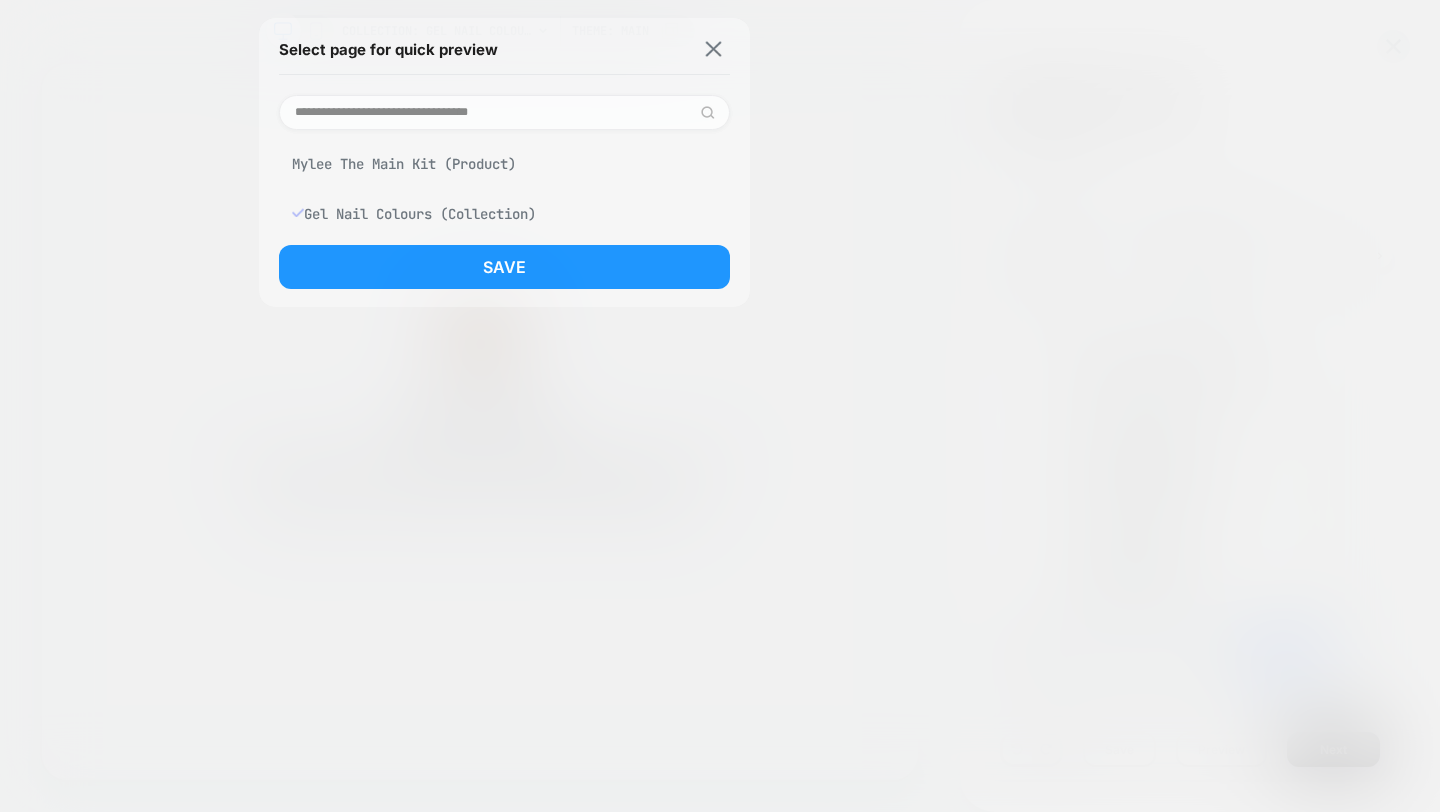click on "Select page for quick preview" at bounding box center (504, 50) 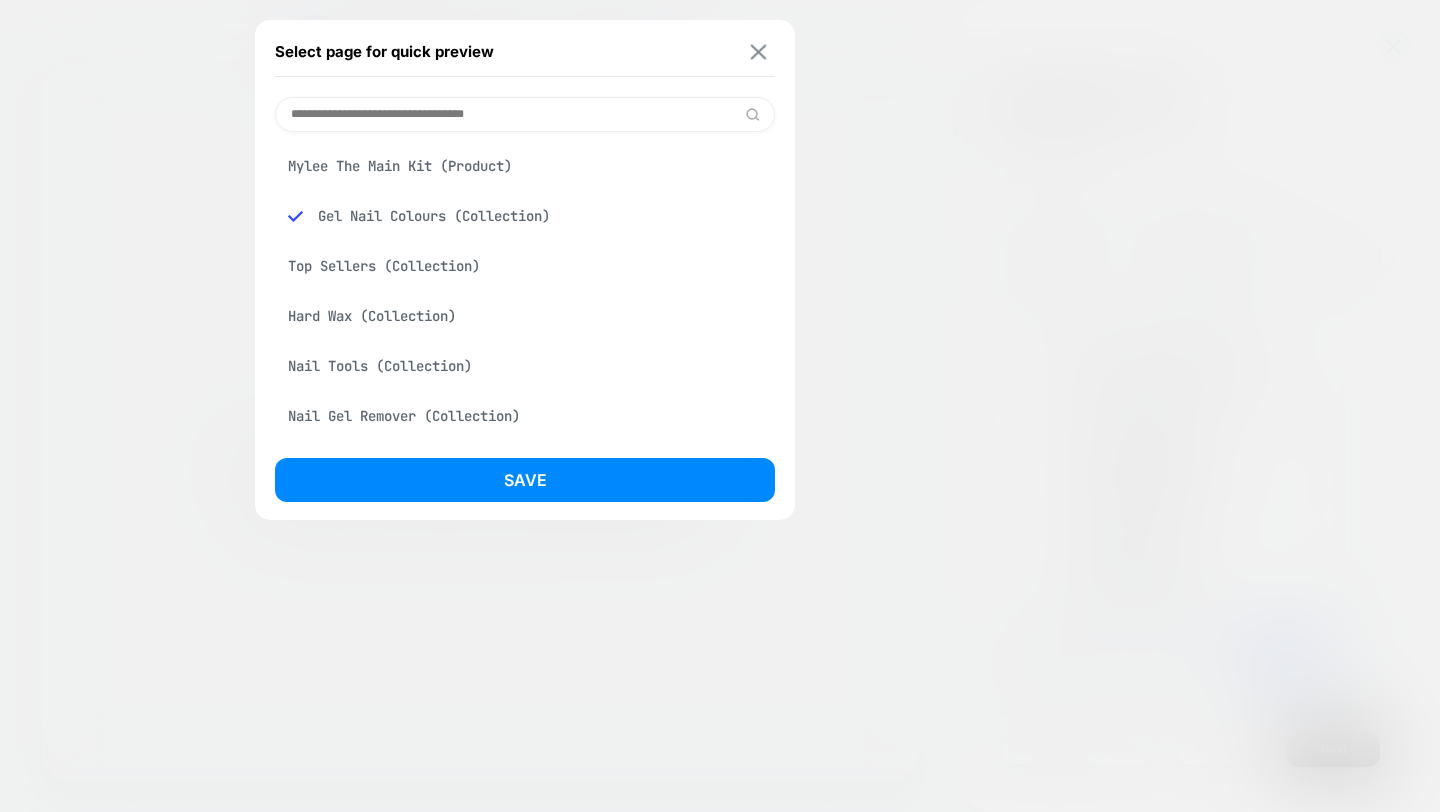 click at bounding box center (759, 51) 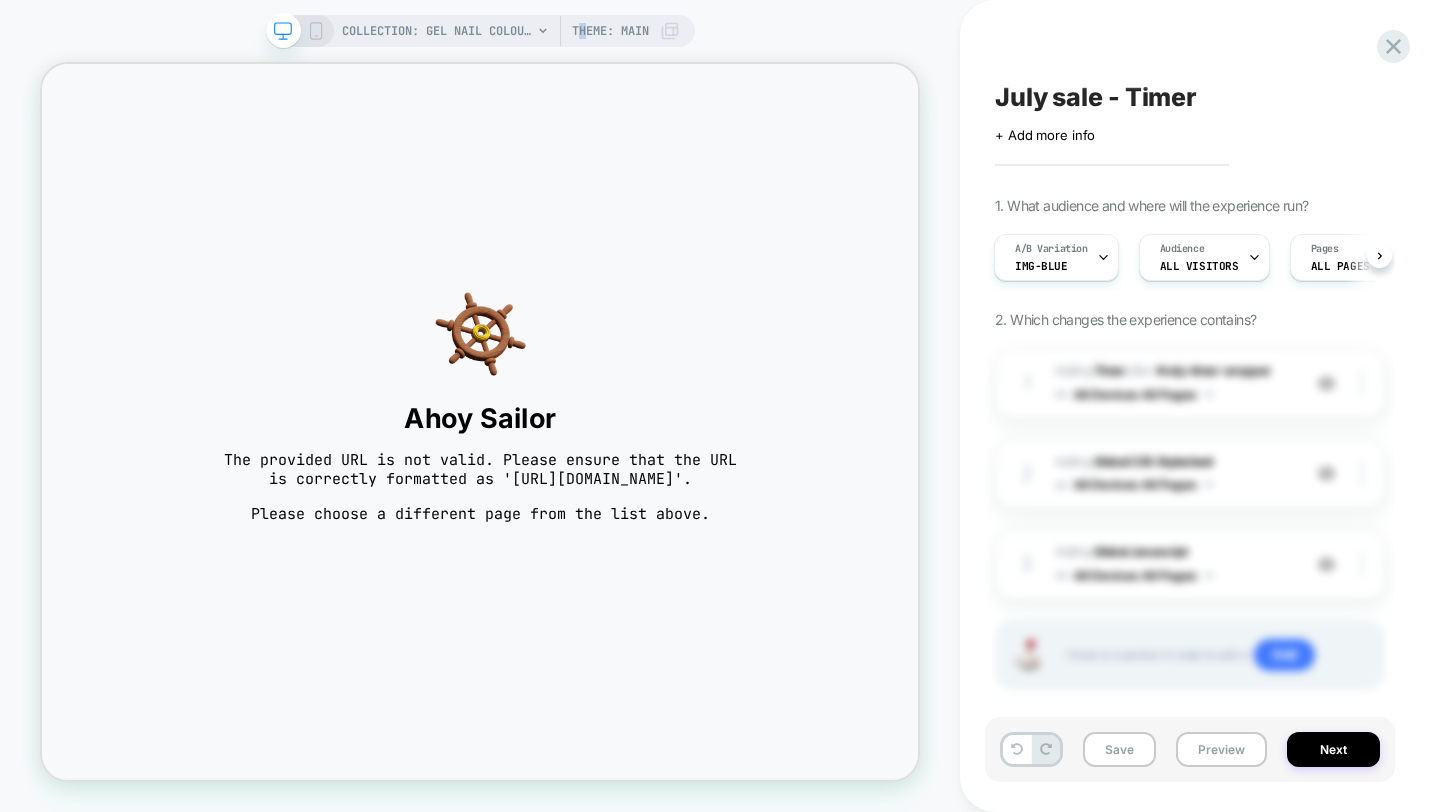 click on "Theme: MAIN" at bounding box center (610, 31) 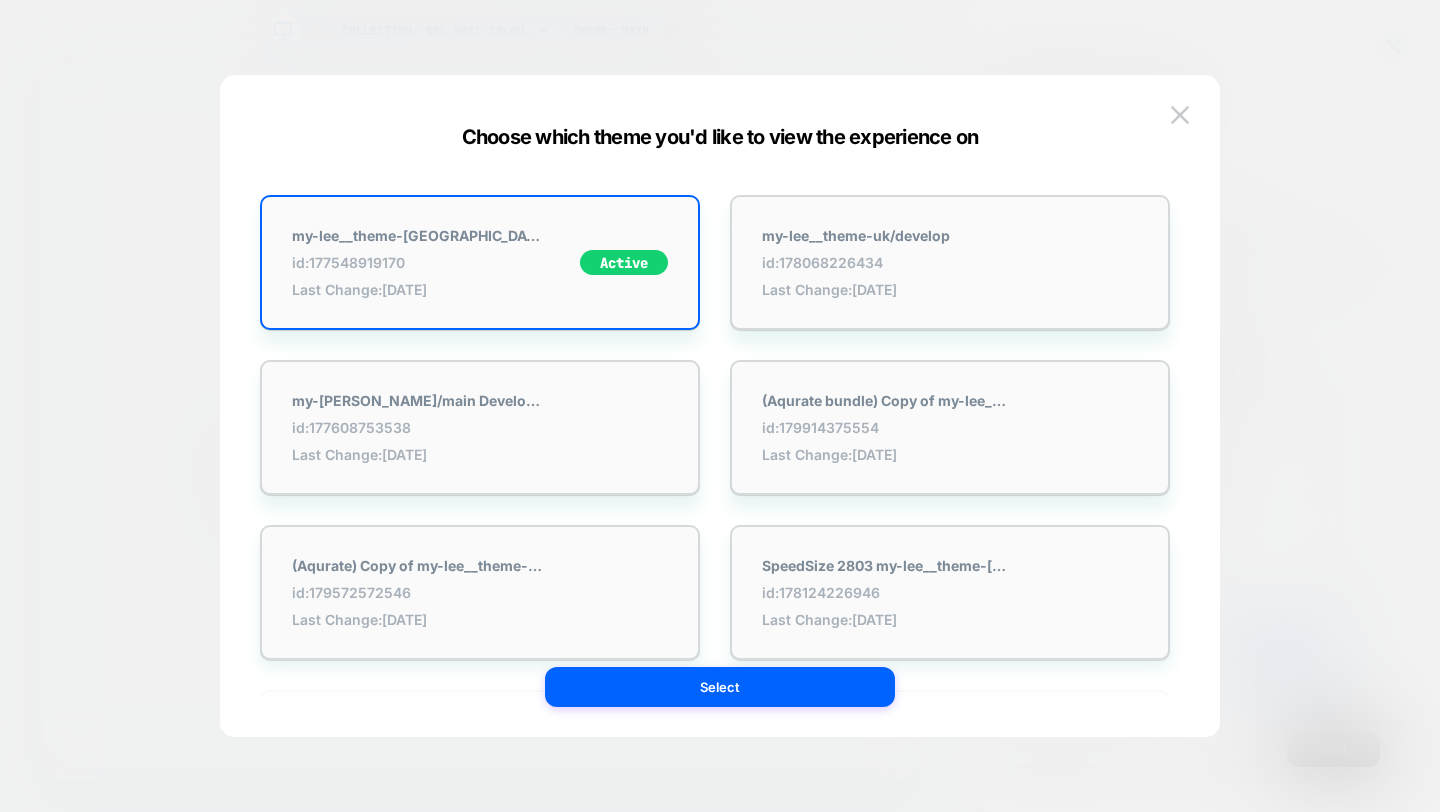 click at bounding box center [720, 406] 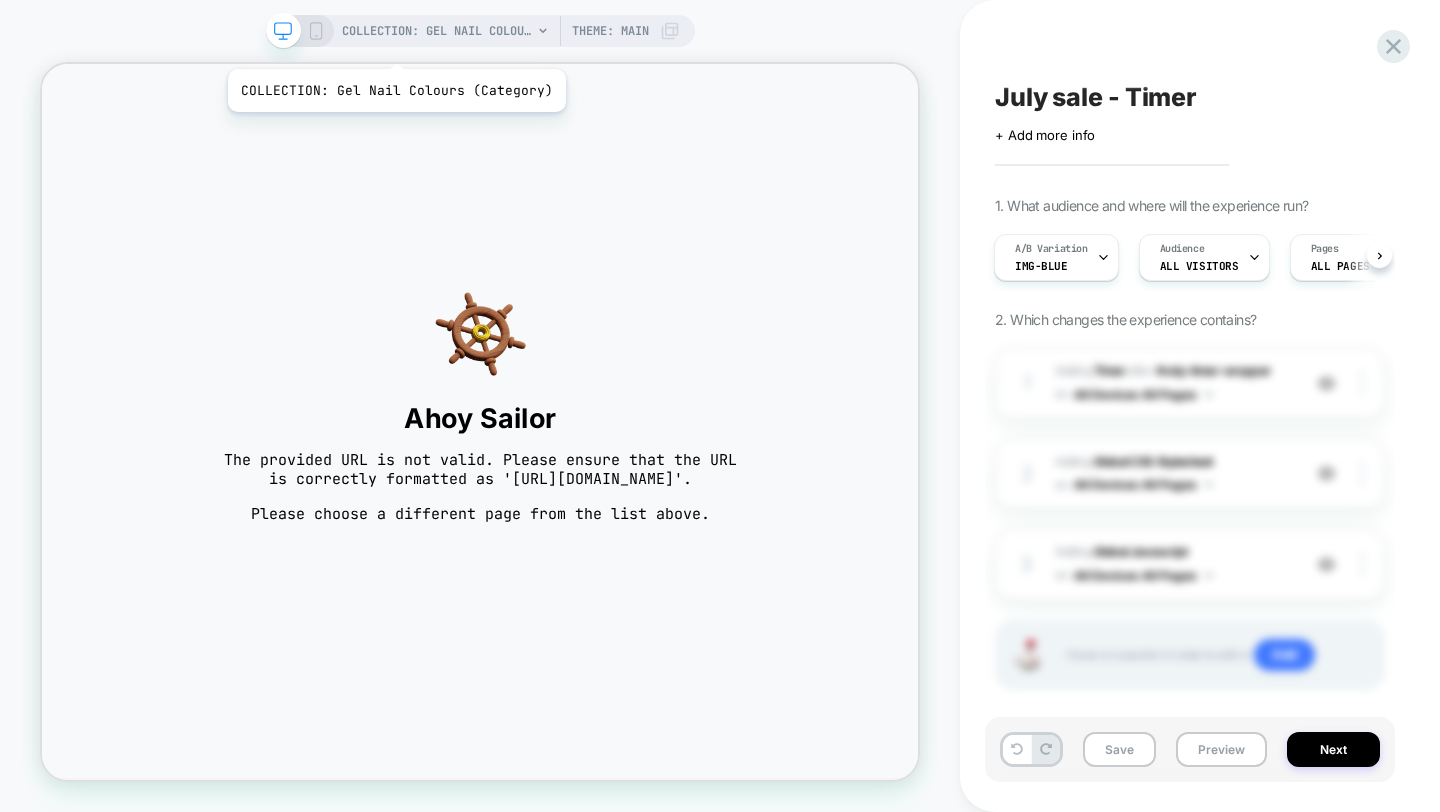 click on "COLLECTION: Gel Nail Colours (Category)" at bounding box center [437, 31] 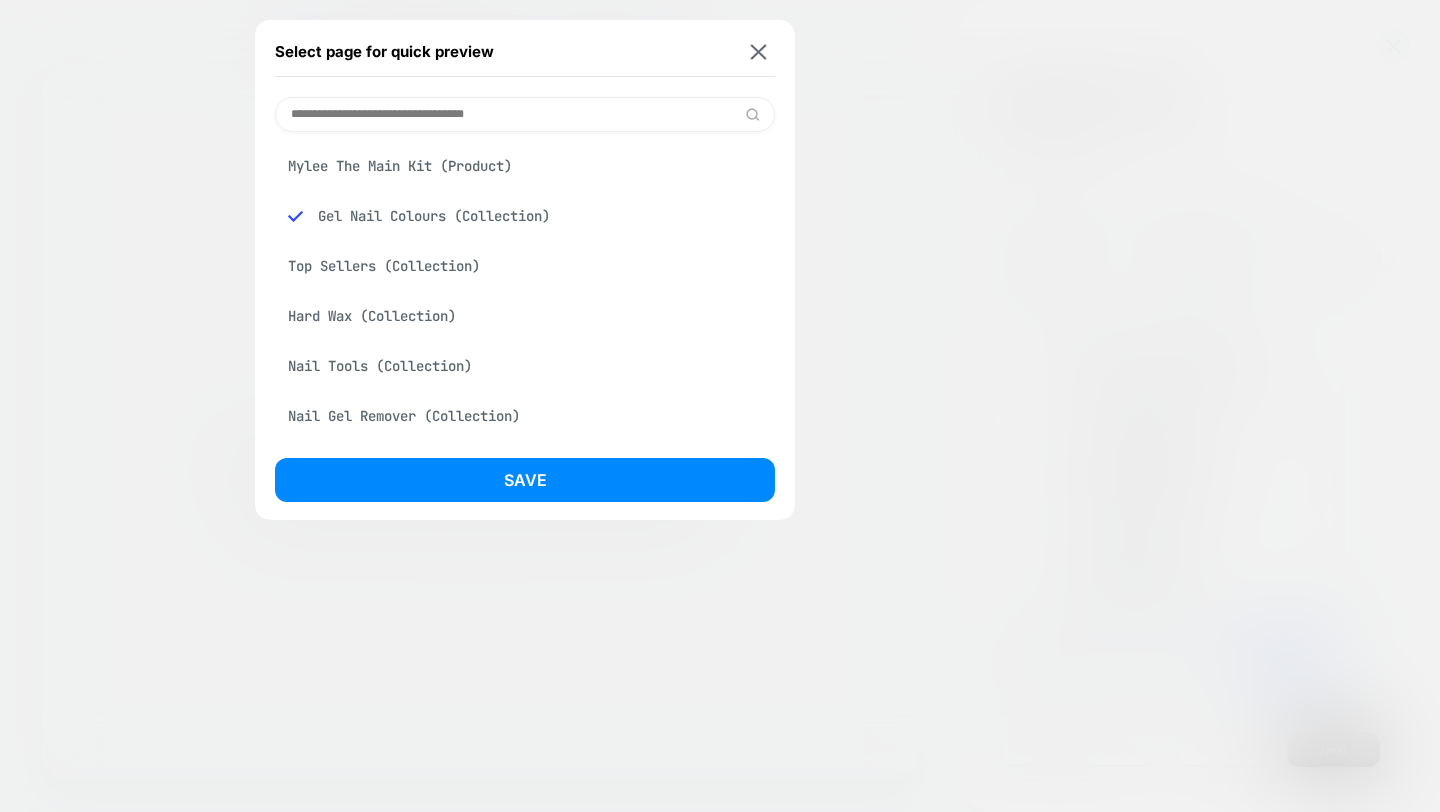 click on "Top Sellers (Collection)" at bounding box center [525, 266] 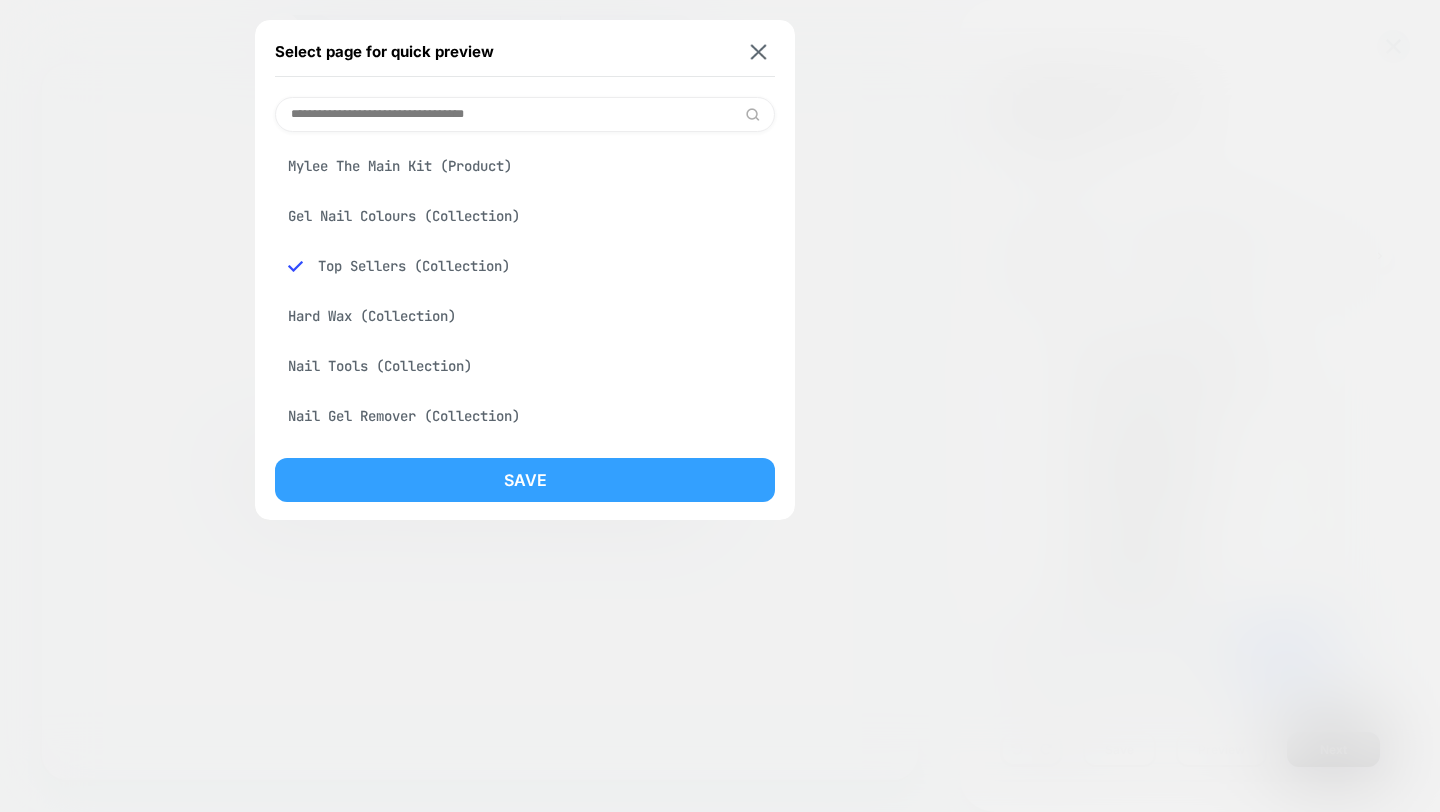 click on "Save" at bounding box center (525, 480) 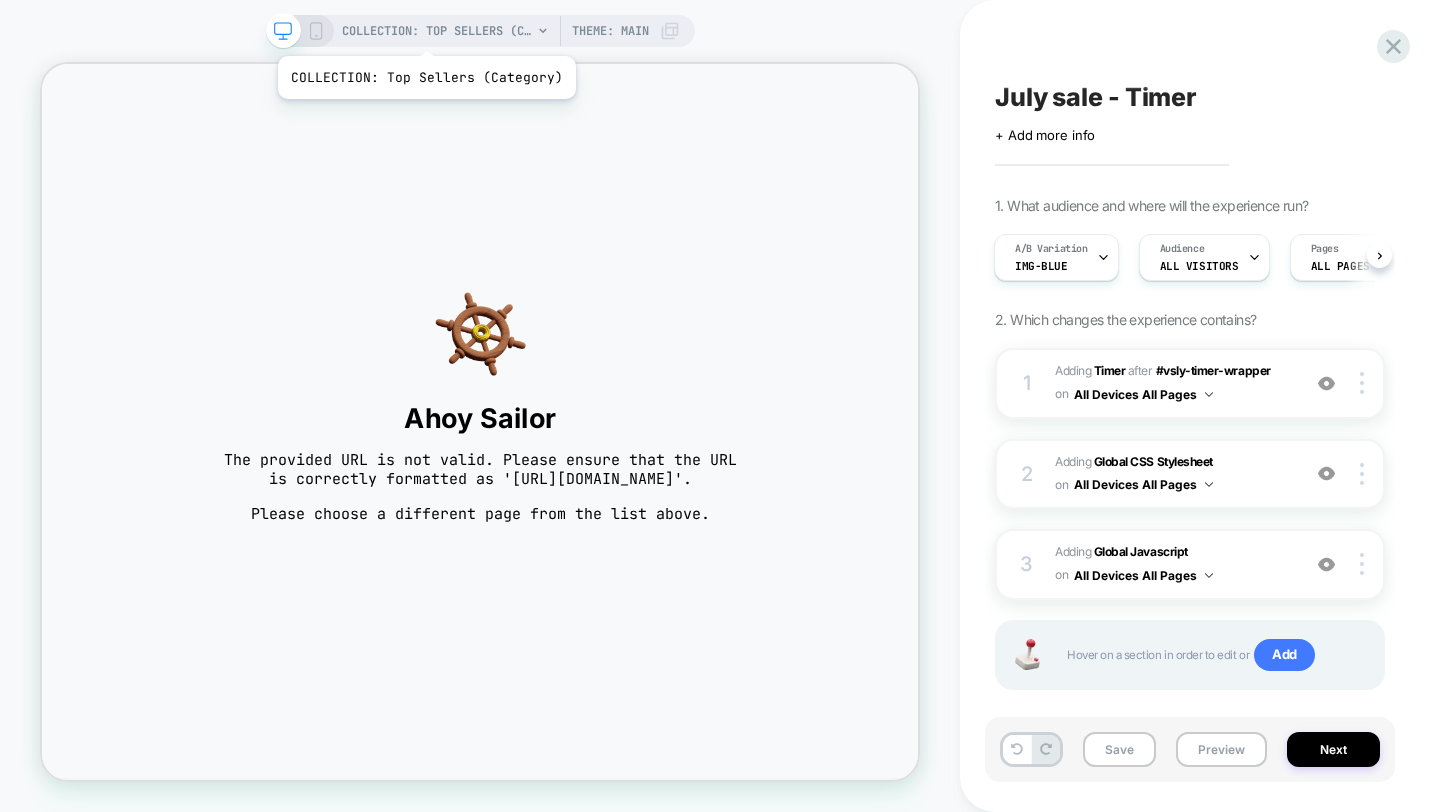 click on "COLLECTION: Top Sellers (Category)" at bounding box center (437, 31) 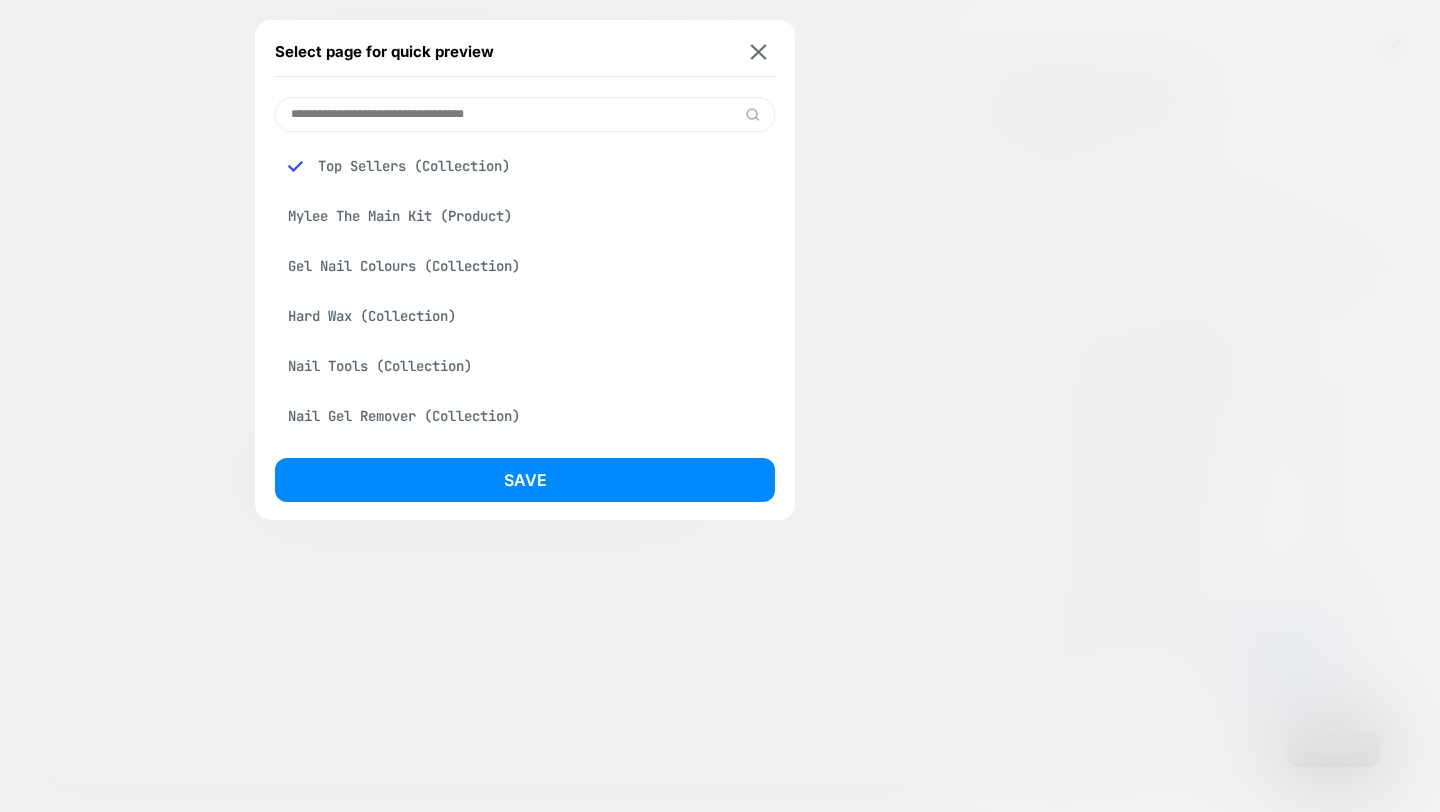 click at bounding box center (525, 114) 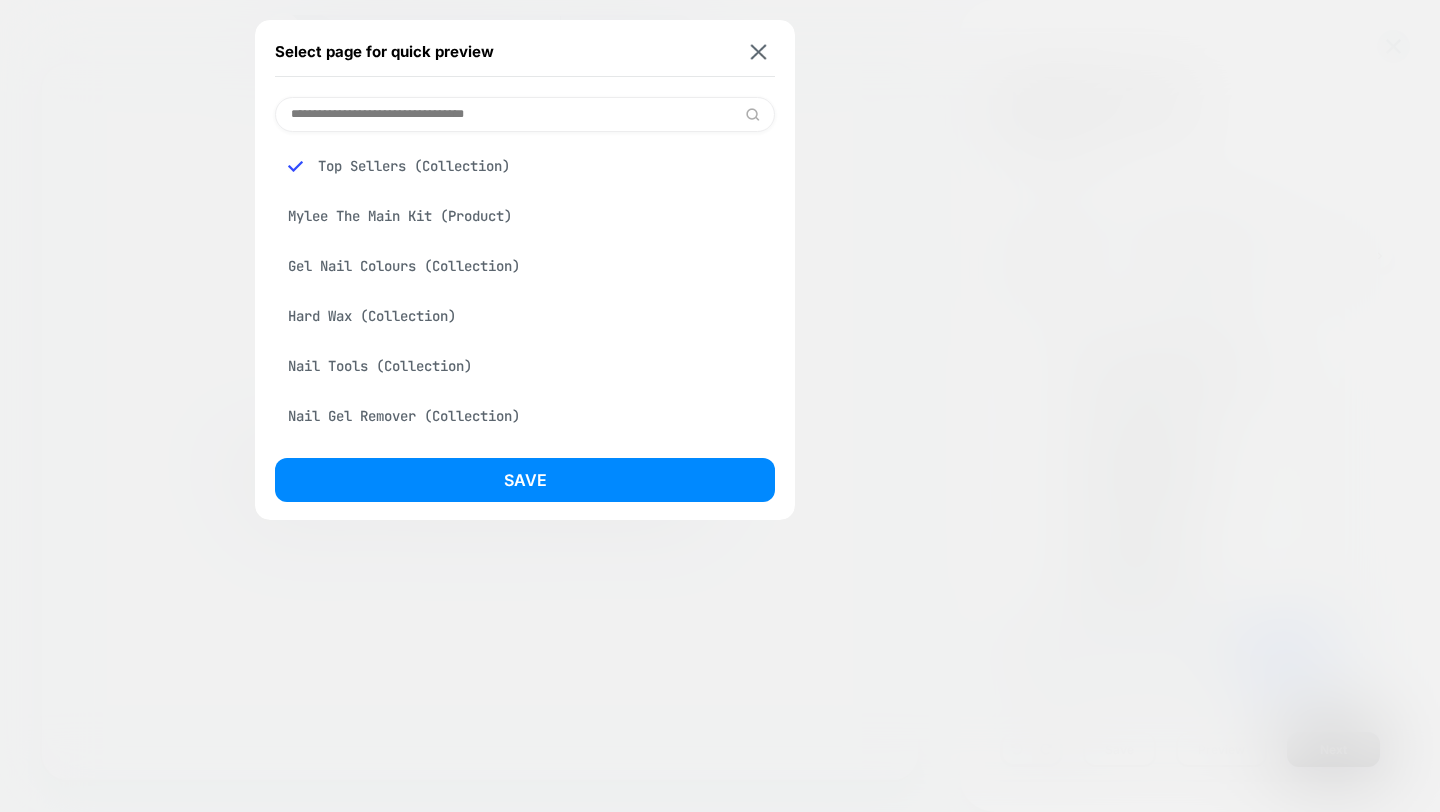 paste on "**********" 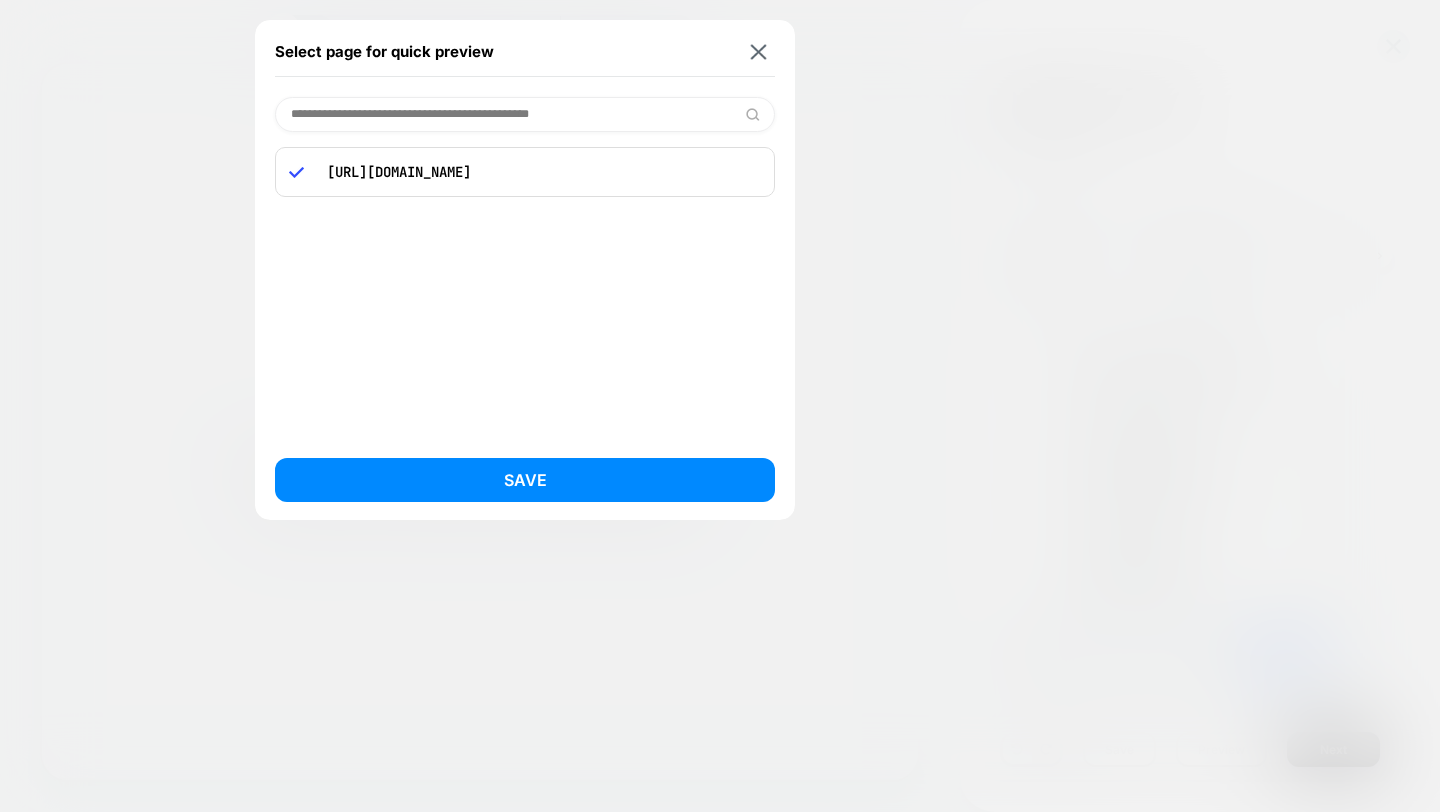 type on "**********" 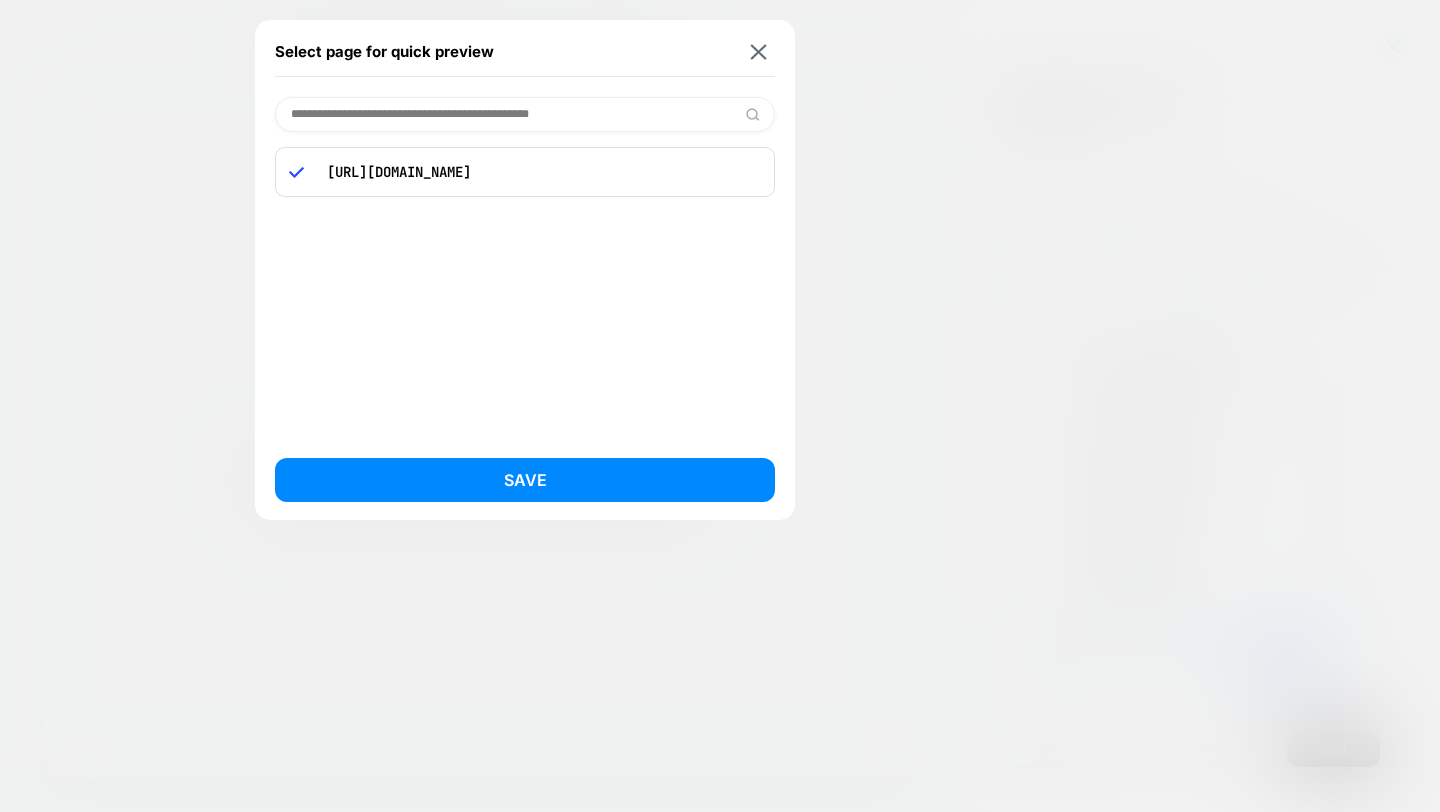 click on "https://mylee.co.uk/collections/gel-nail-colours" at bounding box center [539, 172] 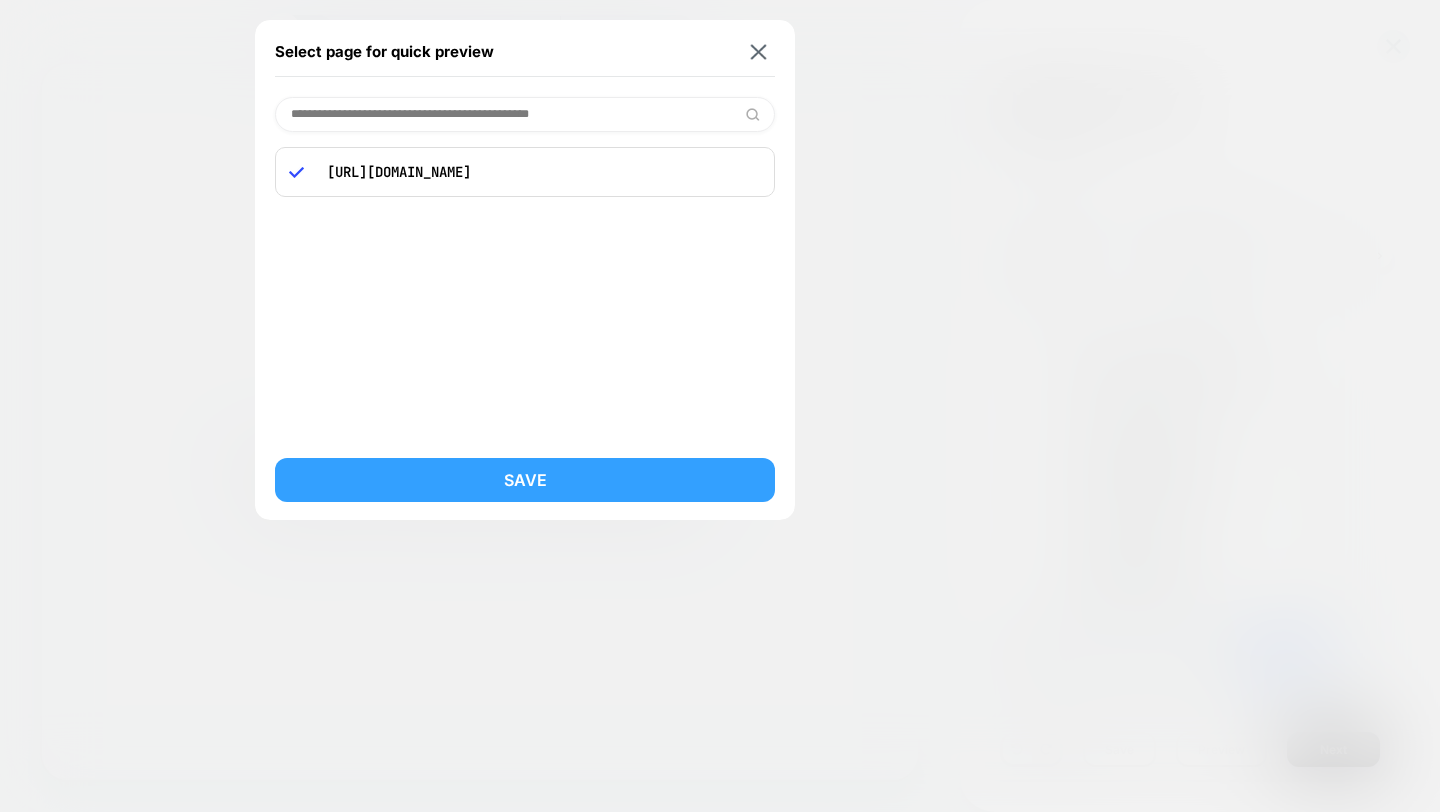 click on "Save" at bounding box center [525, 480] 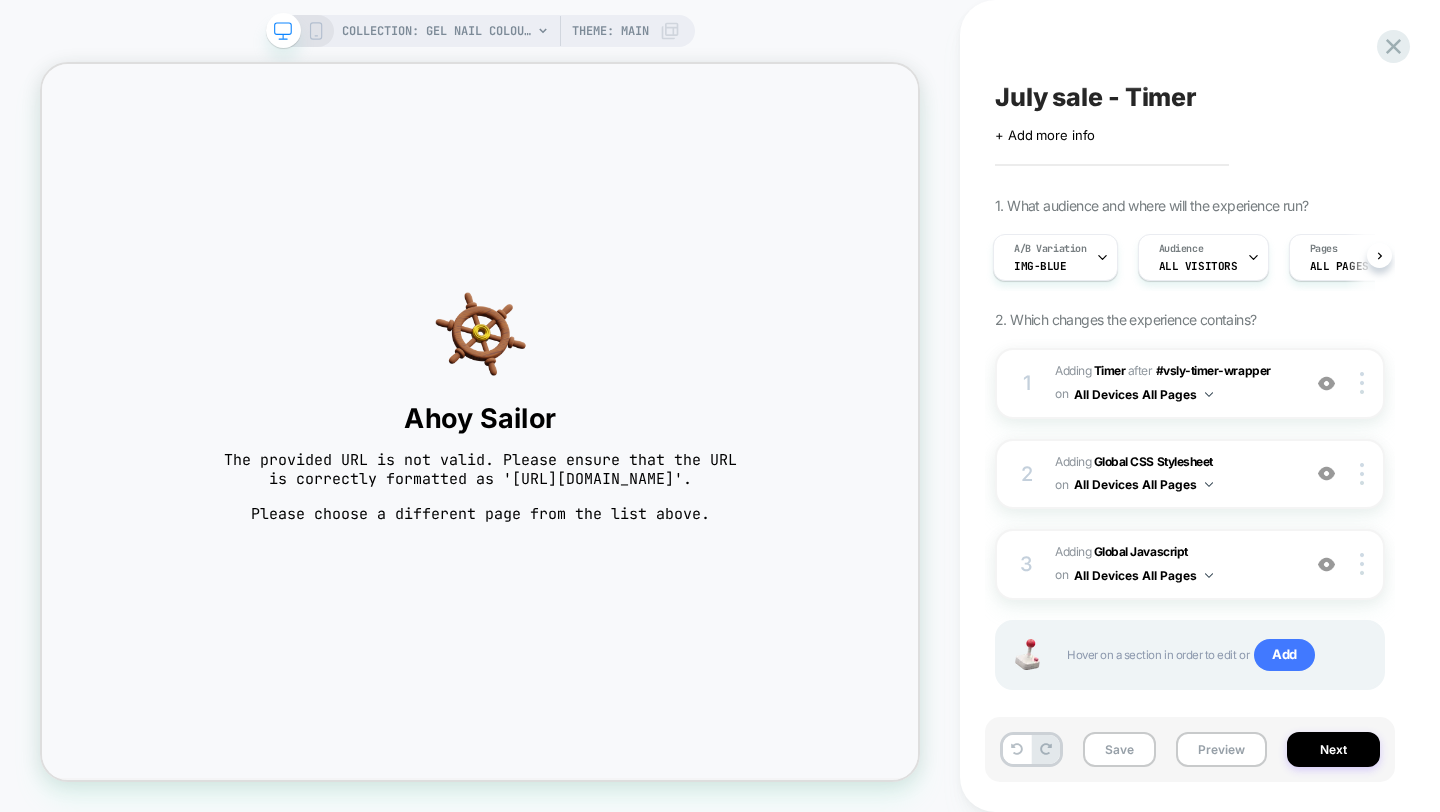 scroll, scrollTop: 0, scrollLeft: 3, axis: horizontal 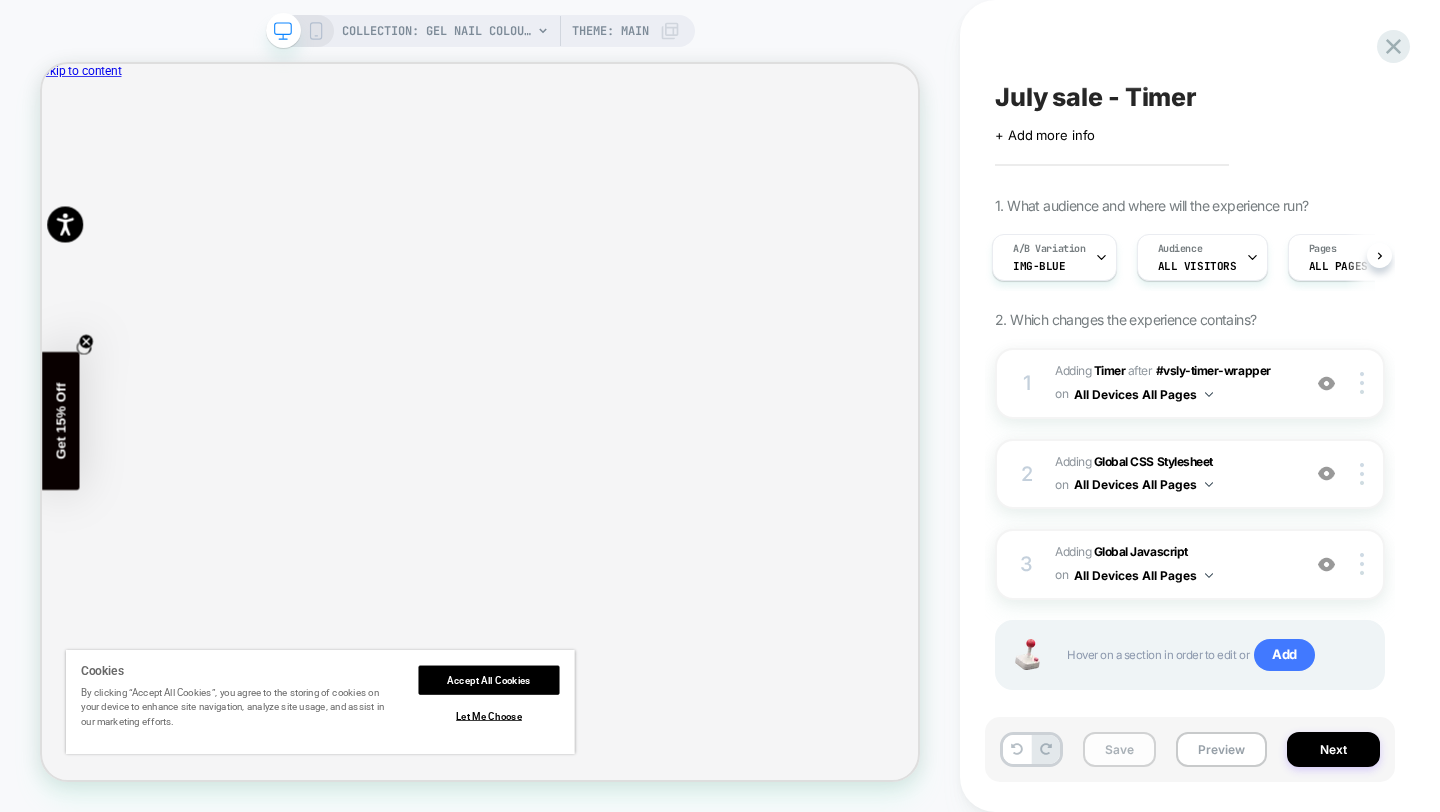click on "Save" at bounding box center [1119, 749] 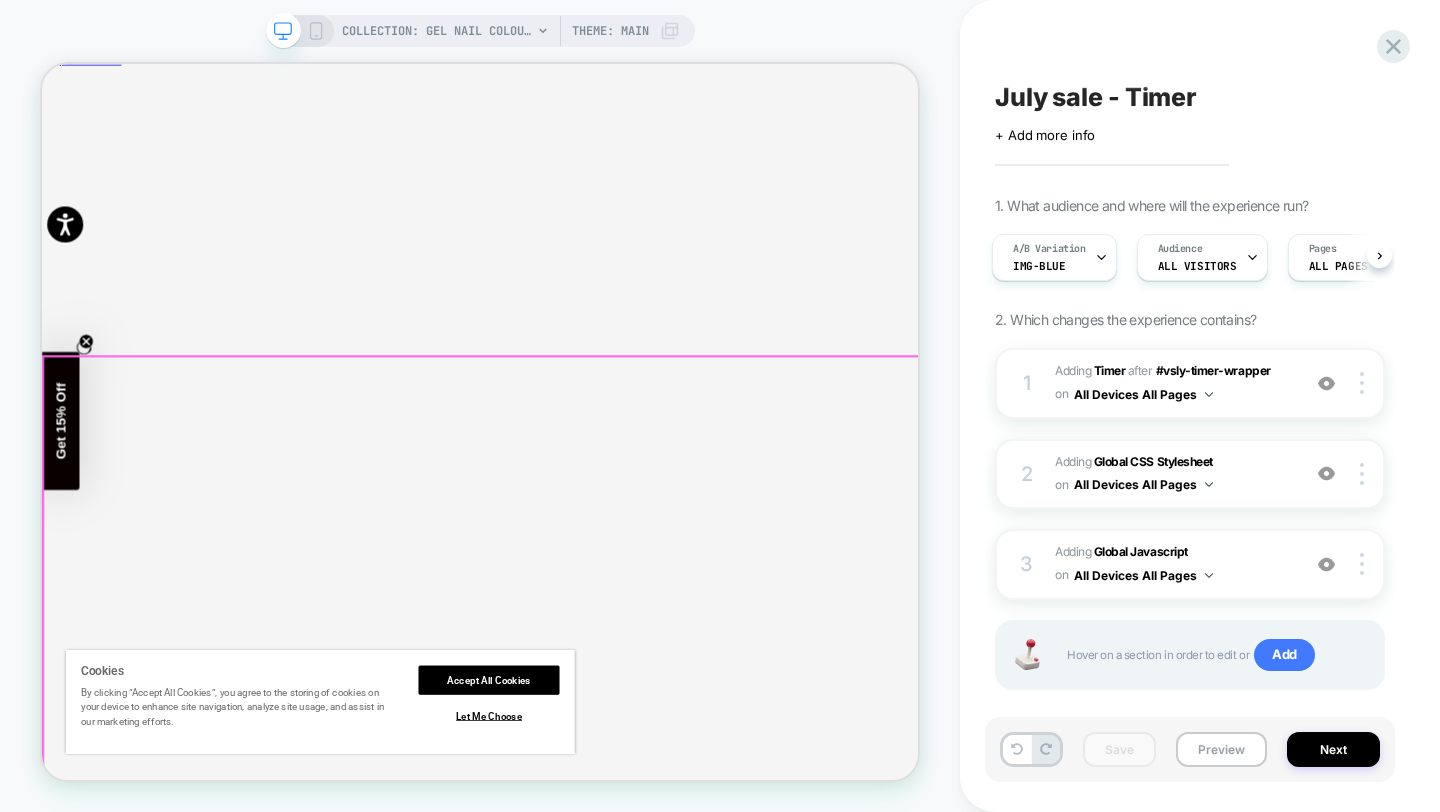 scroll, scrollTop: 0, scrollLeft: 0, axis: both 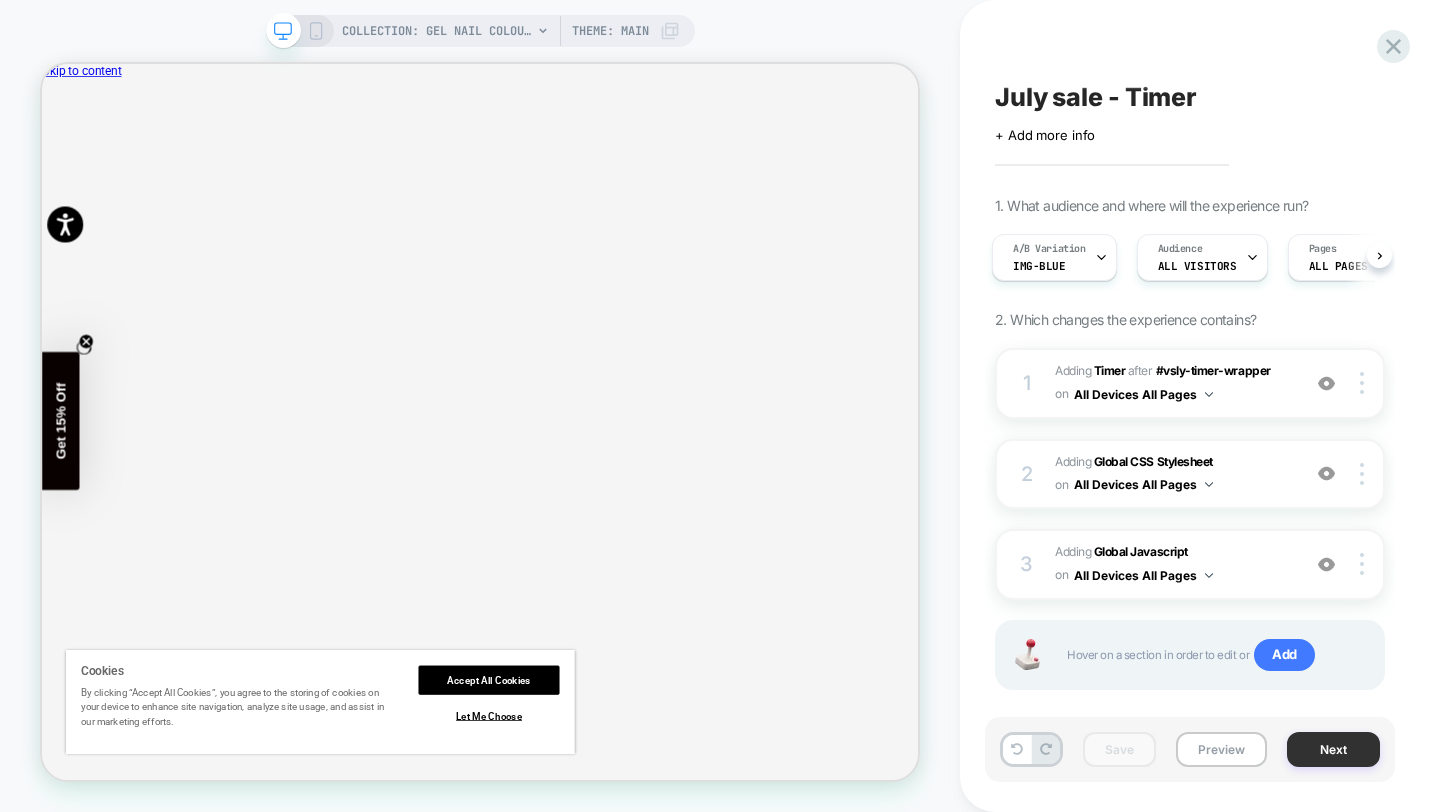 click on "Next" at bounding box center (1333, 749) 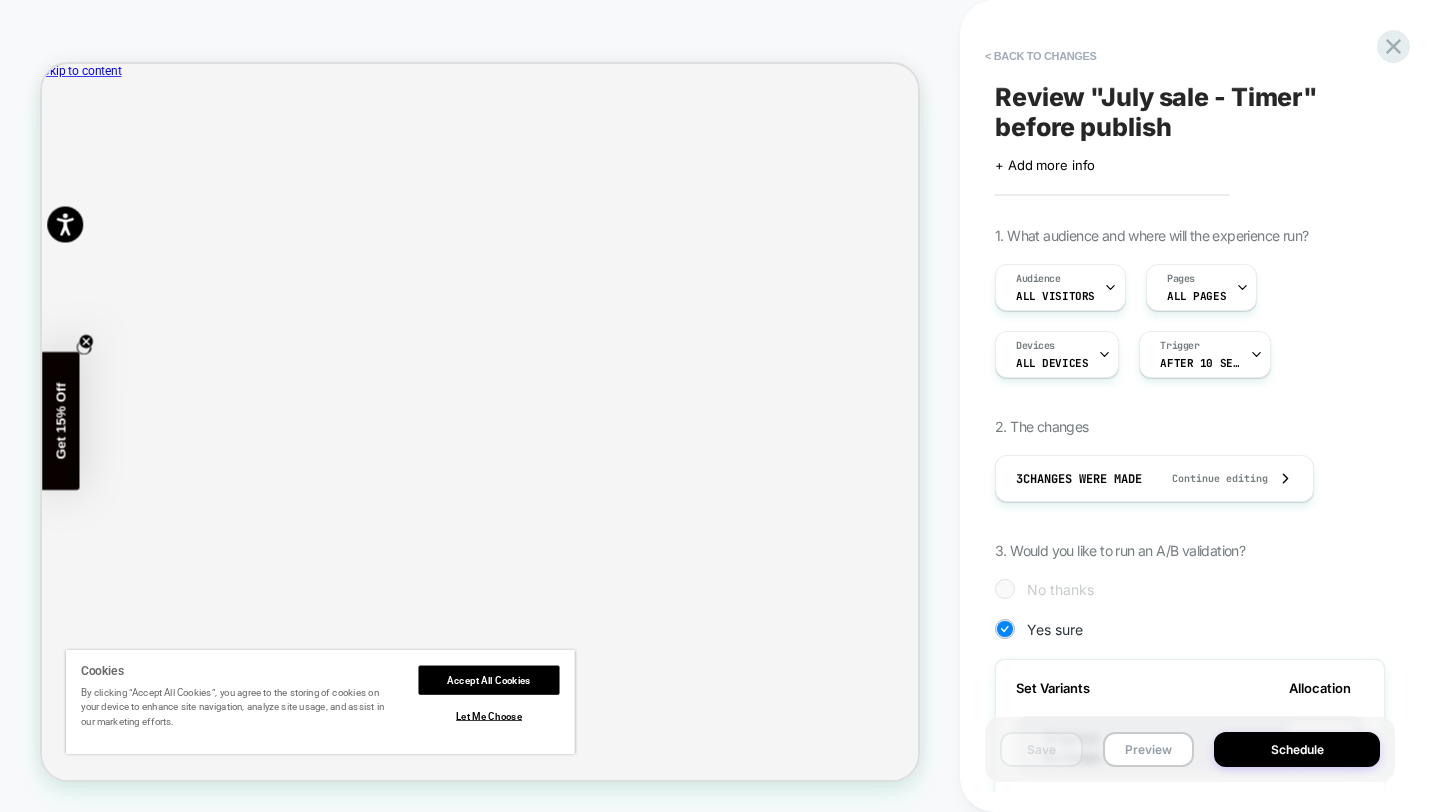 scroll, scrollTop: 0, scrollLeft: 2, axis: horizontal 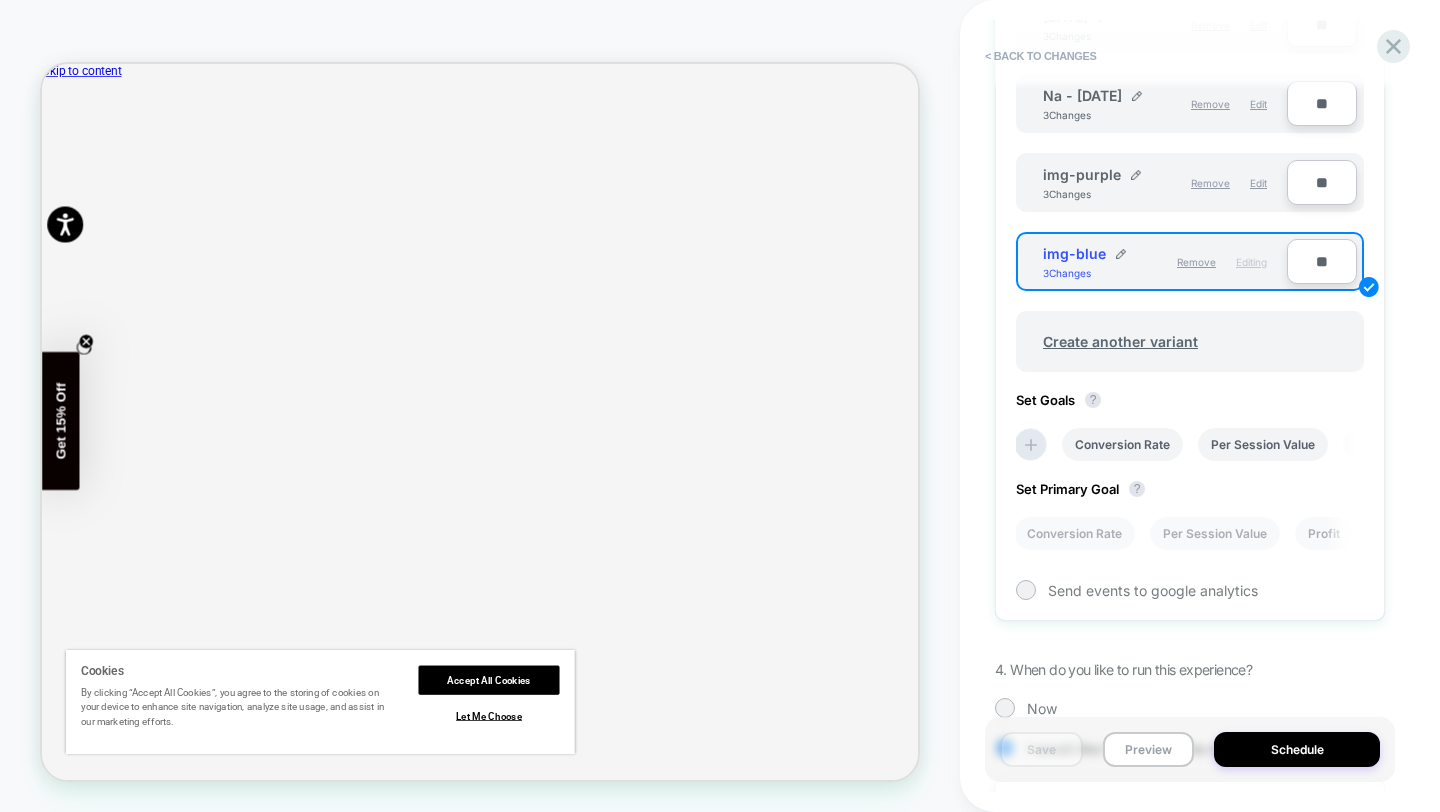 click on "img-purple 3  Changes Remove Edit" at bounding box center (1155, 183) 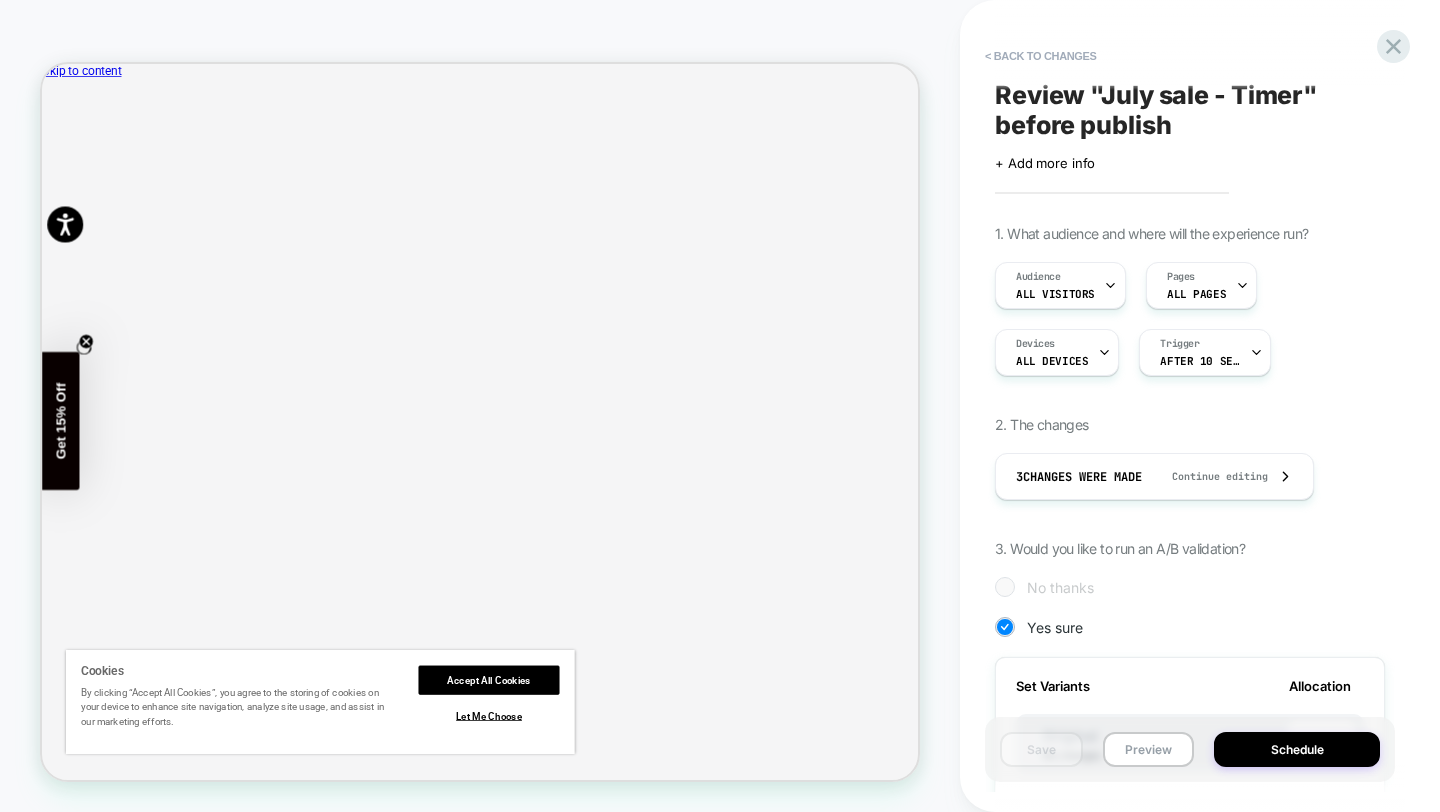 scroll, scrollTop: 0, scrollLeft: 0, axis: both 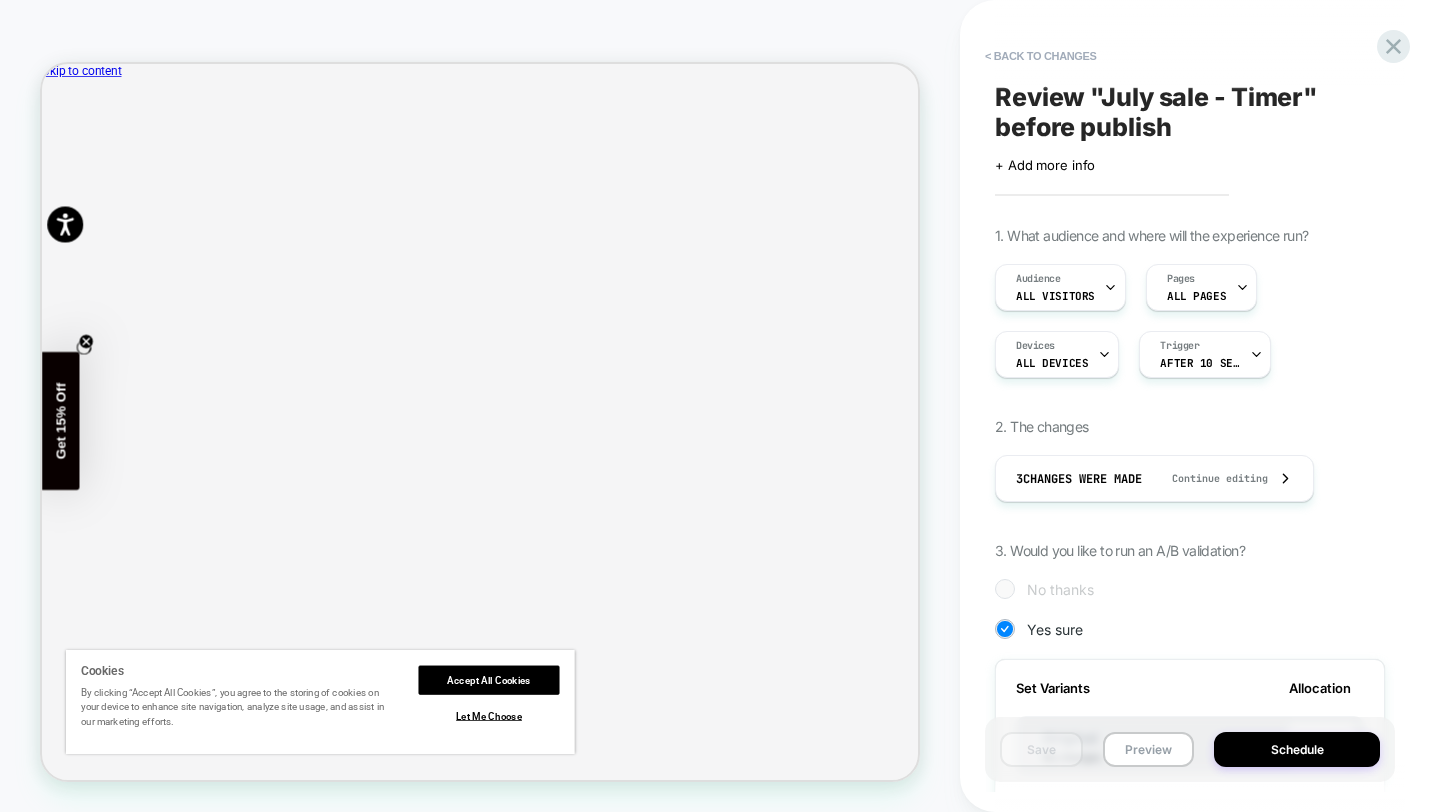 click on "Review " July sale - Timer " before publish" at bounding box center (1190, 112) 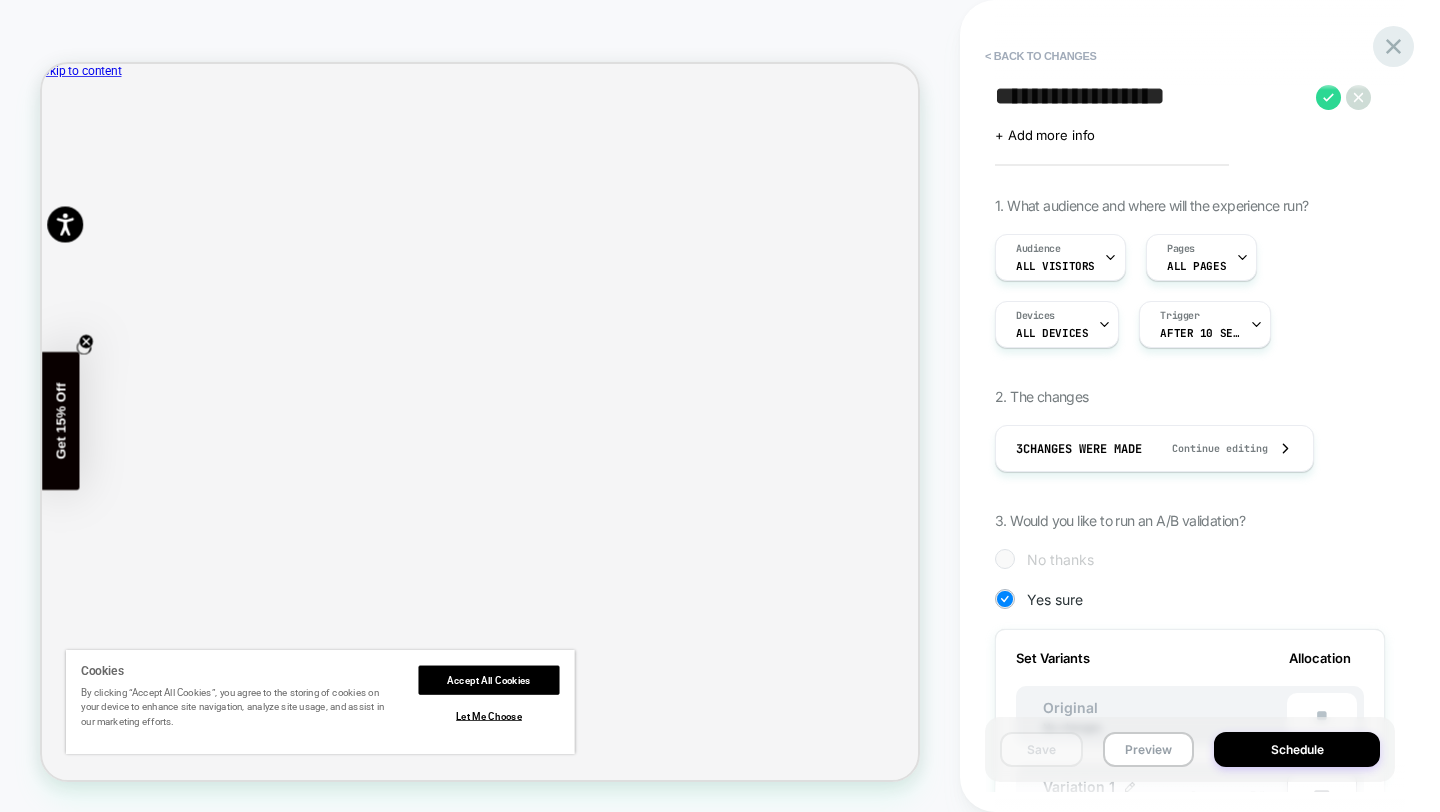 click 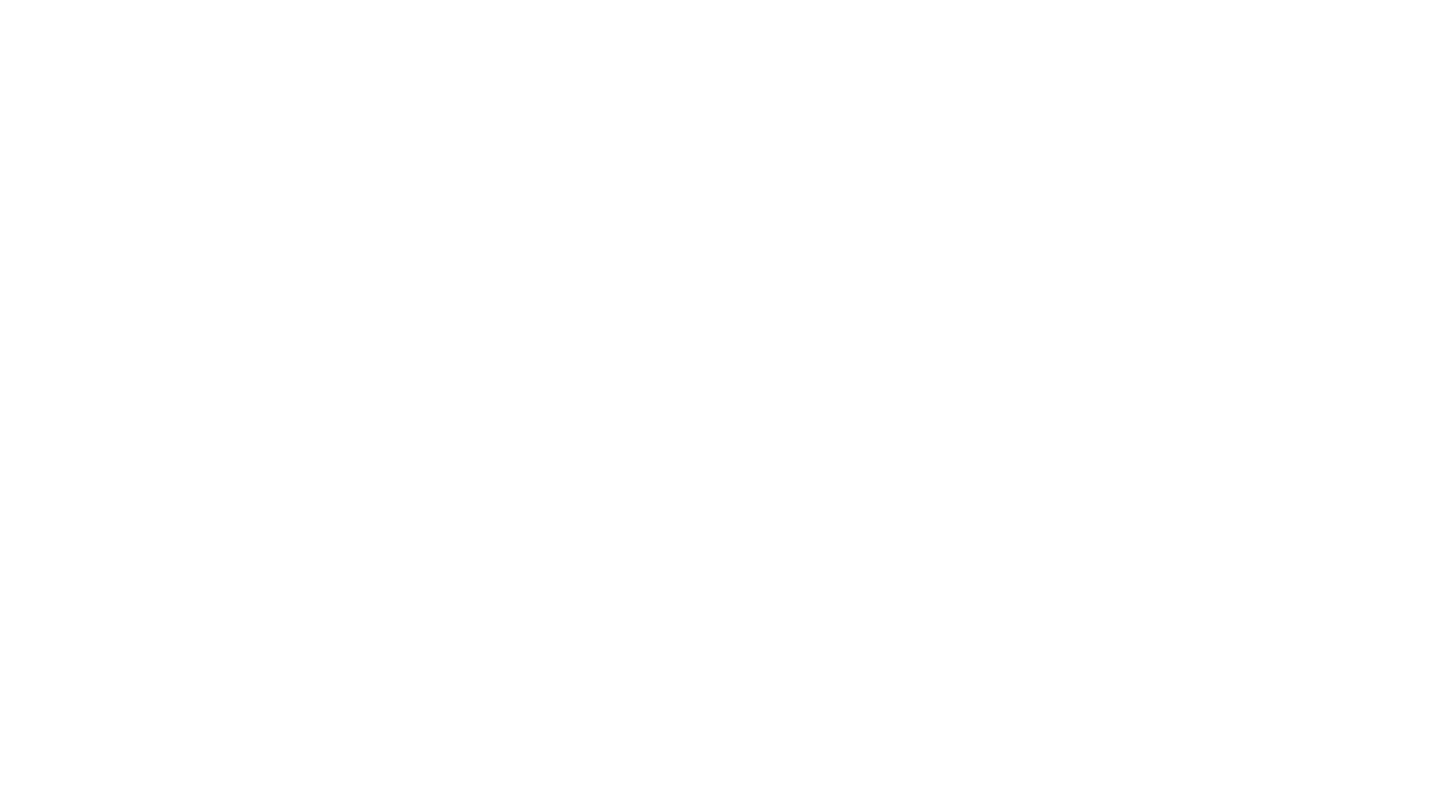 scroll, scrollTop: 0, scrollLeft: 0, axis: both 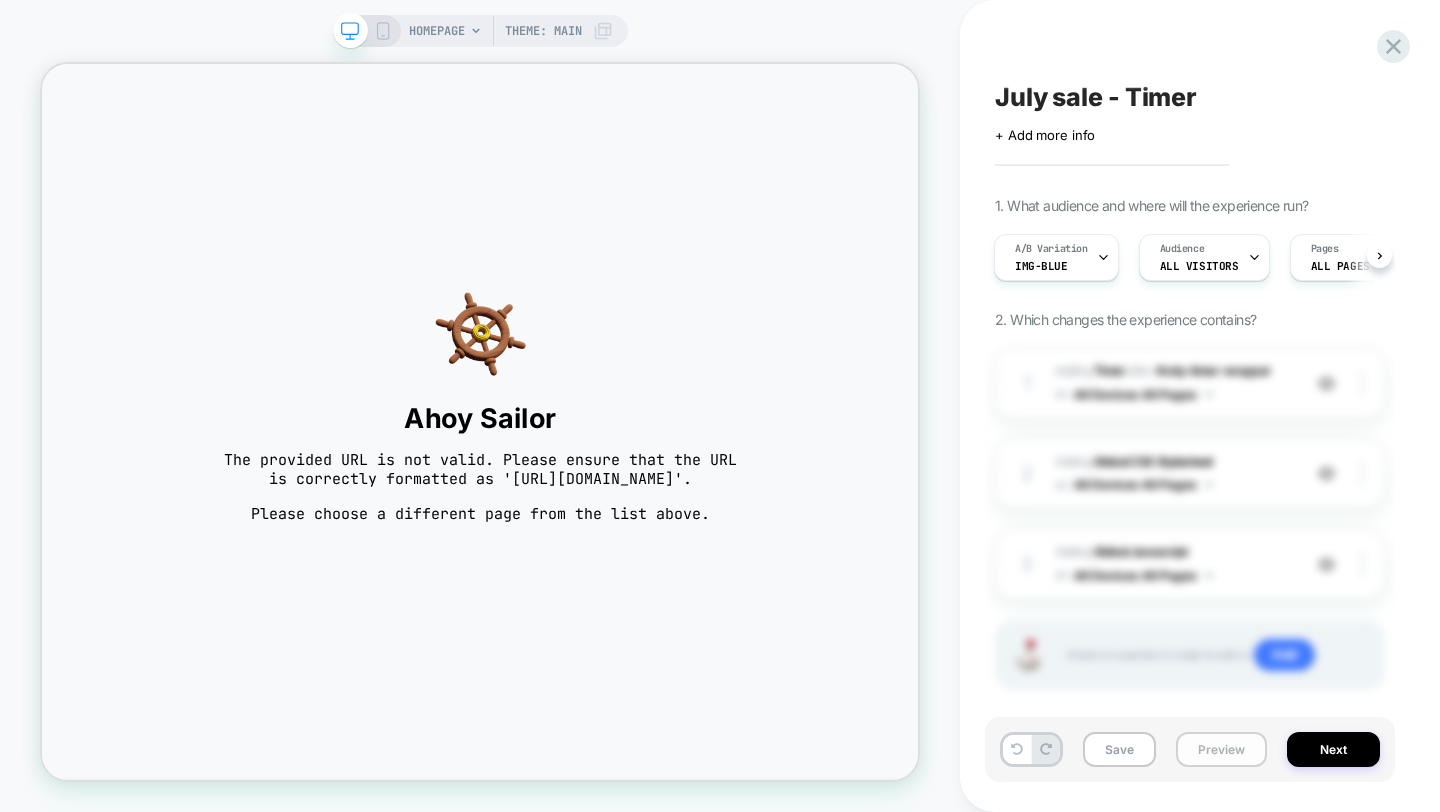 click on "Preview" at bounding box center (1221, 749) 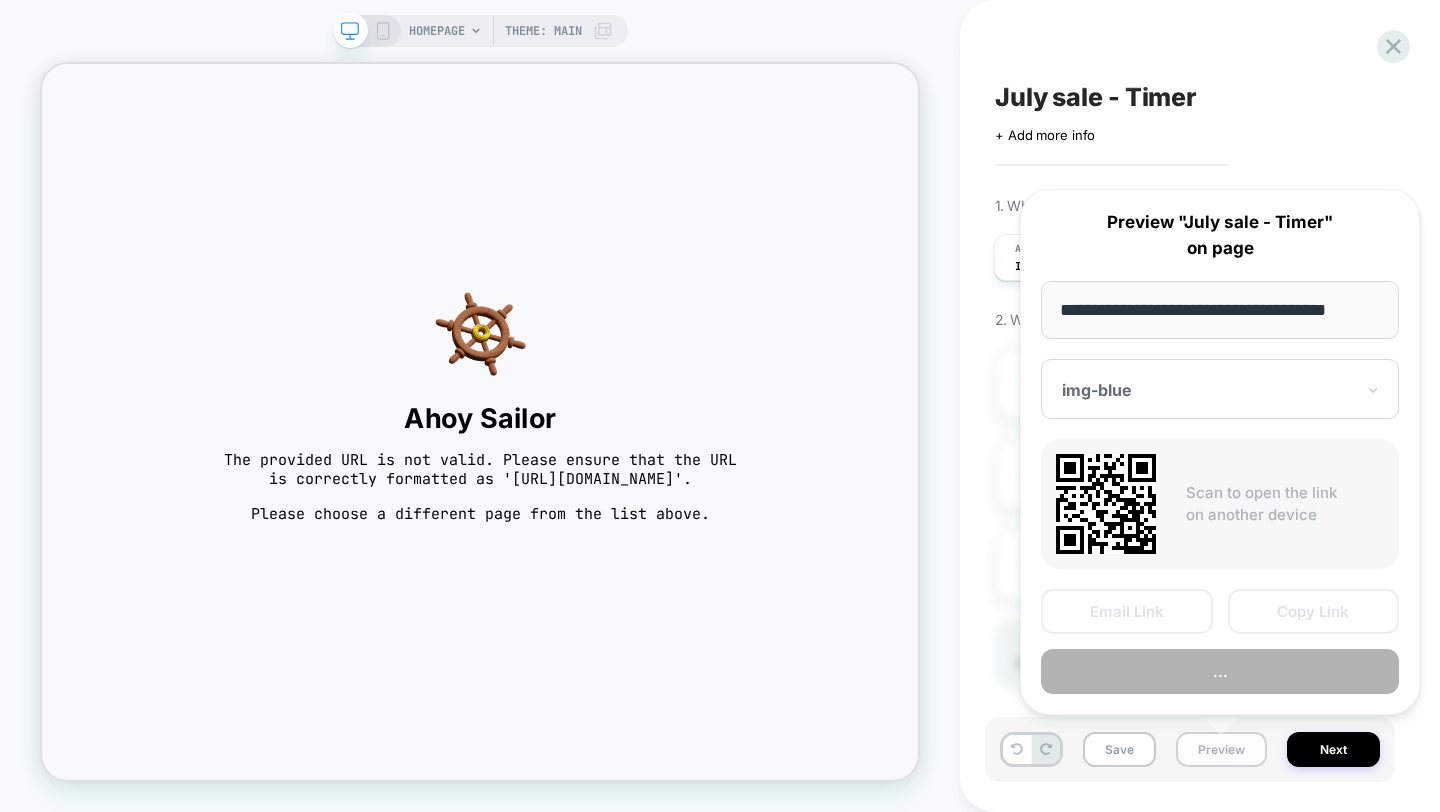 scroll, scrollTop: 0, scrollLeft: 0, axis: both 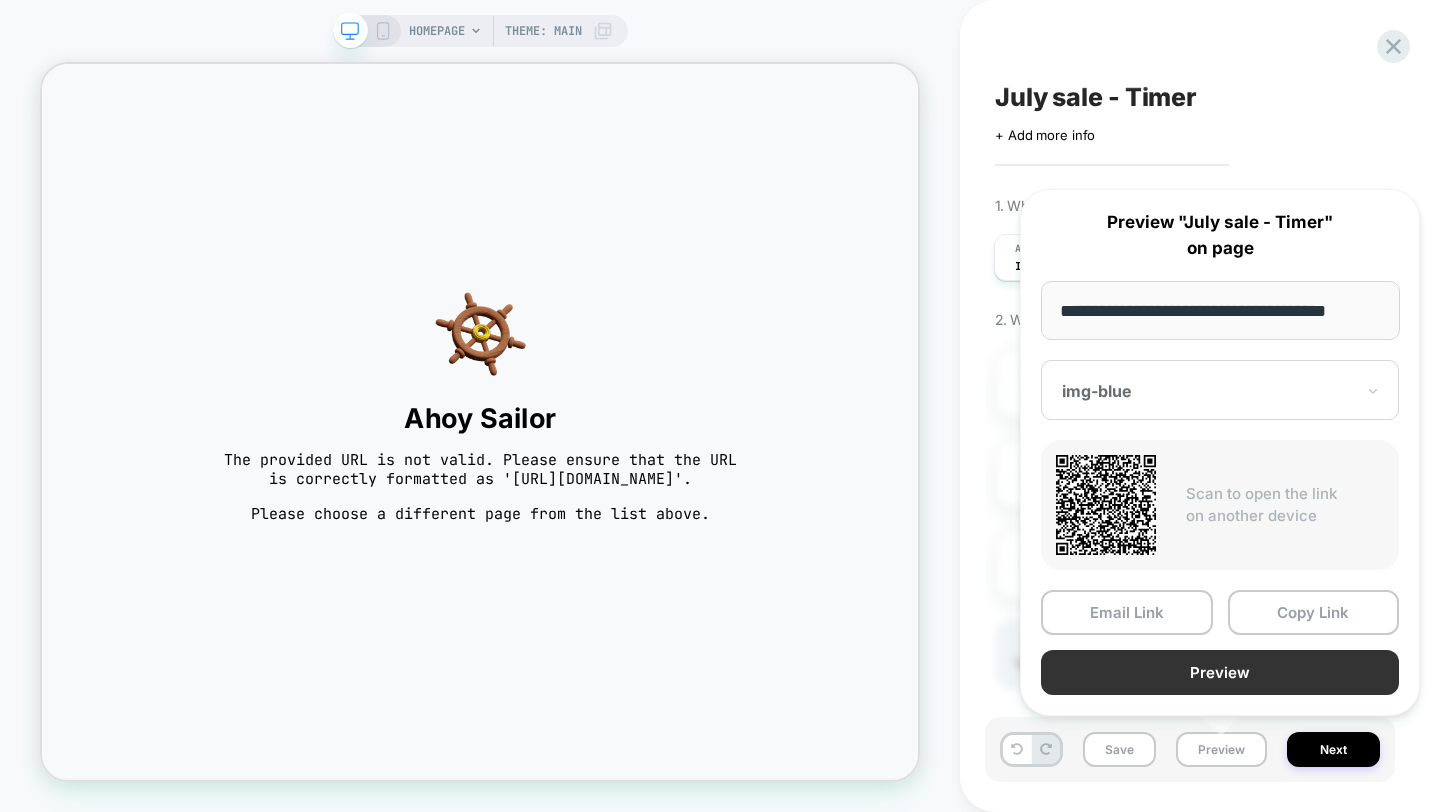 click on "Preview" at bounding box center (1220, 672) 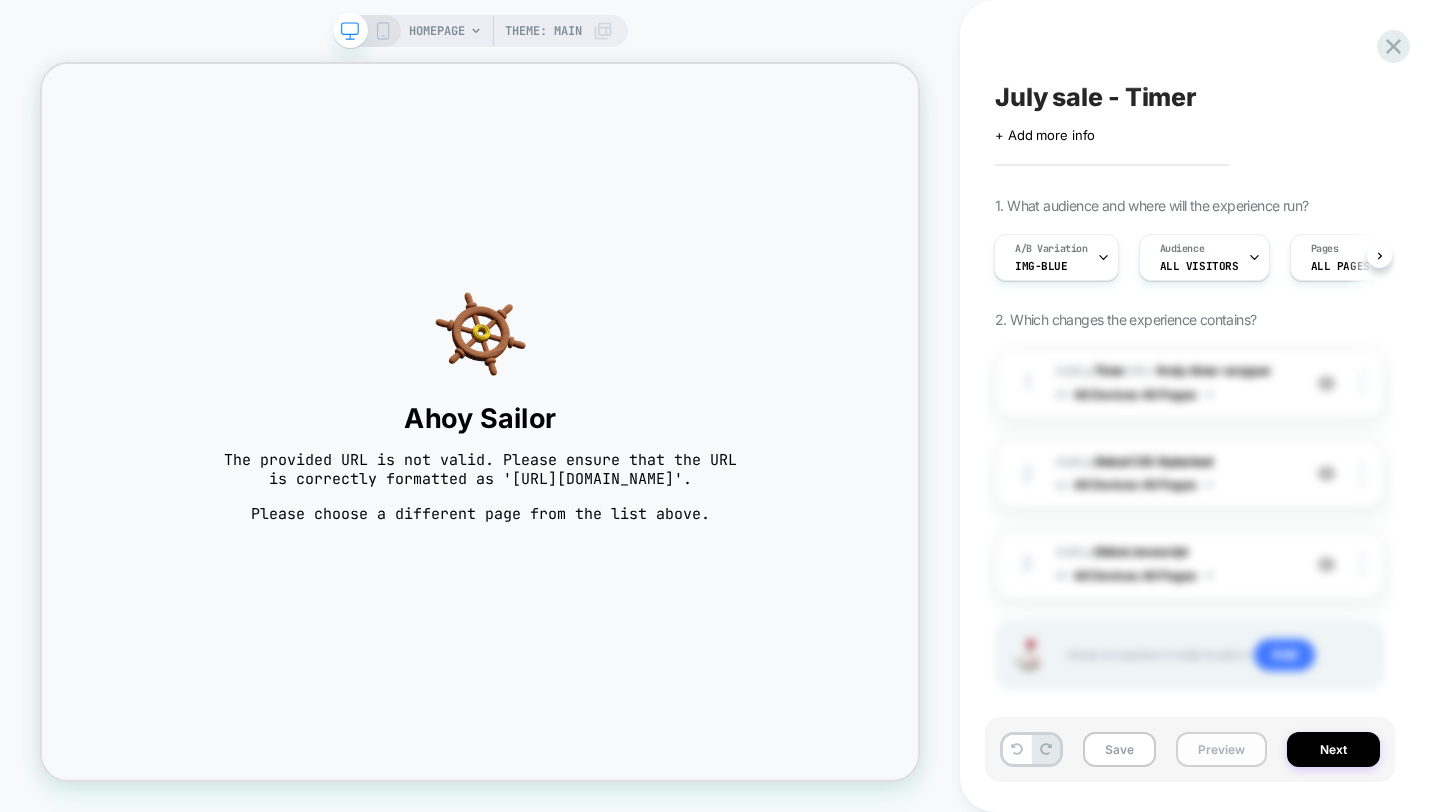 click on "Preview" at bounding box center [1221, 749] 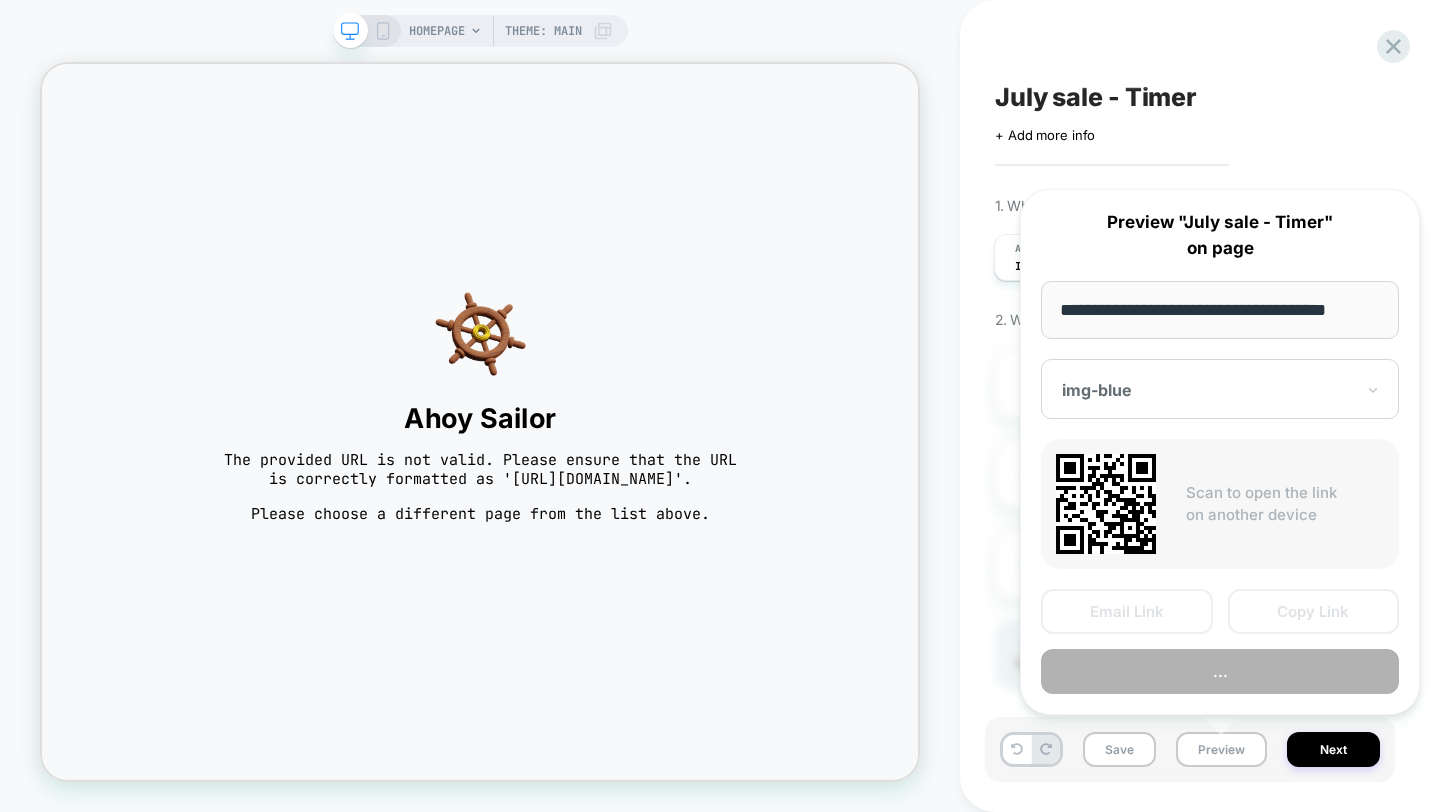 scroll, scrollTop: 0, scrollLeft: 0, axis: both 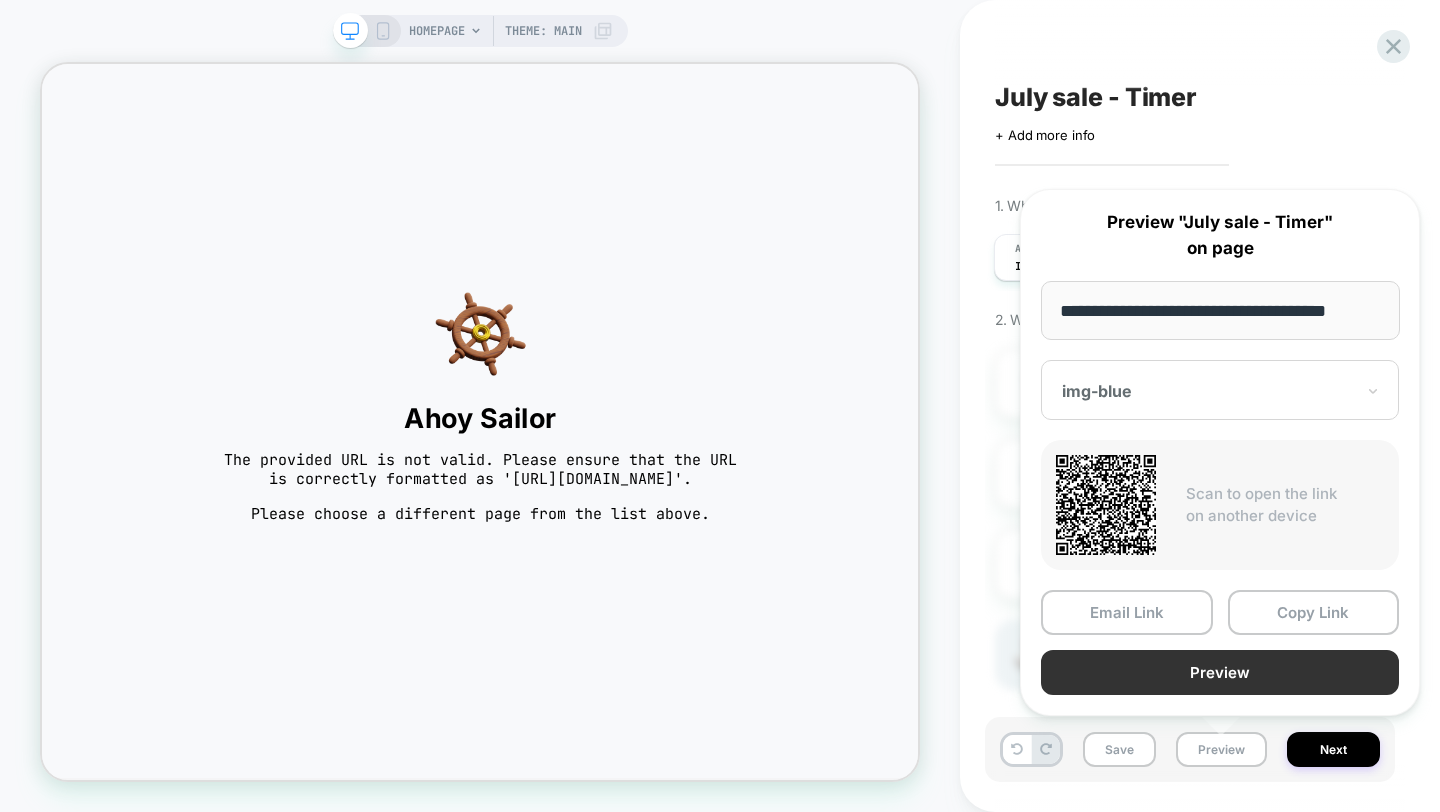 click on "Preview" at bounding box center [1220, 672] 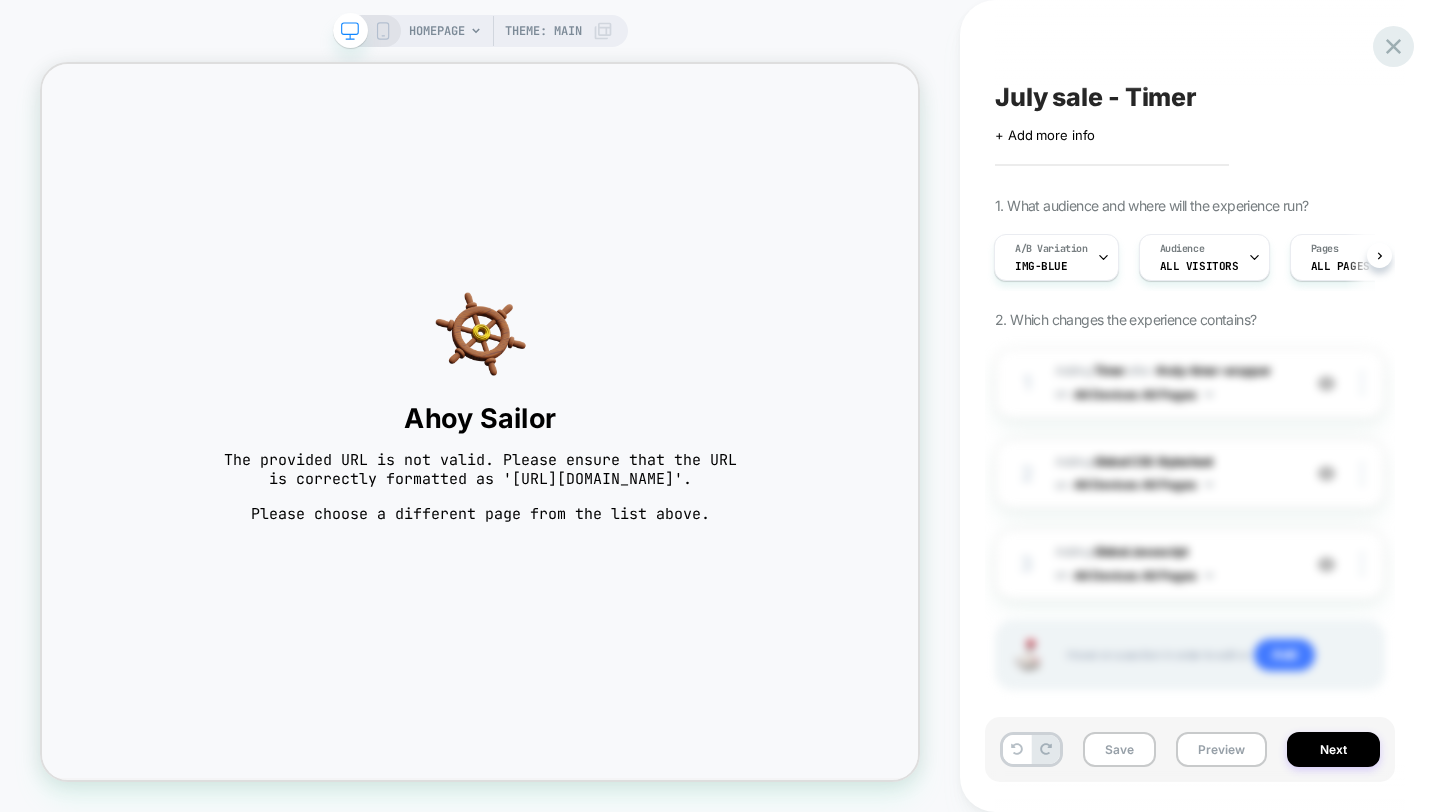 click 